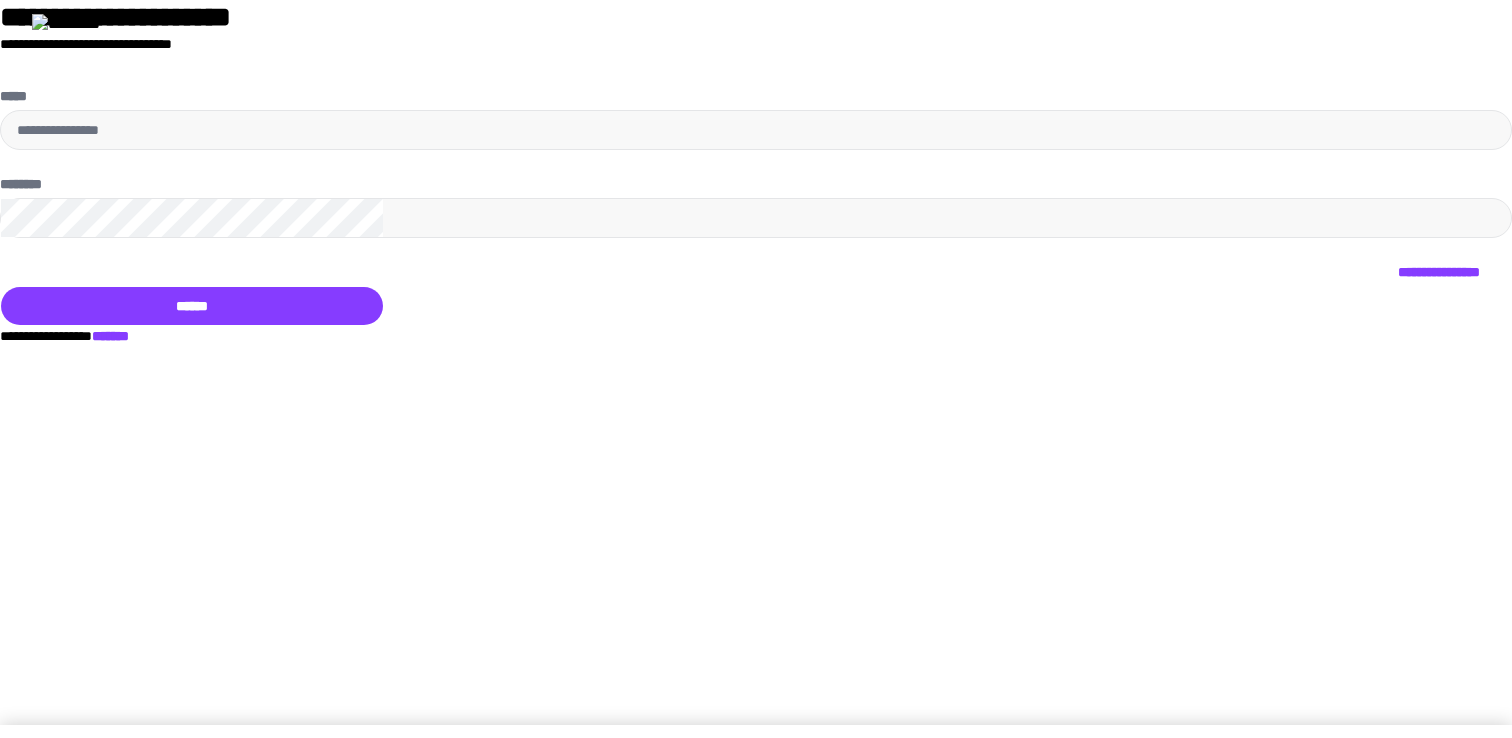 scroll, scrollTop: 0, scrollLeft: 0, axis: both 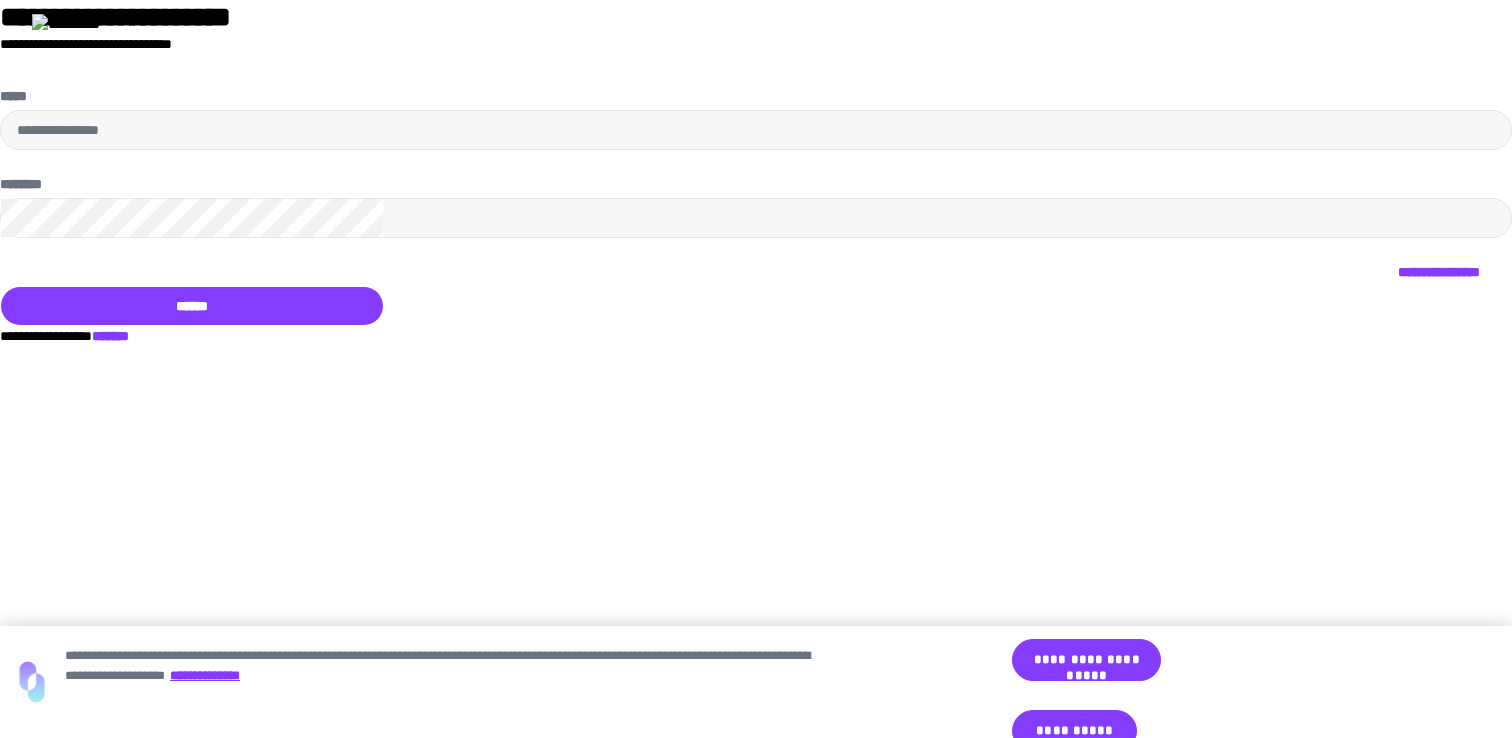 click on "**********" at bounding box center [756, 173] 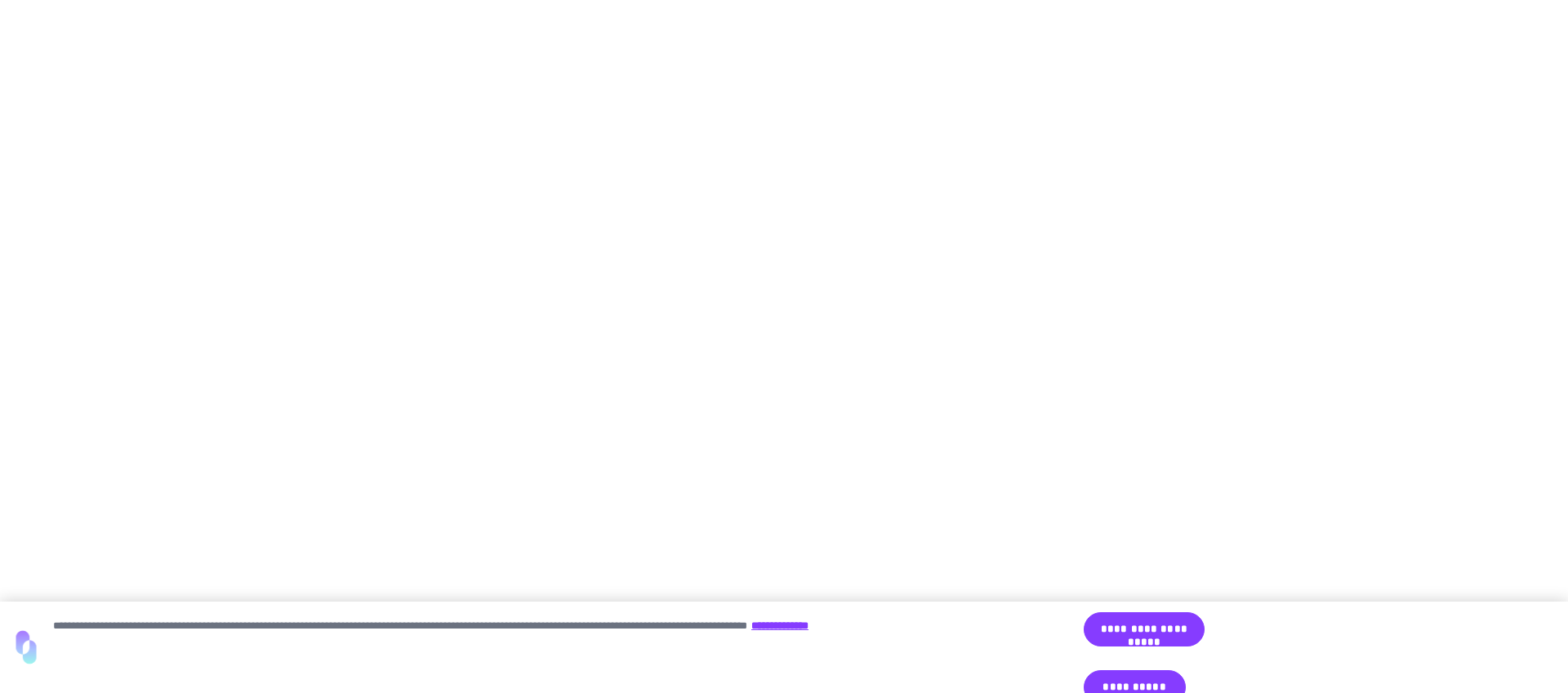 scroll, scrollTop: 0, scrollLeft: 0, axis: both 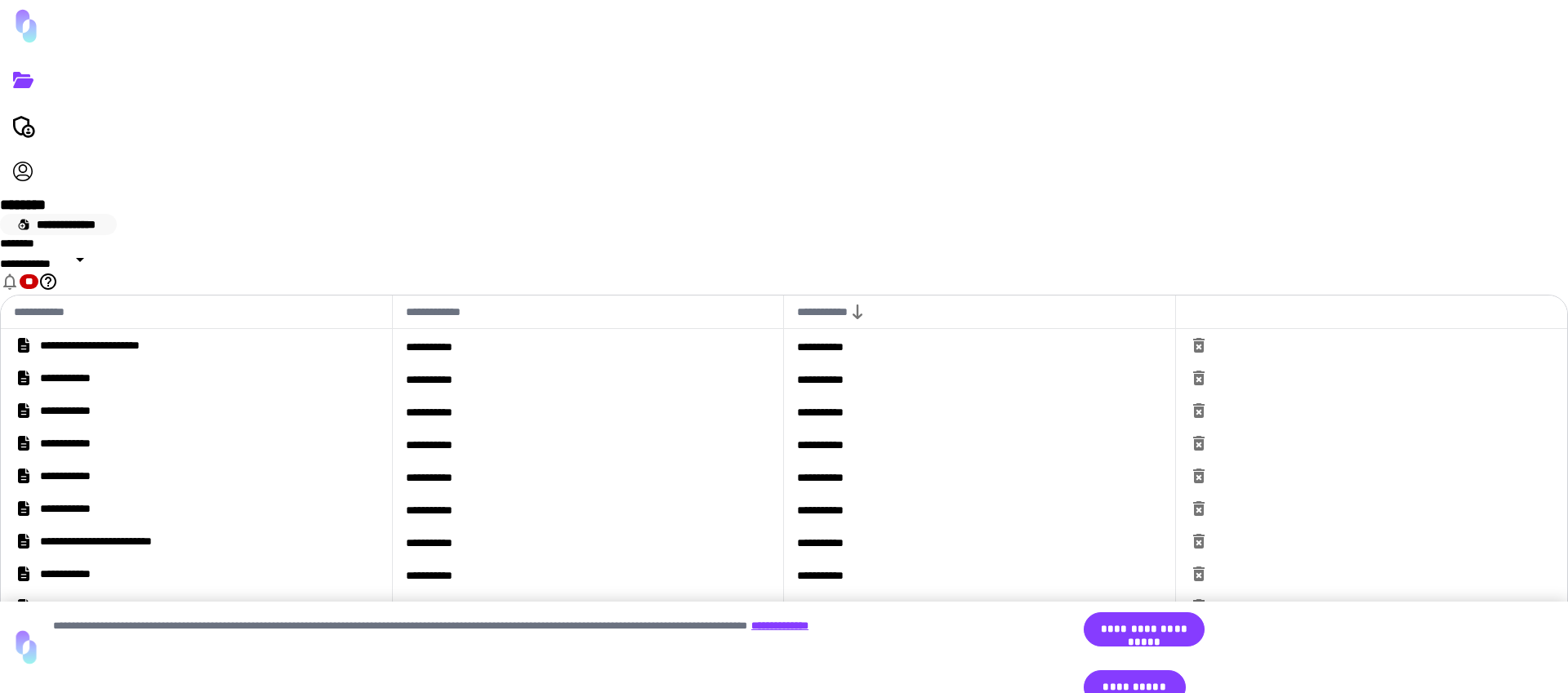 click on "**********" at bounding box center [58, 224] 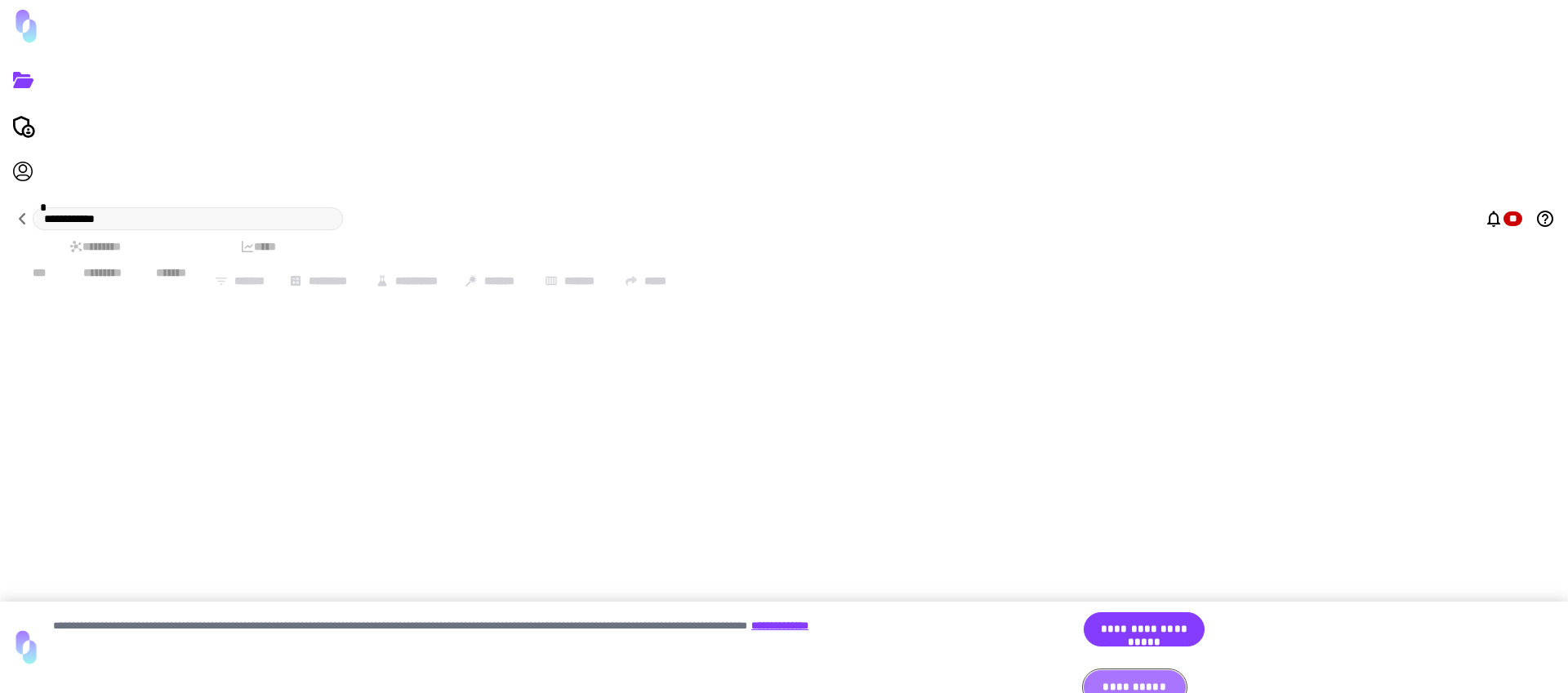 click on "**********" at bounding box center [1134, 687] 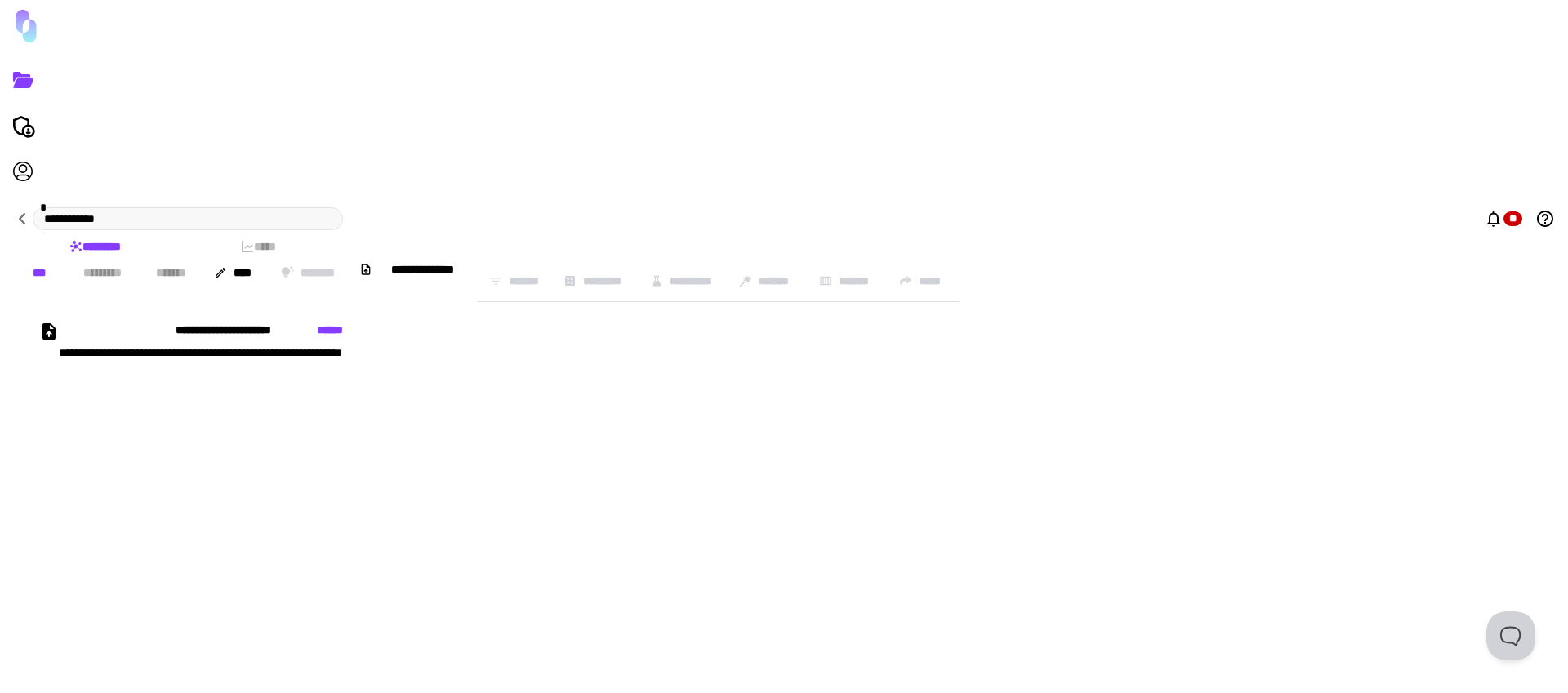 click on "**********" at bounding box center (751, 362) 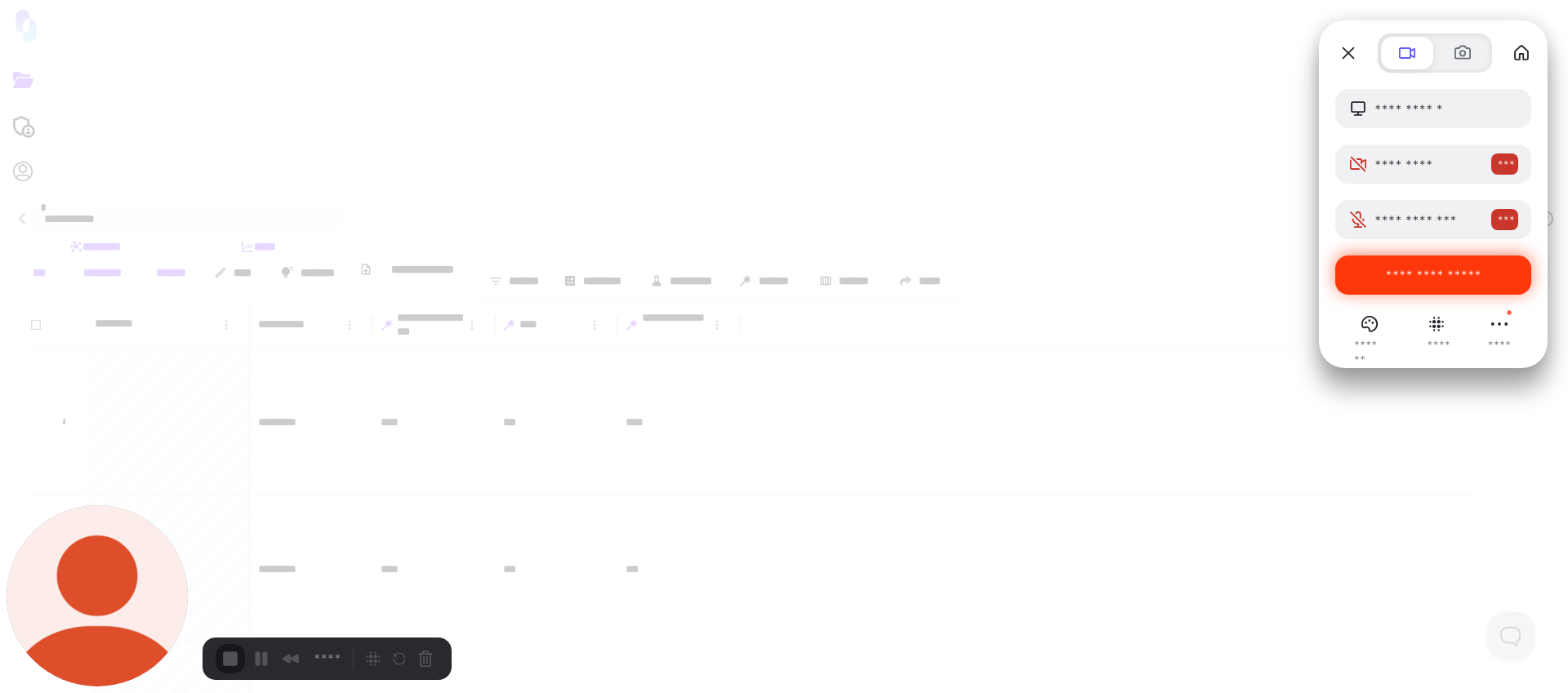click on "**********" at bounding box center [1433, 275] 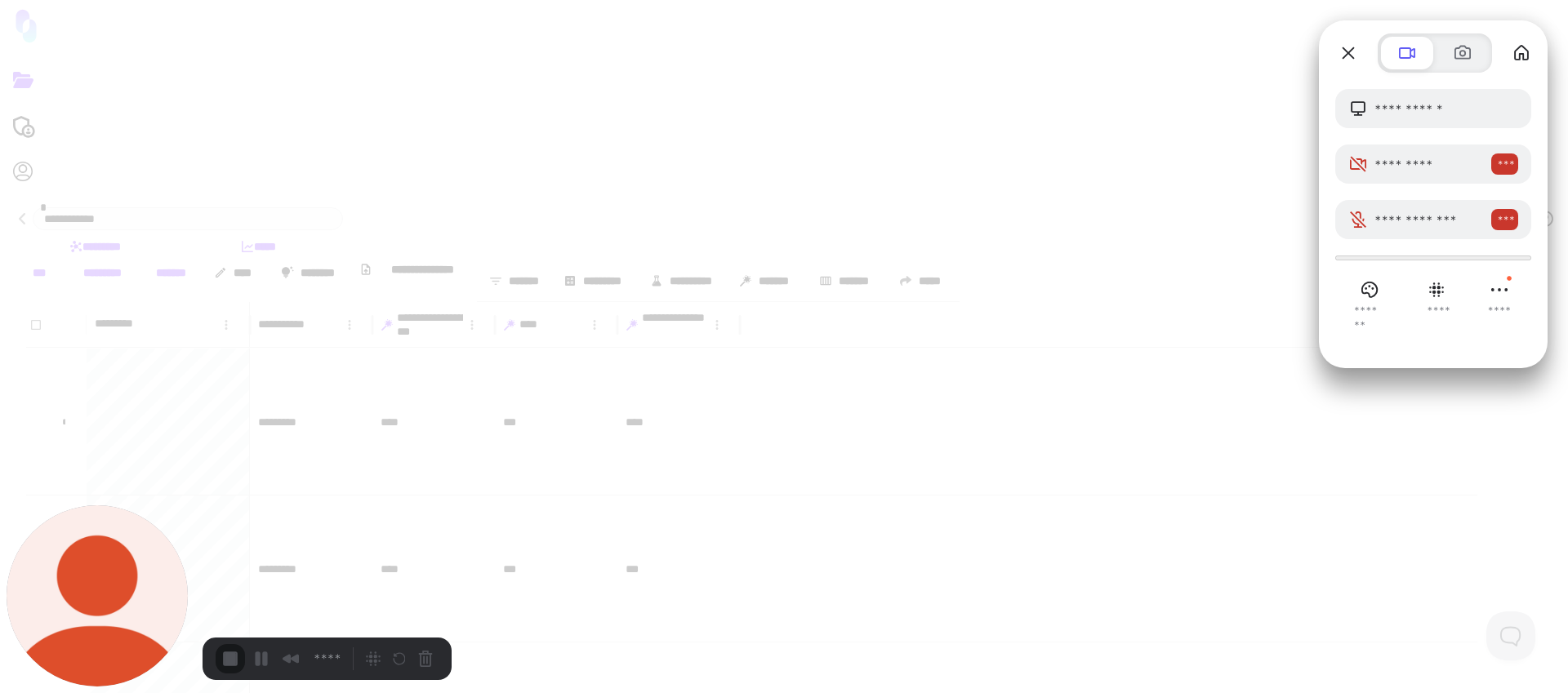 click on "**********" at bounding box center [454, 1526] 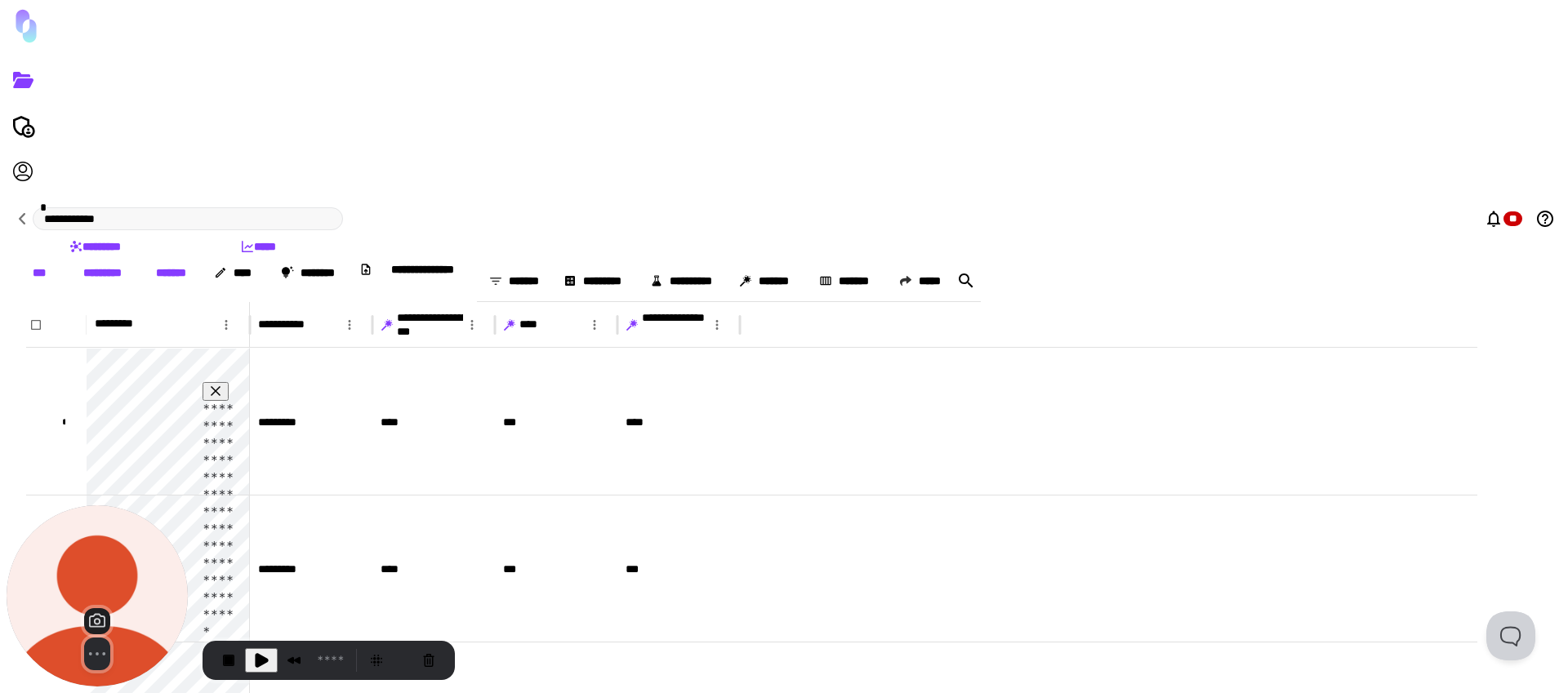click on "********" at bounding box center (188, 816) 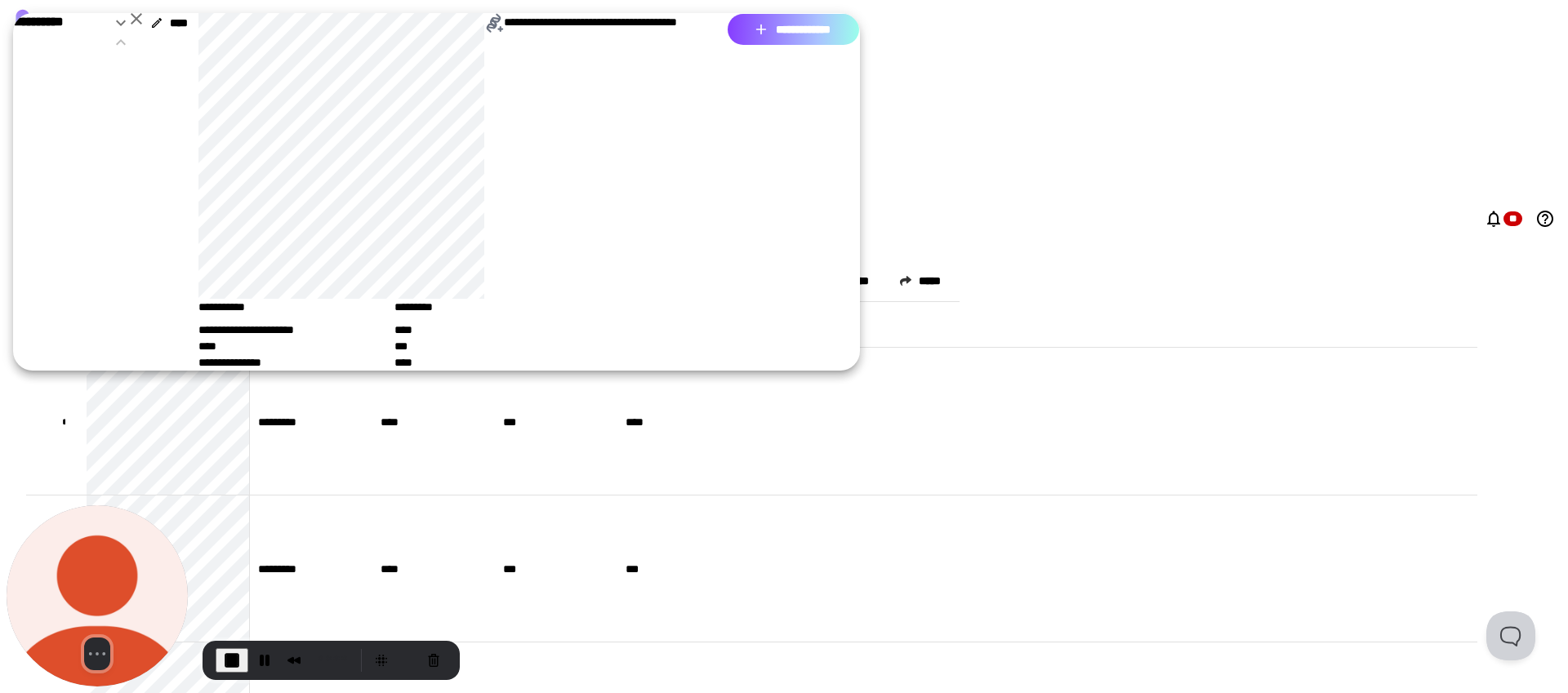 click on "**********" at bounding box center [793, 29] 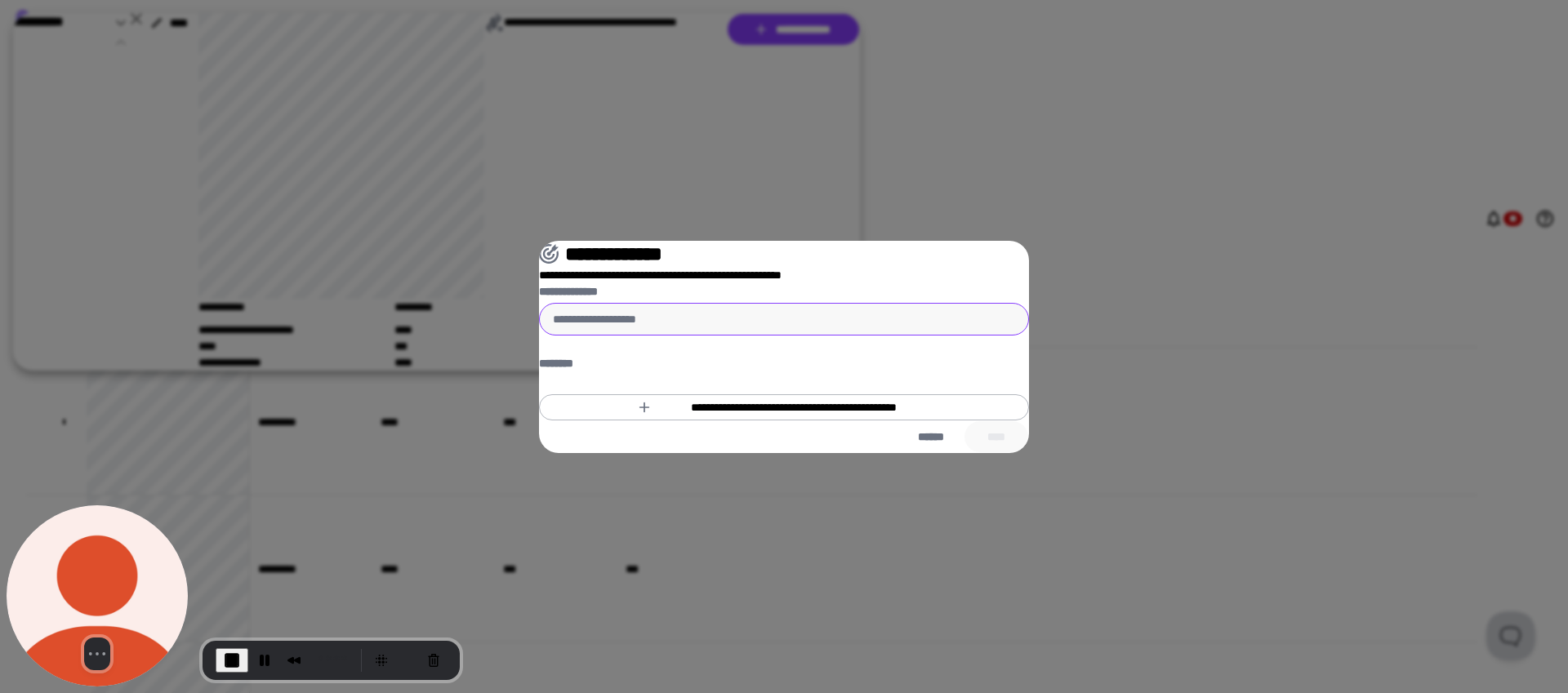 click on "**********" at bounding box center (784, 319) 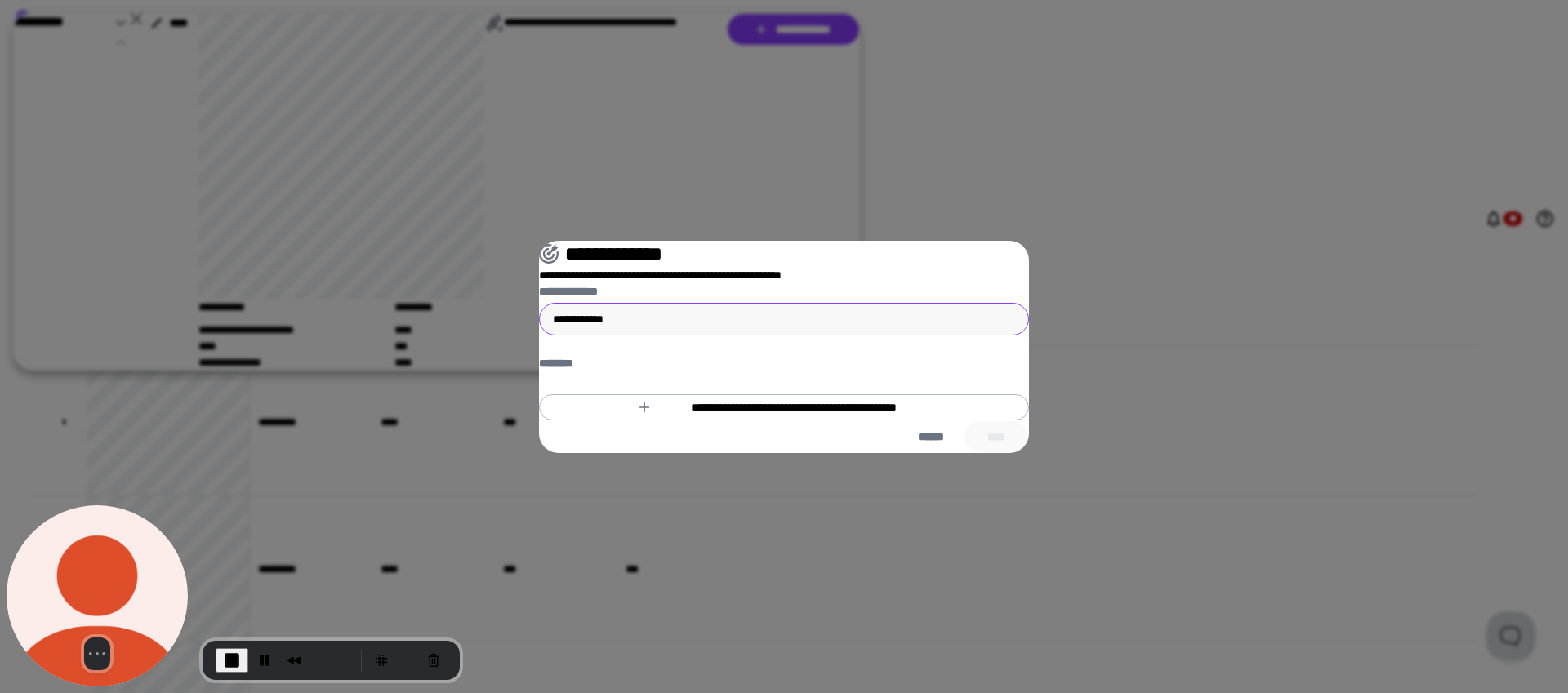 type on "**********" 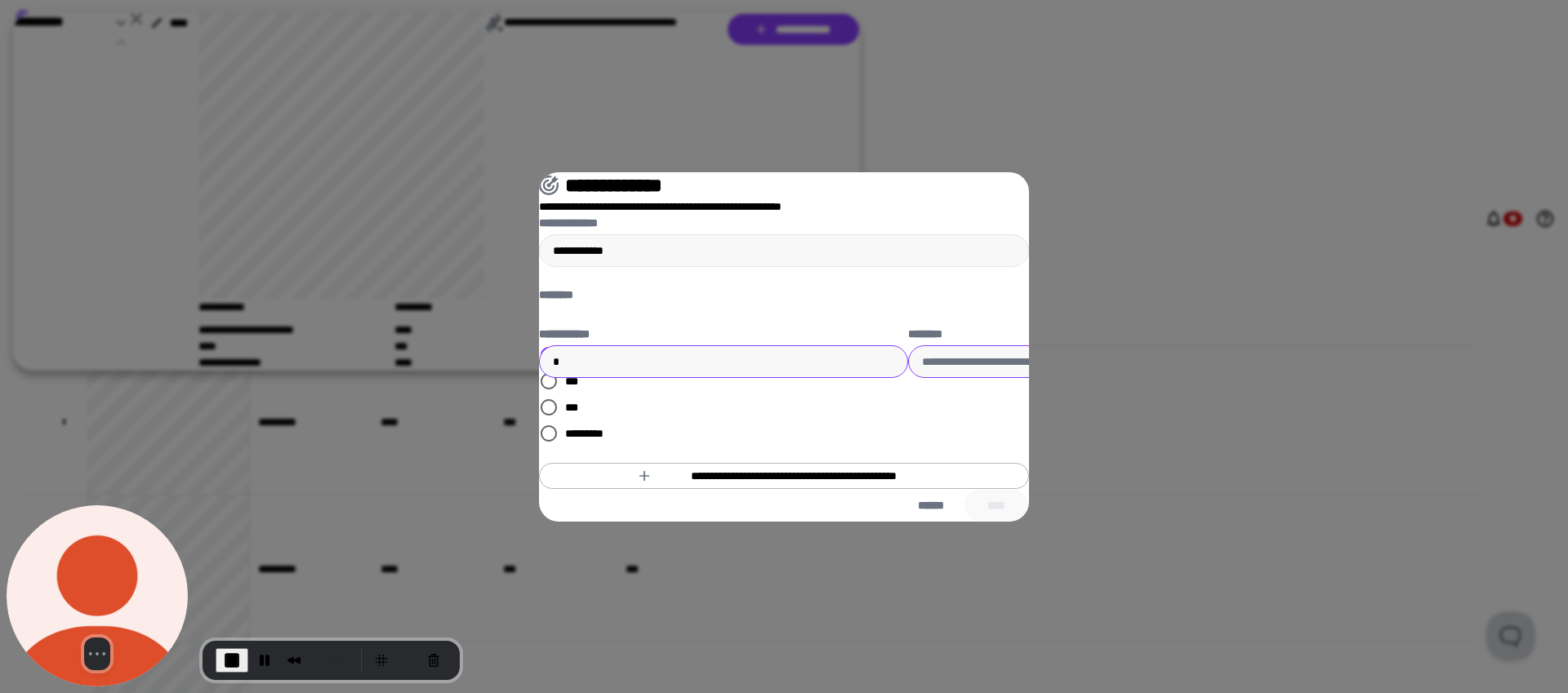 type on "*" 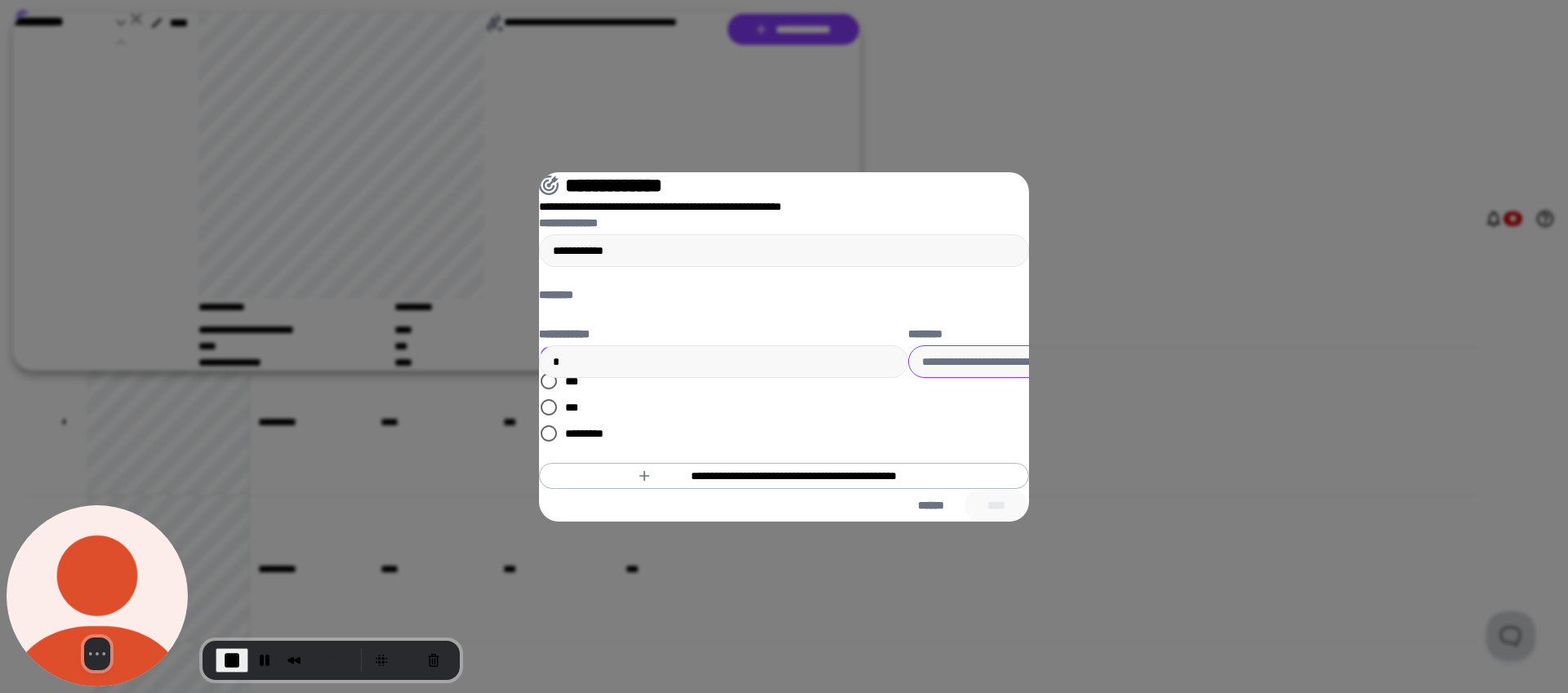 click on "********" at bounding box center [1093, 362] 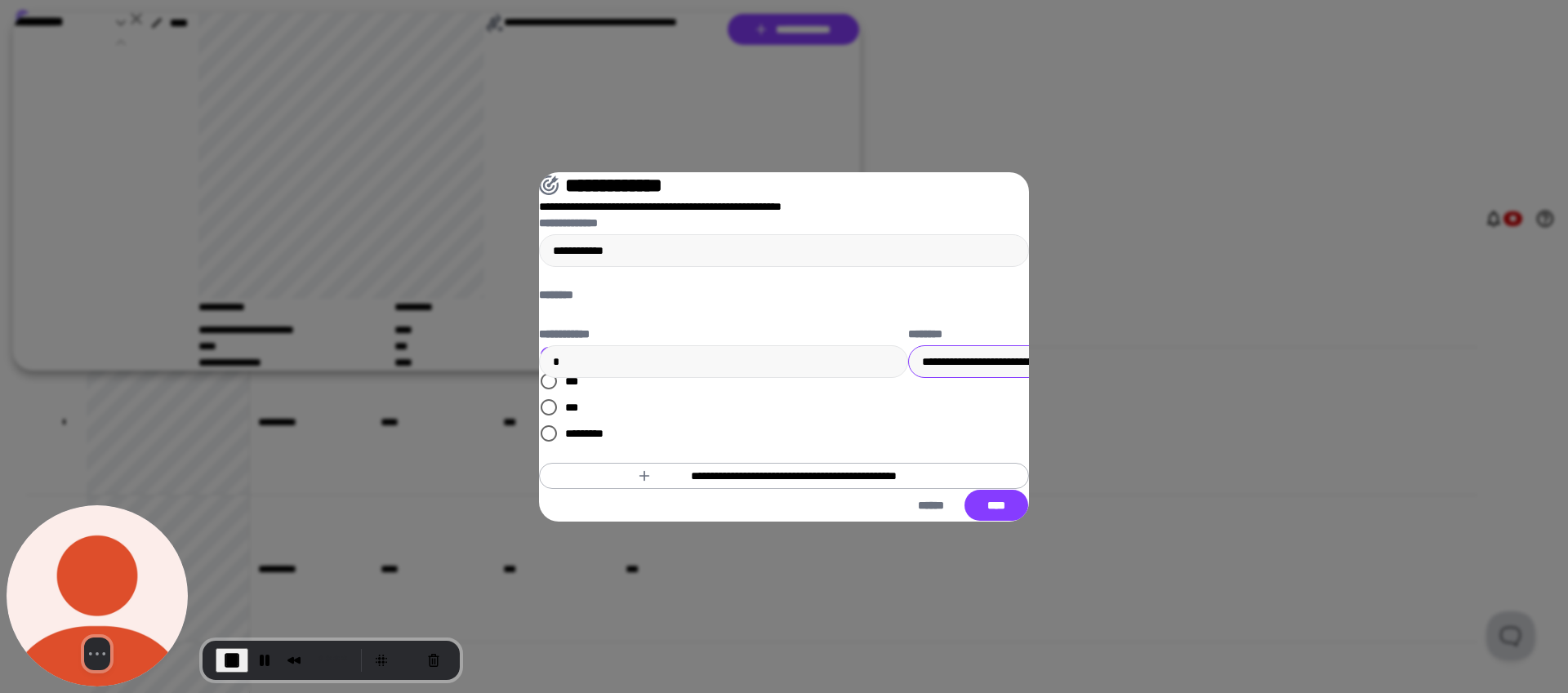 type on "**********" 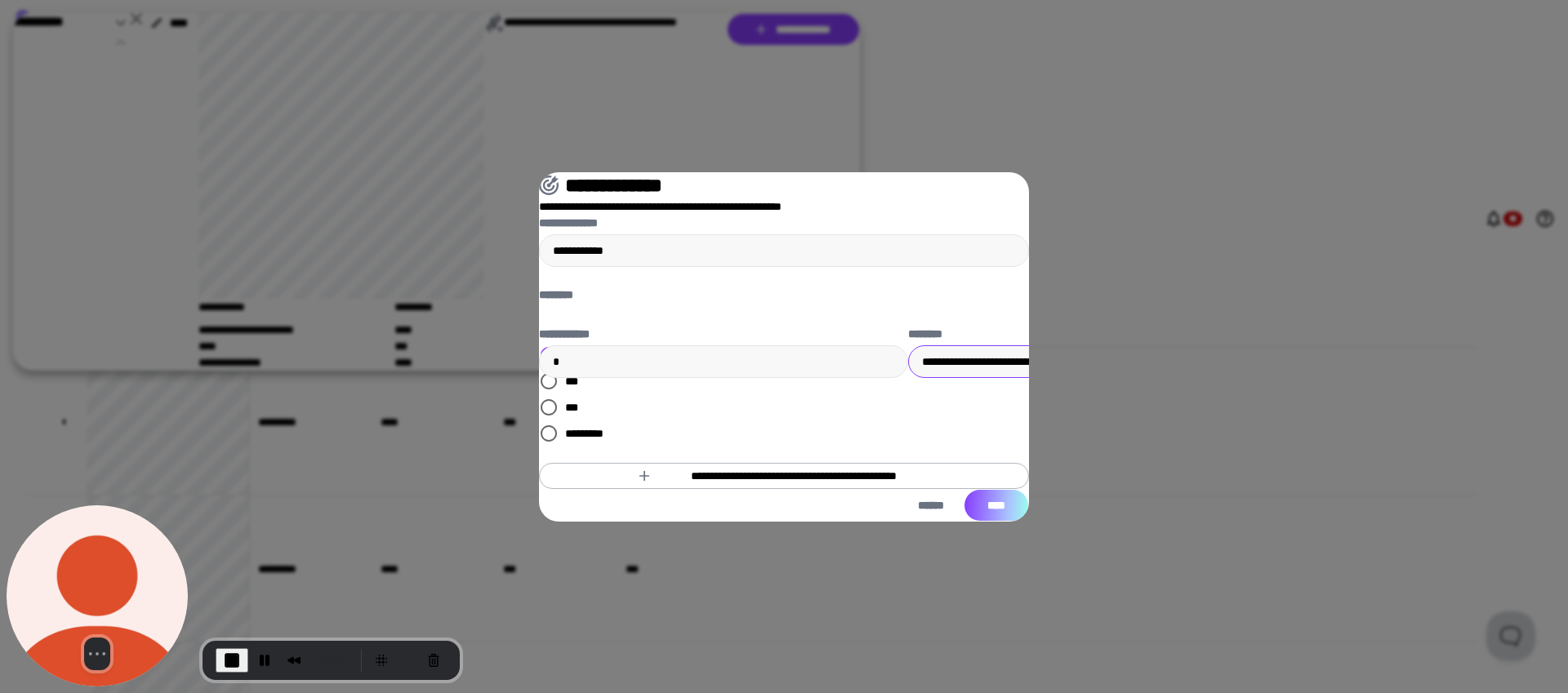 drag, startPoint x: 941, startPoint y: 494, endPoint x: 928, endPoint y: 498, distance: 13.601471 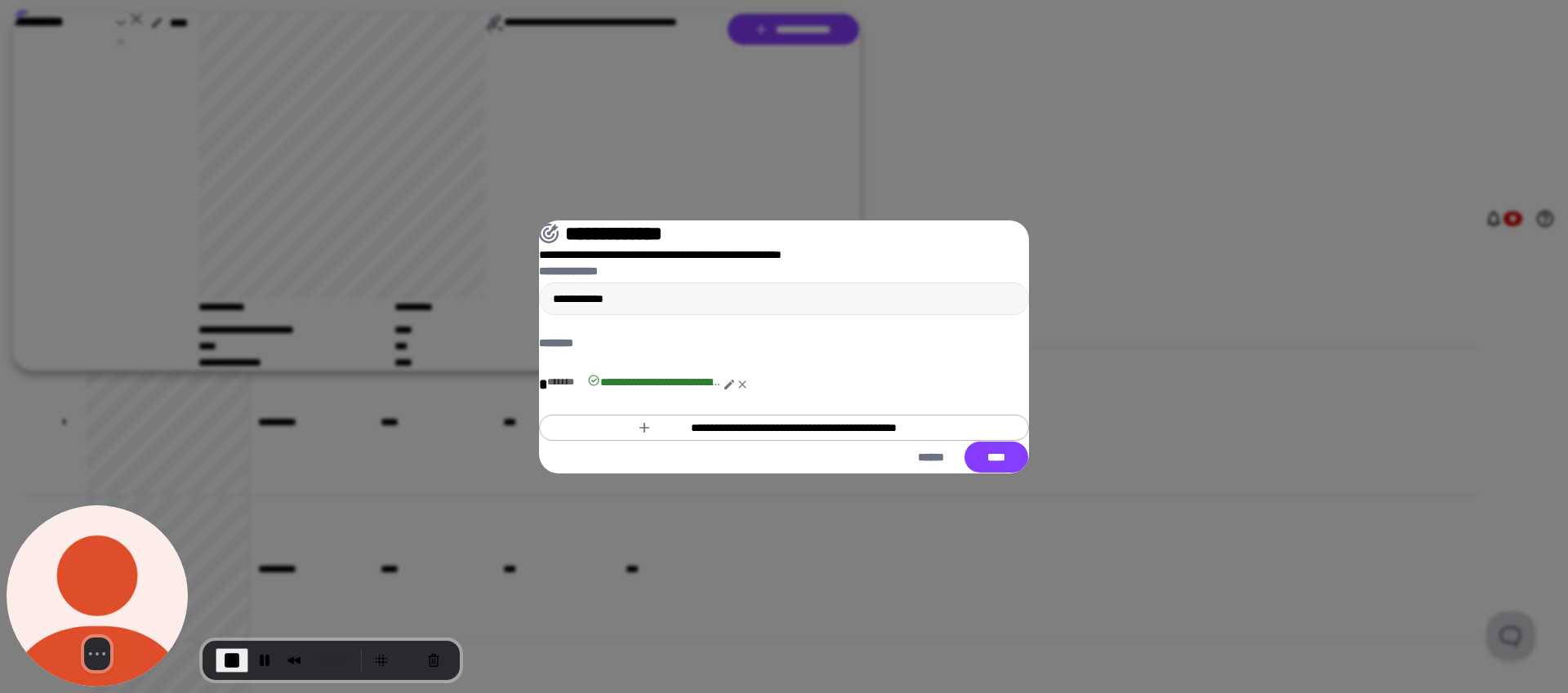 click on "**********" at bounding box center (794, 428) 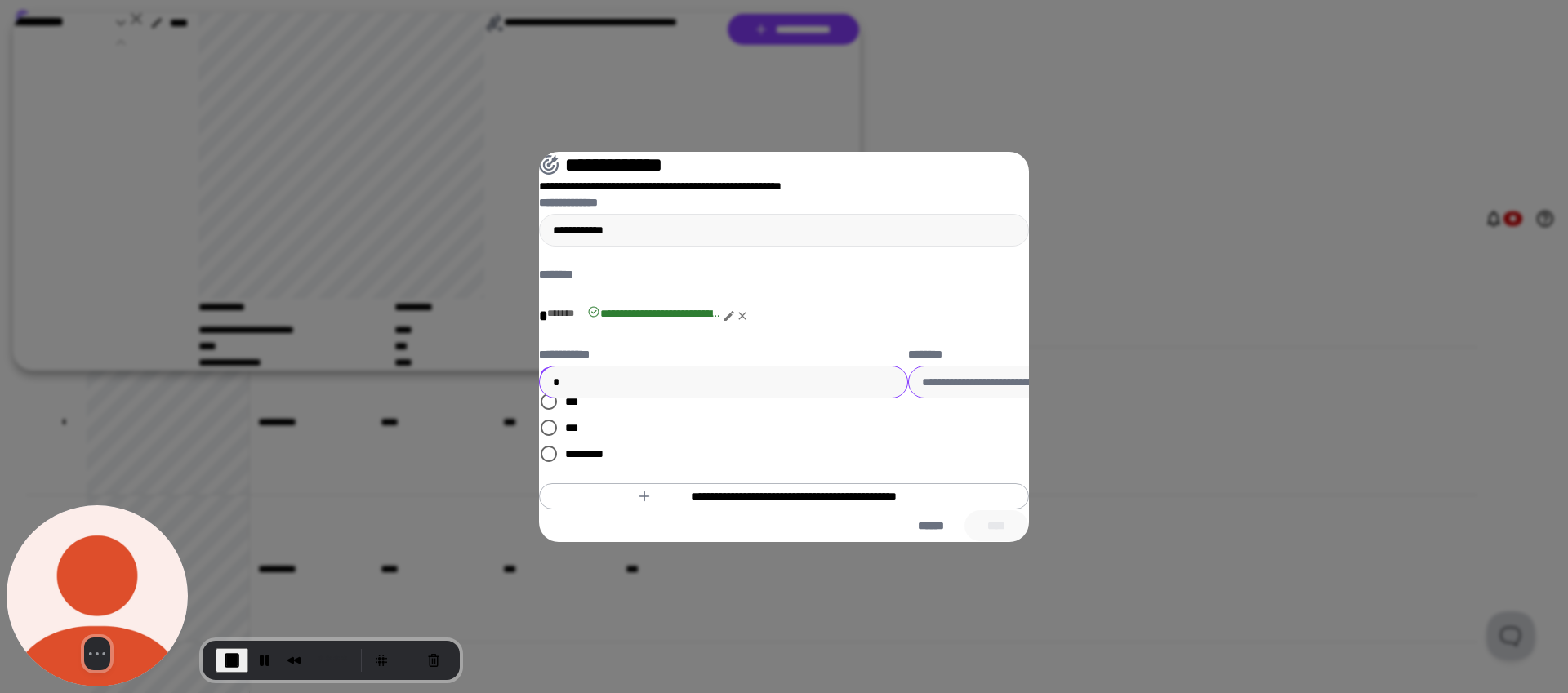 type on "*" 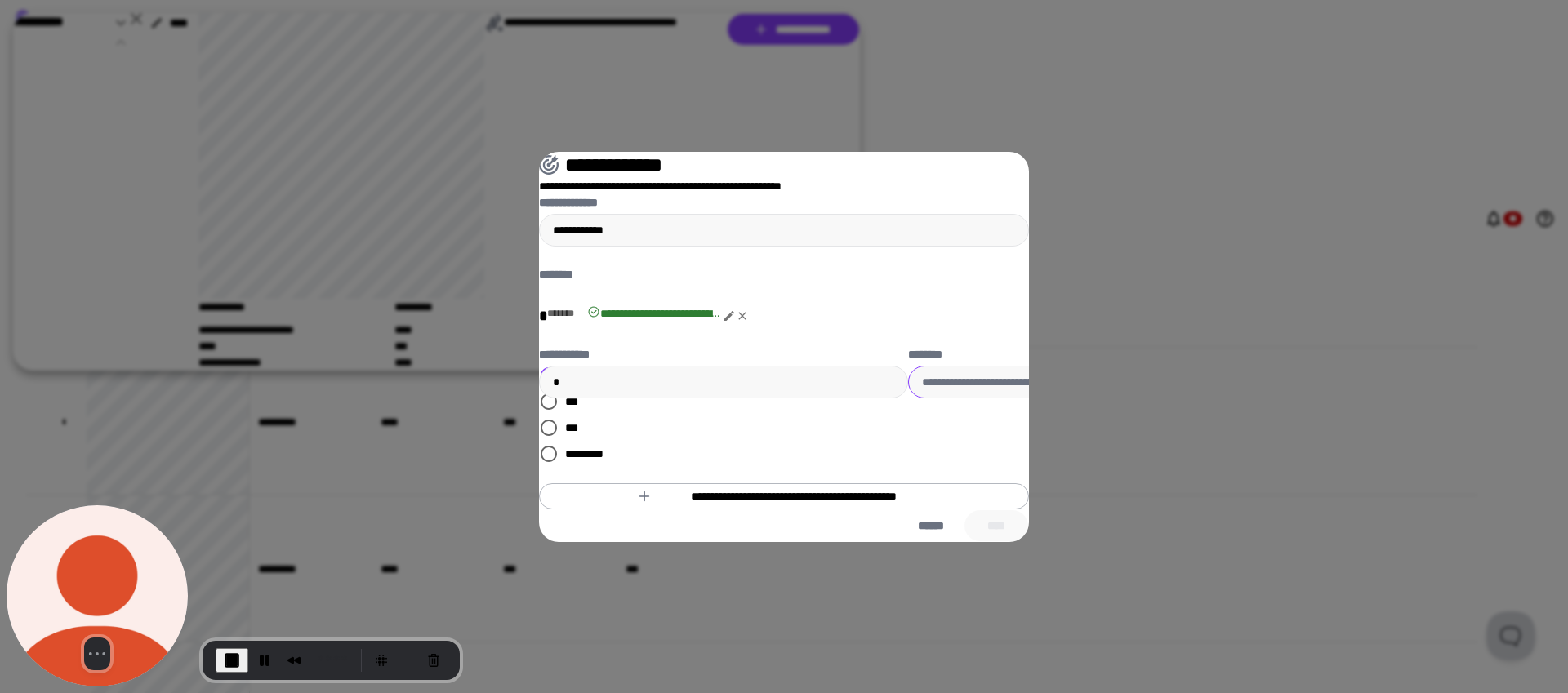 drag, startPoint x: 702, startPoint y: 495, endPoint x: 746, endPoint y: 498, distance: 44.10215 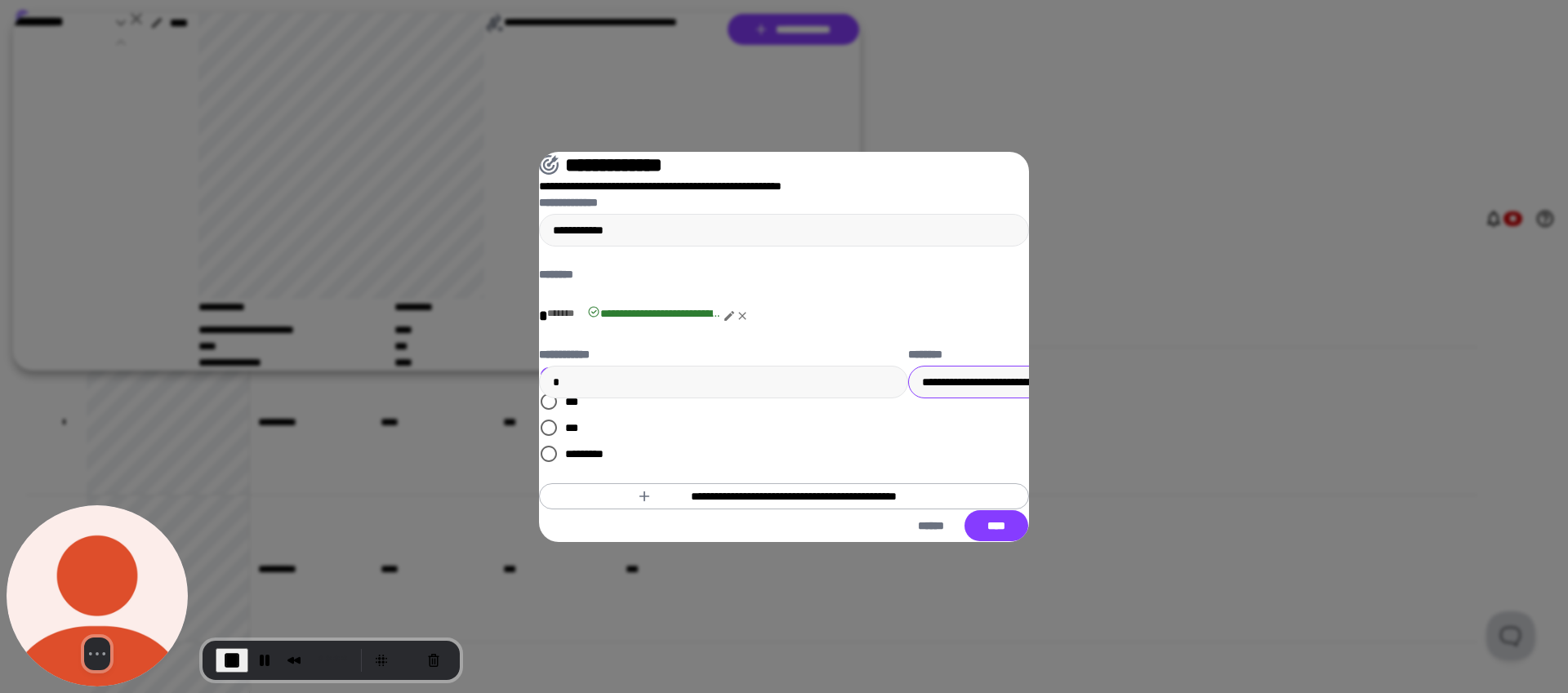paste on "**********" 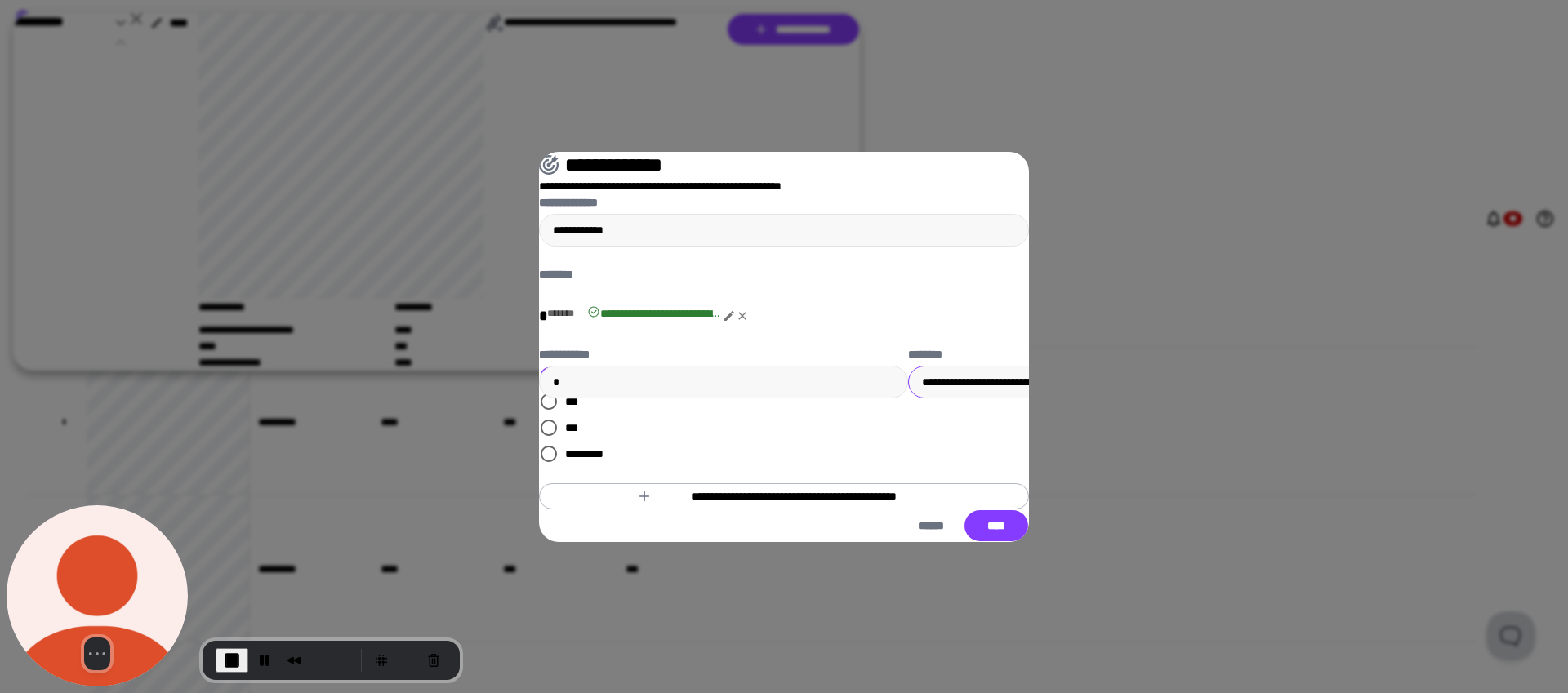 scroll, scrollTop: 0, scrollLeft: 201, axis: horizontal 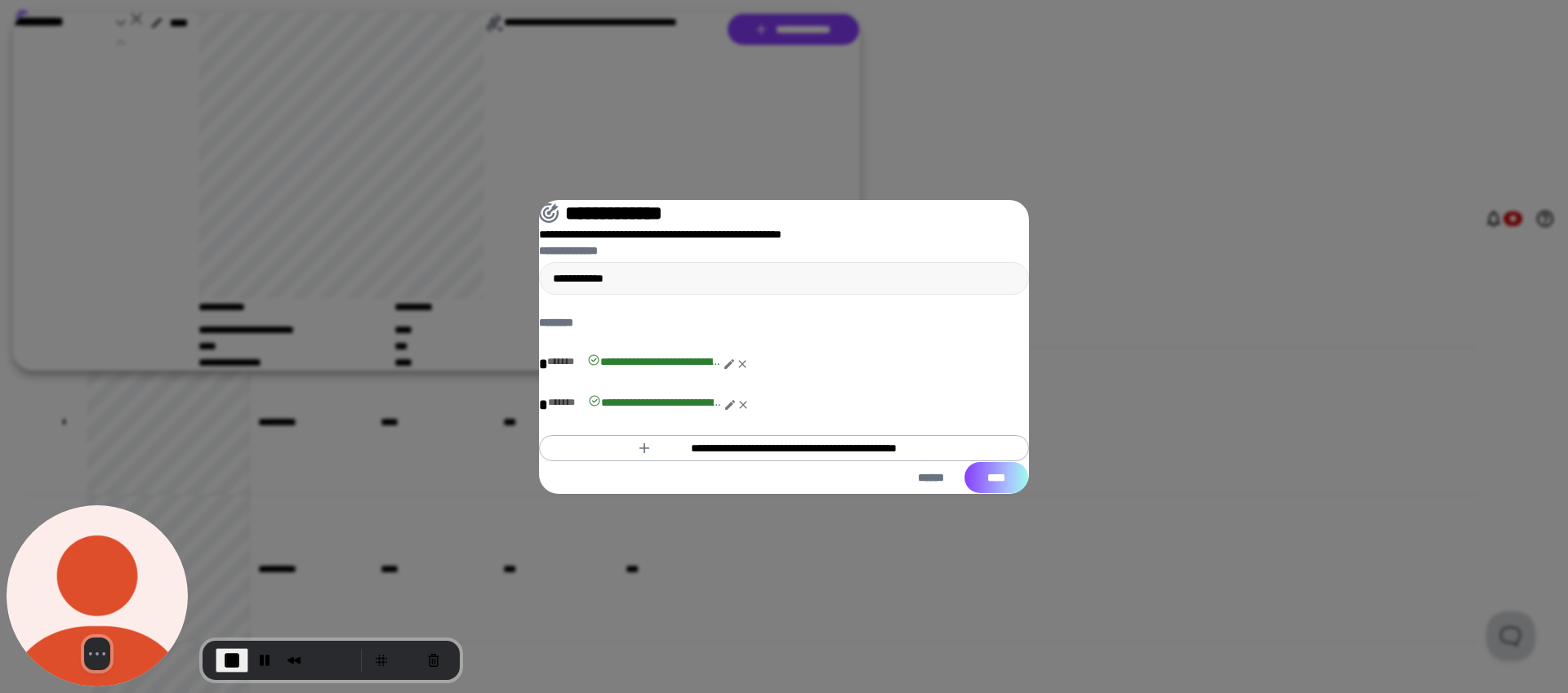 click on "****" at bounding box center (996, 478) 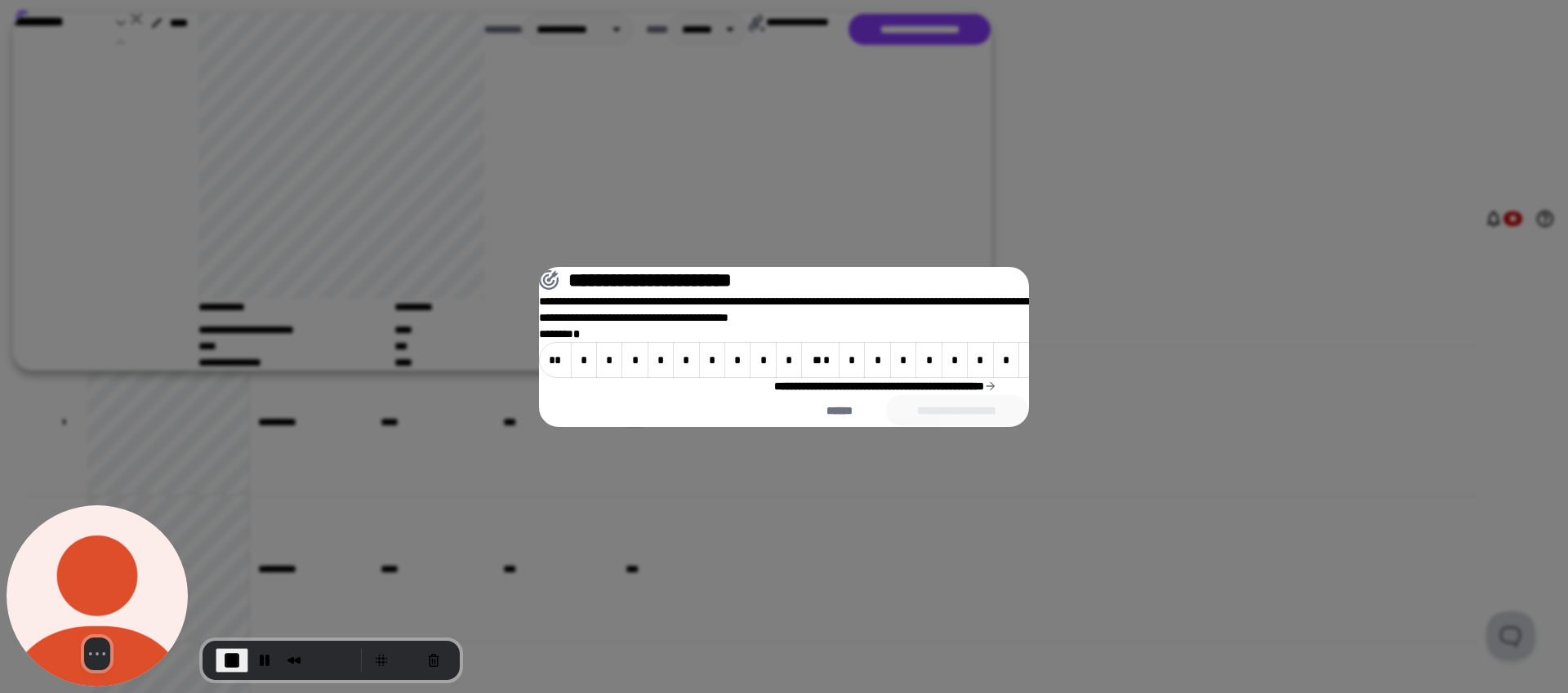 click on "*" at bounding box center (712, 360) 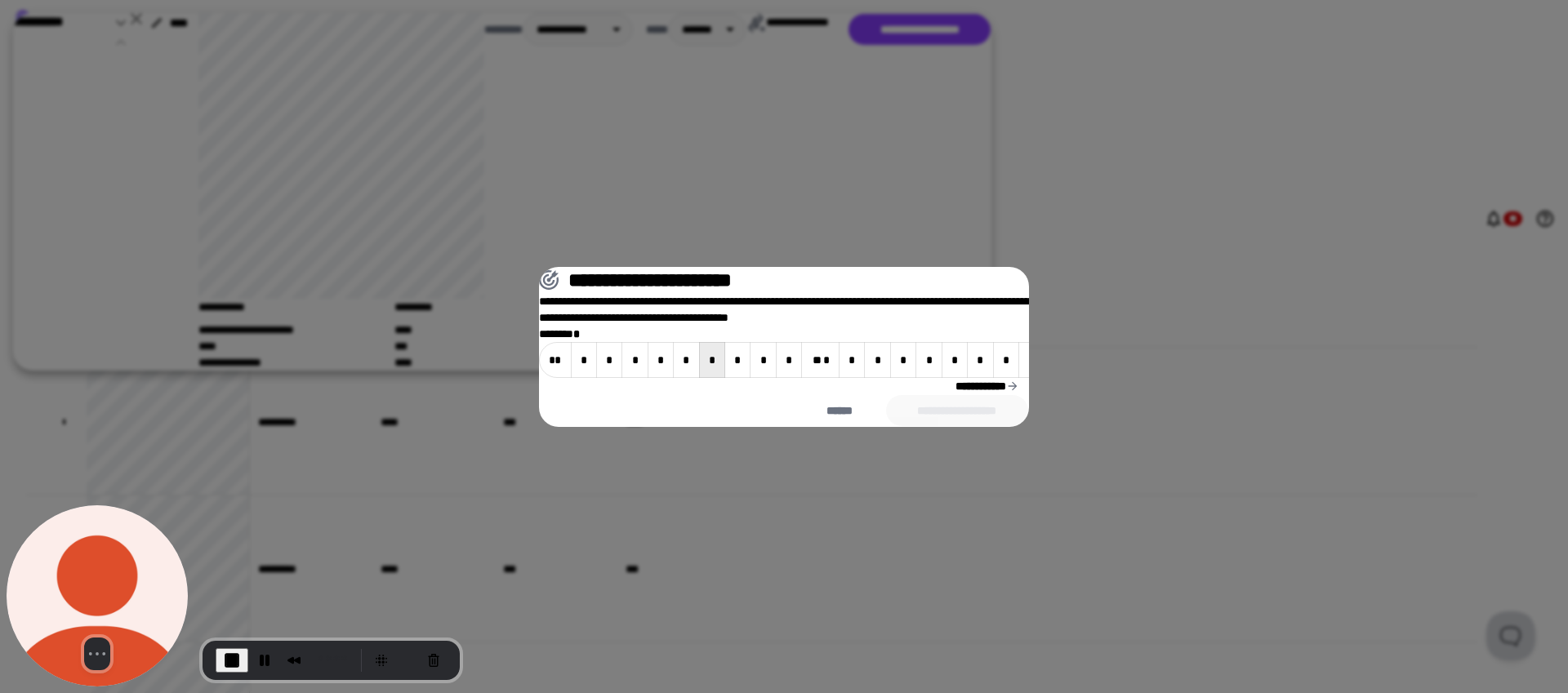 click on "**********" at bounding box center (987, 386) 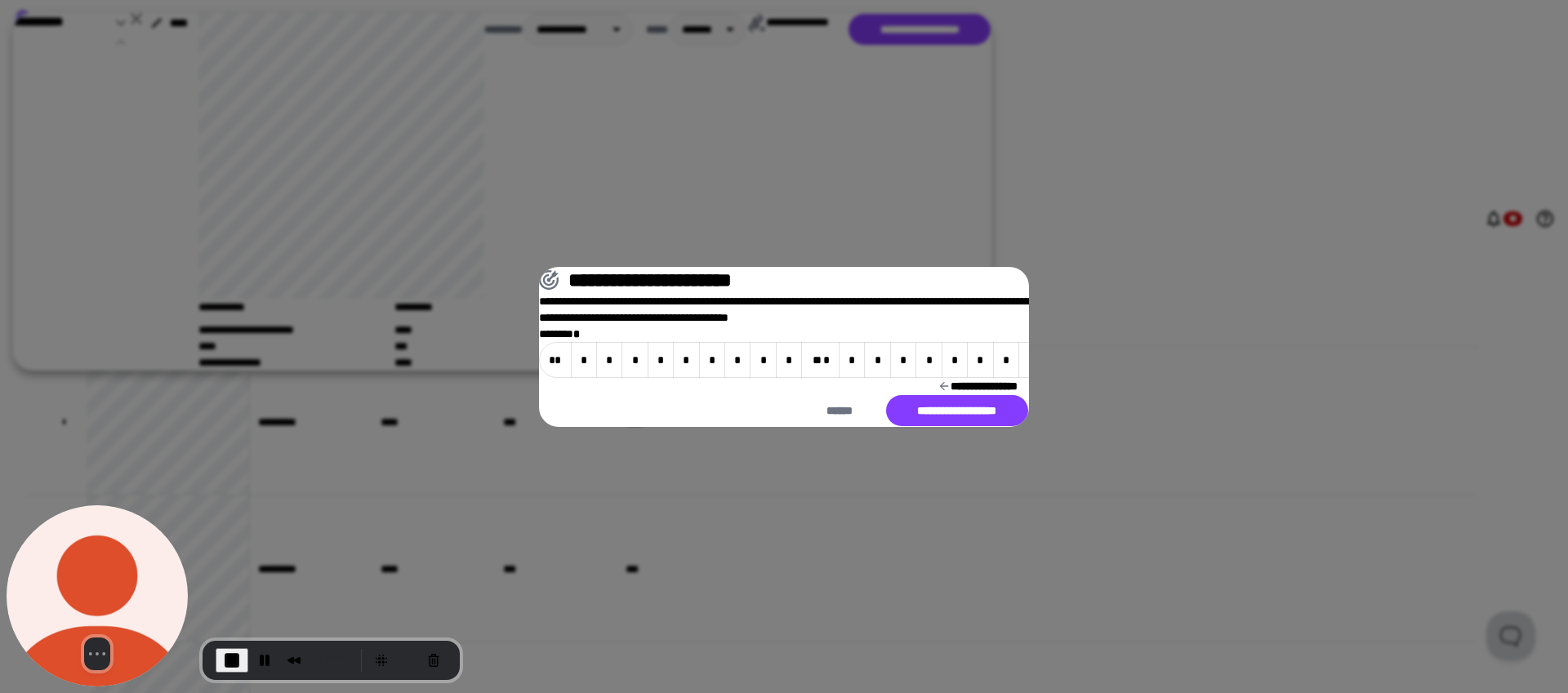 click on "*" at bounding box center [1811, 360] 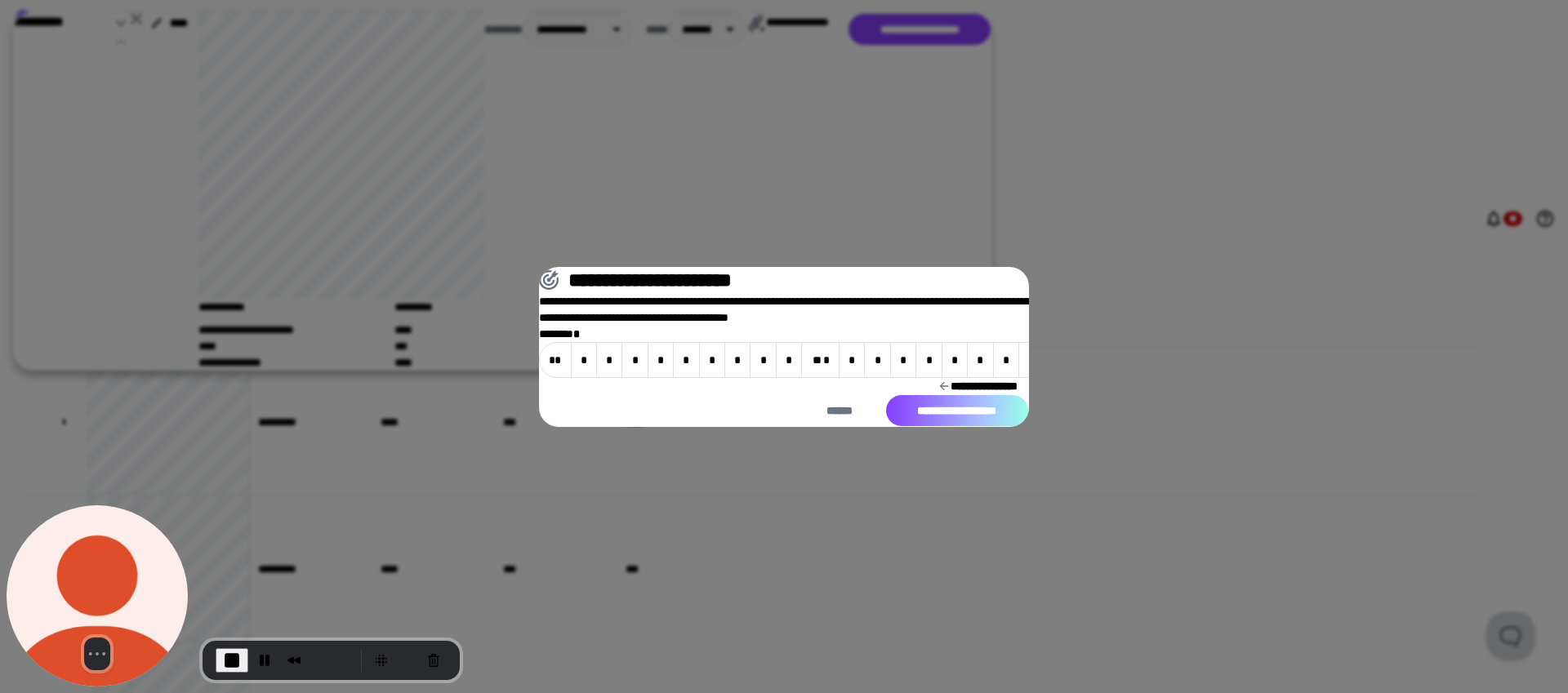 click on "**********" at bounding box center [957, 411] 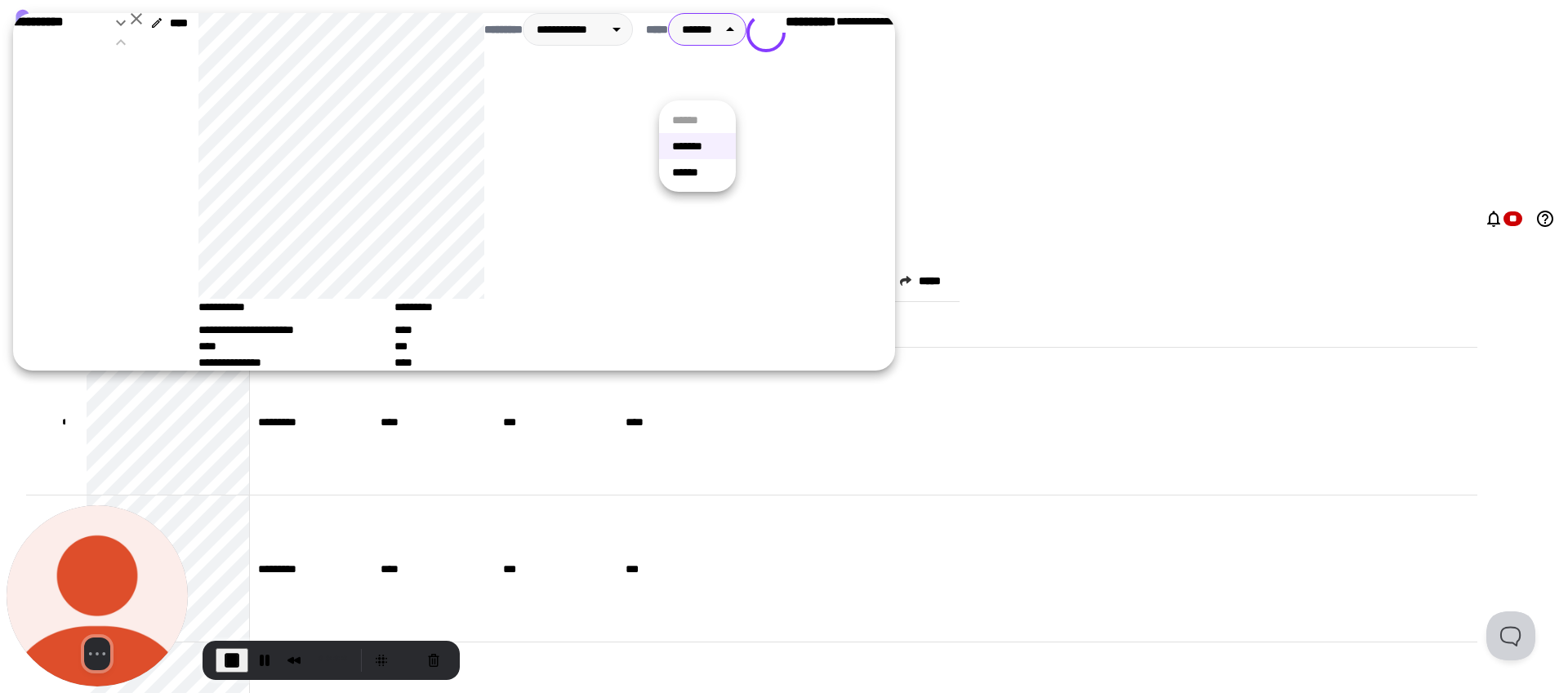 click on "**********" at bounding box center (784, 346) 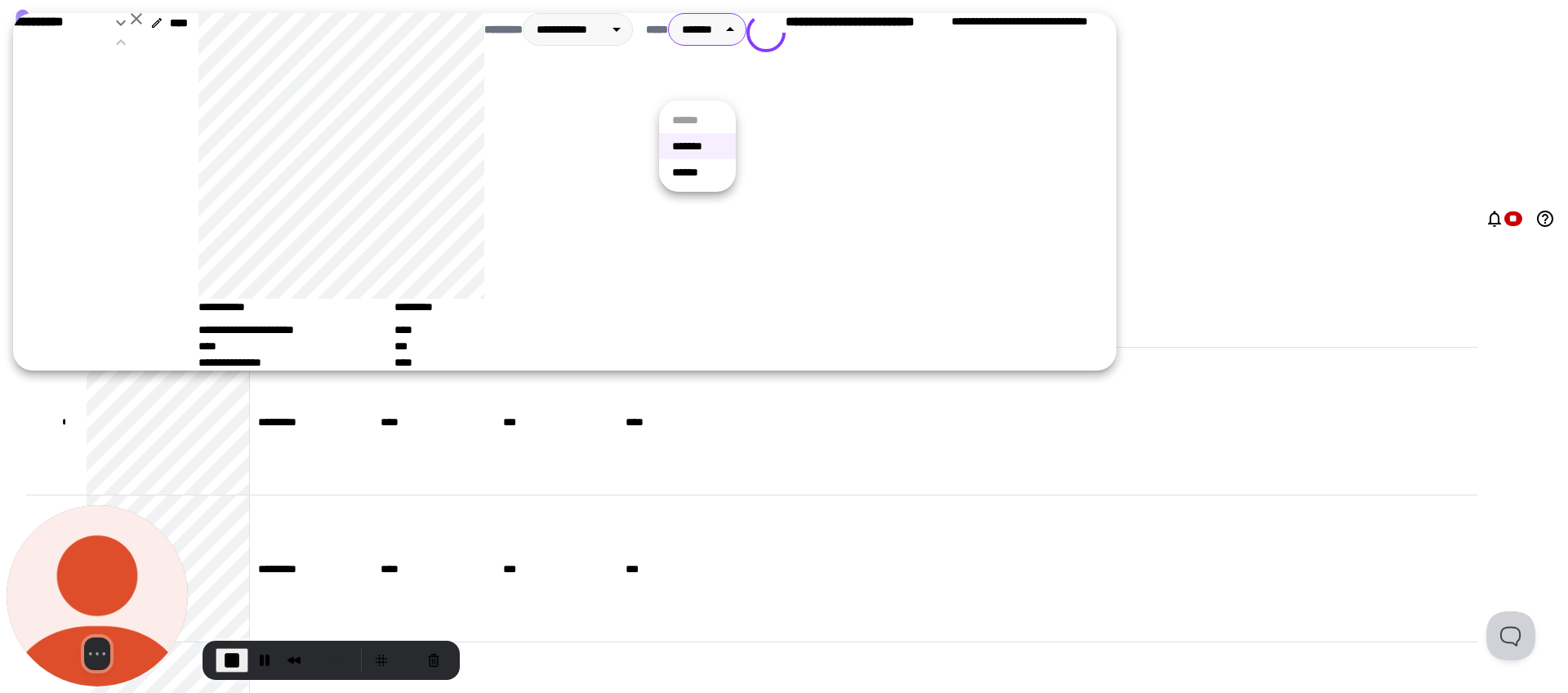 drag, startPoint x: 696, startPoint y: 169, endPoint x: 826, endPoint y: 247, distance: 151.60475 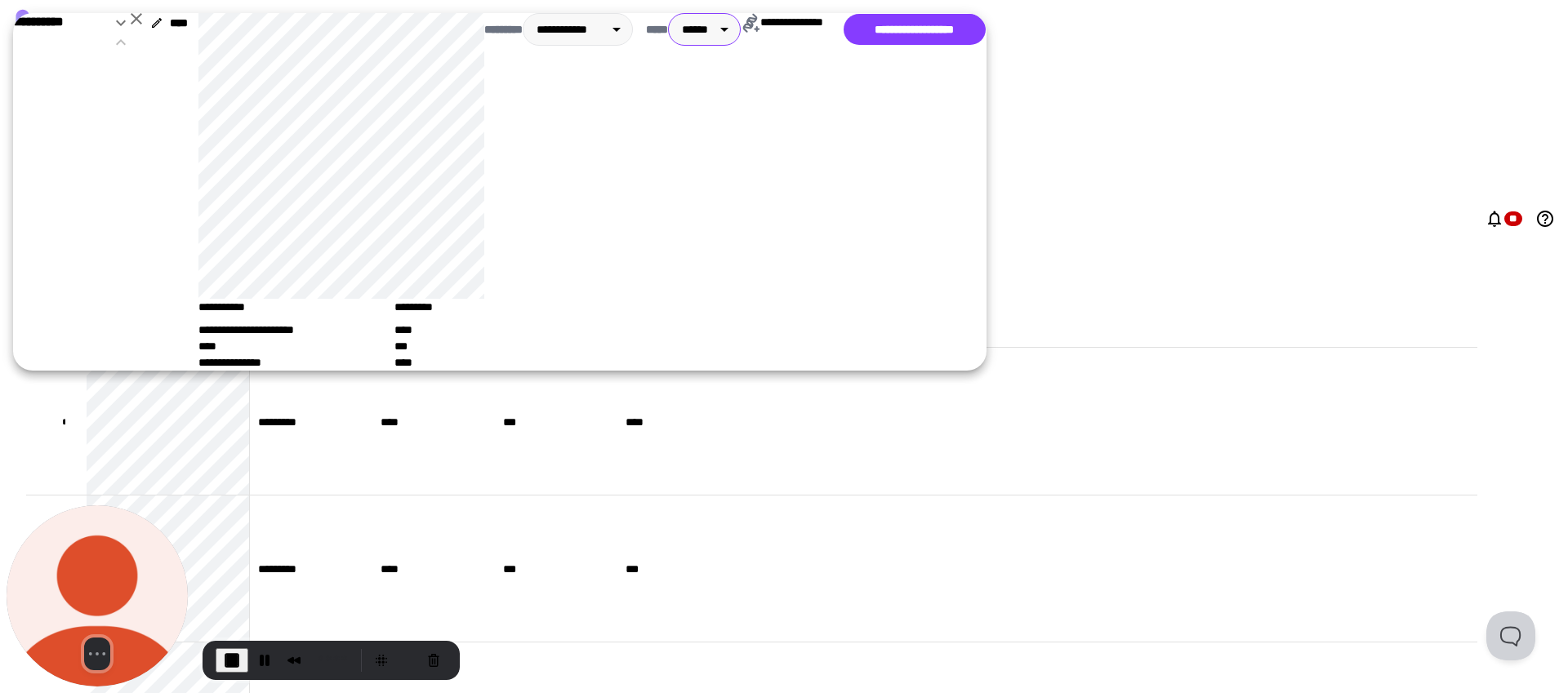 click on "**********" at bounding box center (863, 192) 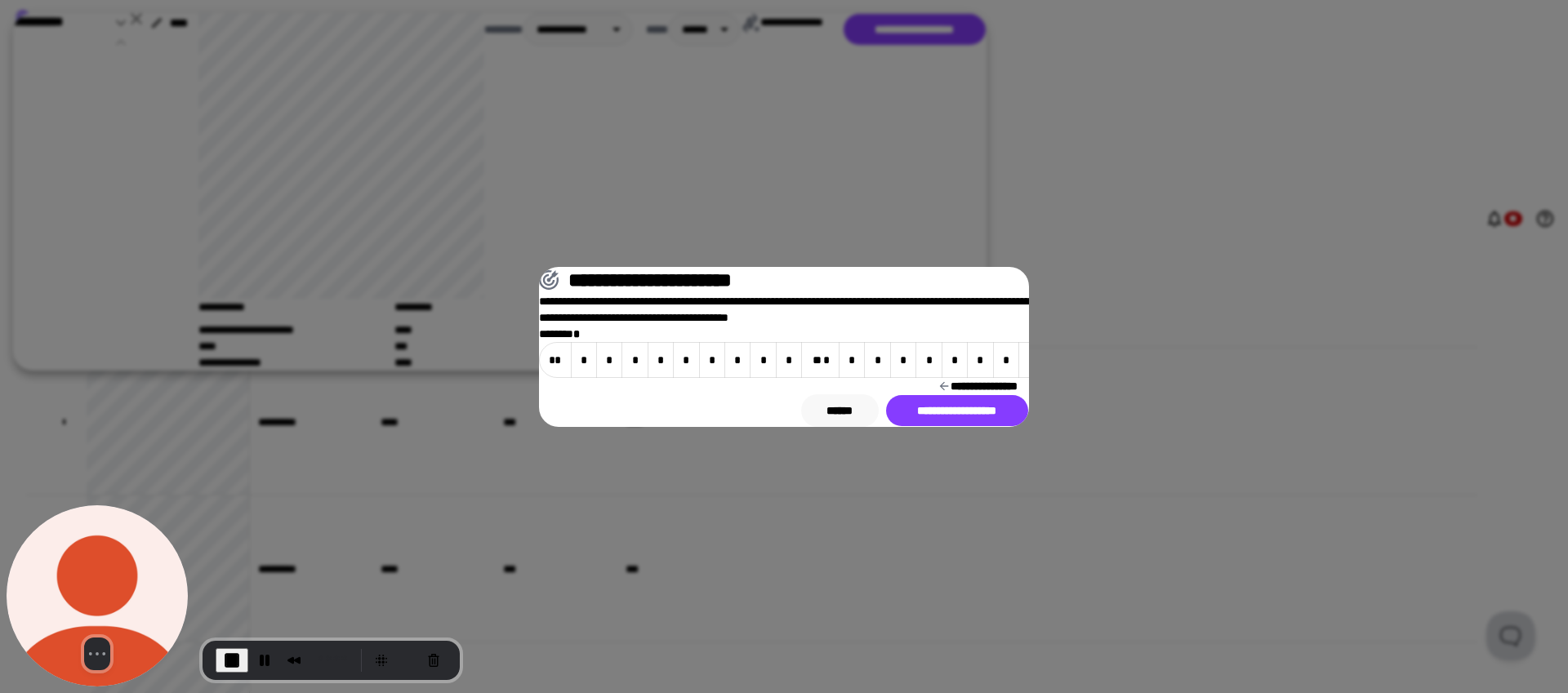 click on "**********" at bounding box center [978, 386] 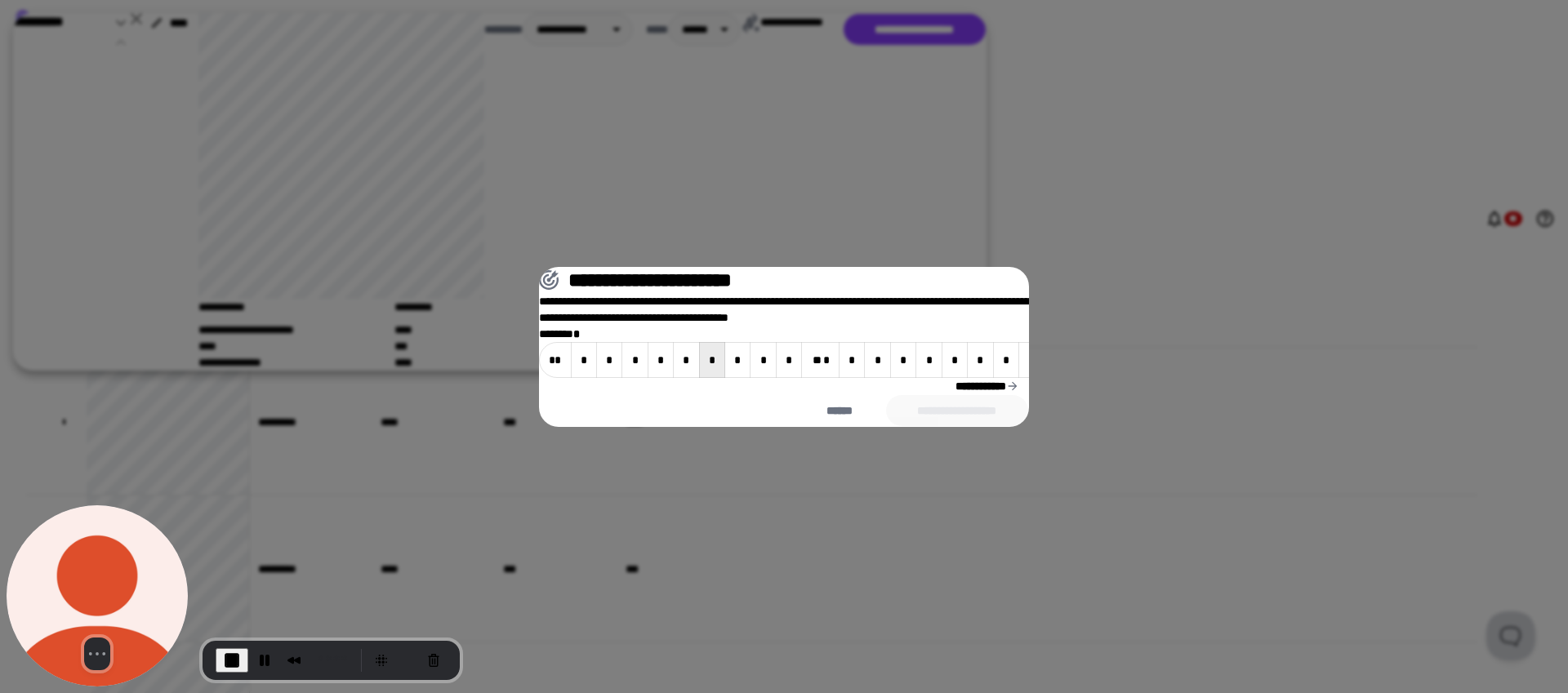 drag, startPoint x: 631, startPoint y: 335, endPoint x: 663, endPoint y: 366, distance: 44.553339 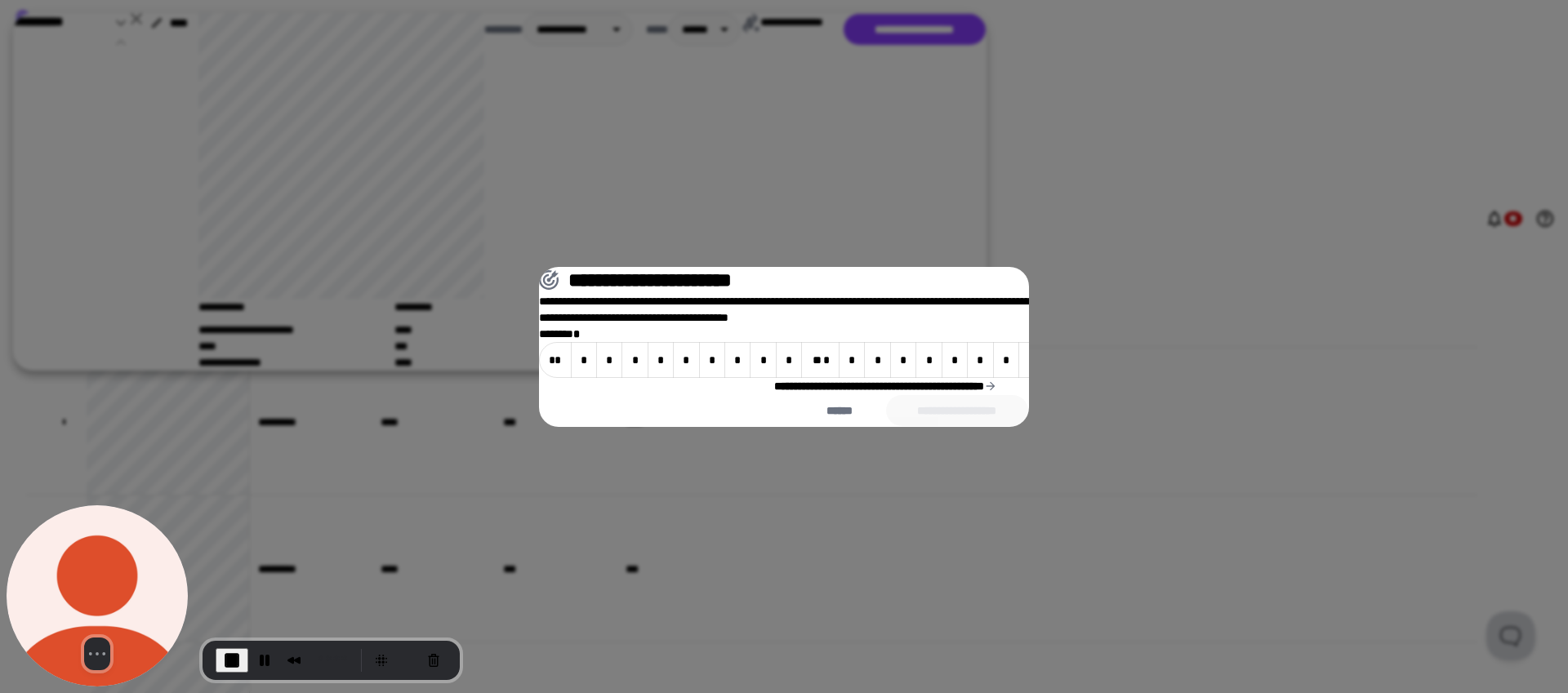 click on "*" at bounding box center (852, 360) 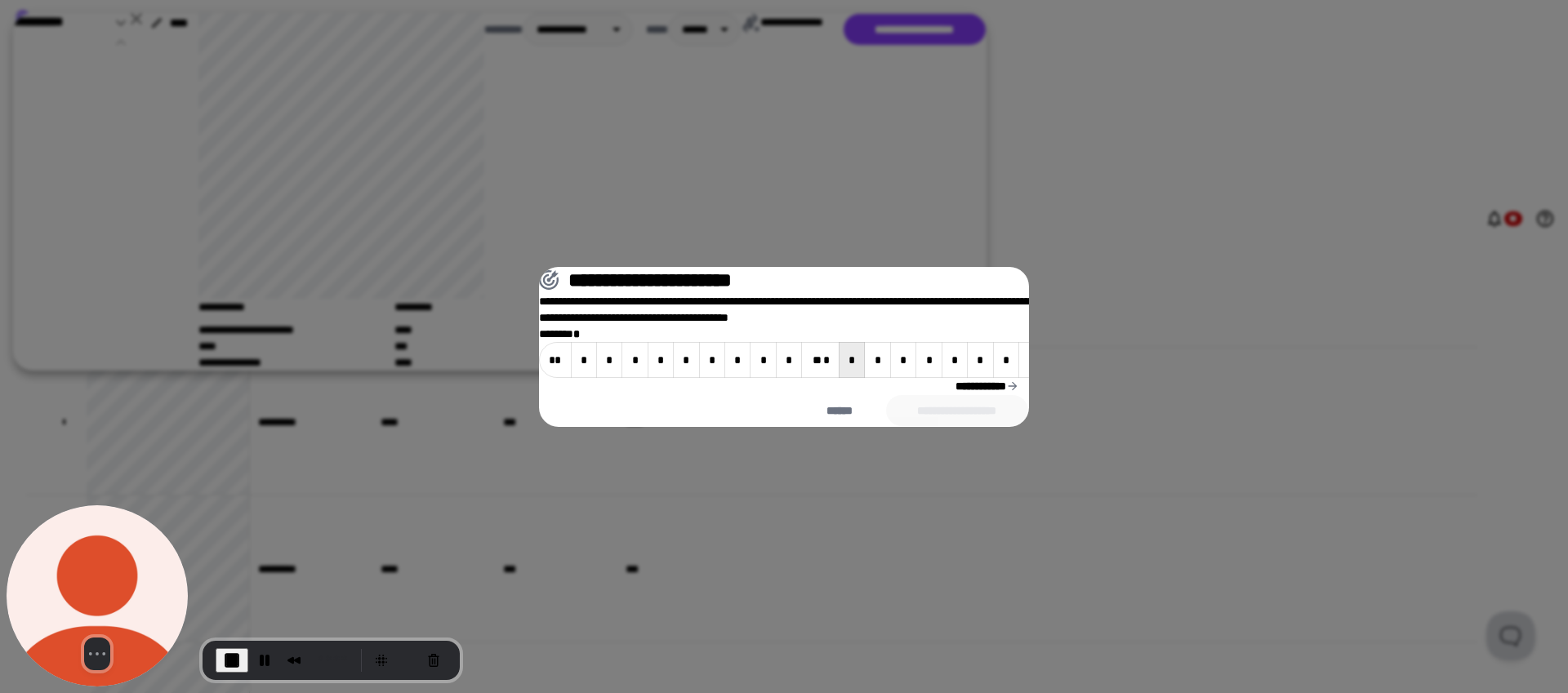 click on "*" at bounding box center (789, 360) 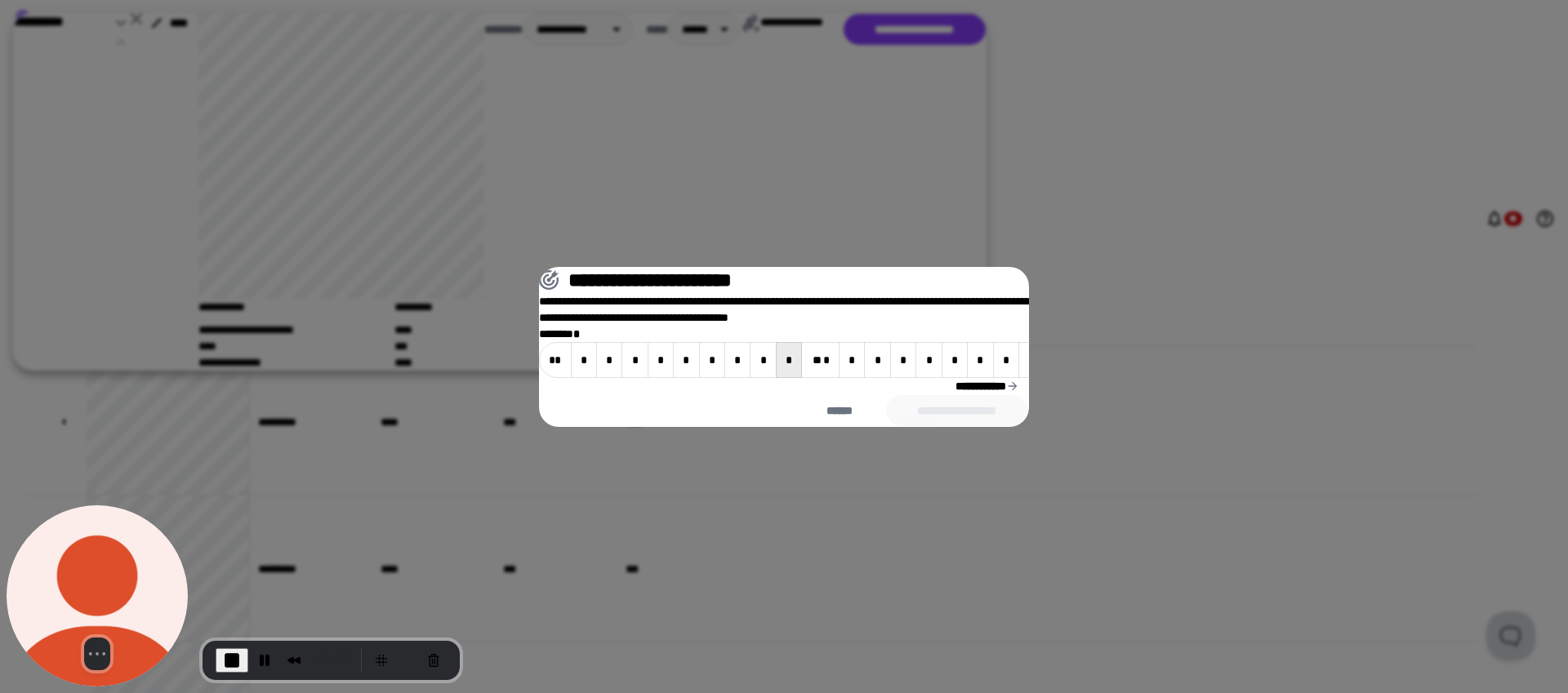 click on "*" at bounding box center (1031, 360) 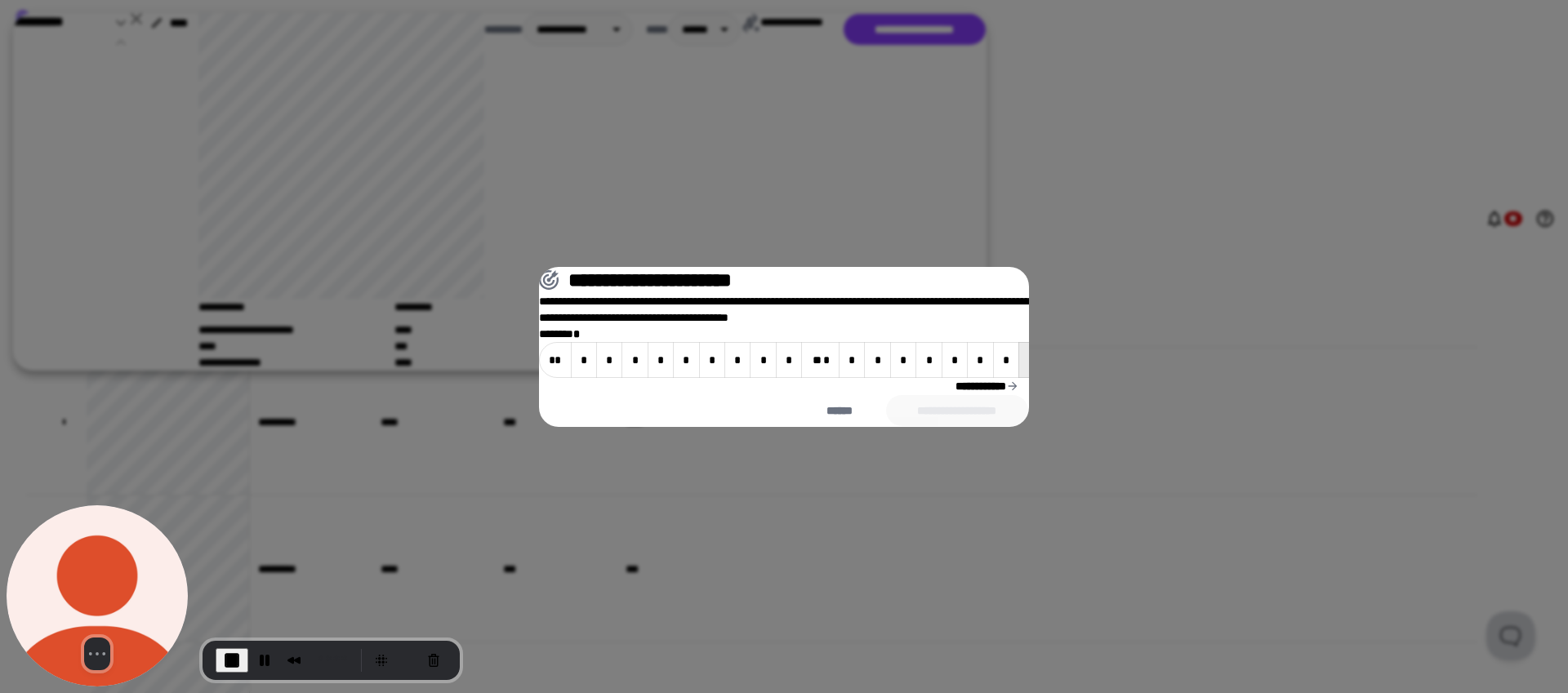 click on "**********" at bounding box center (987, 386) 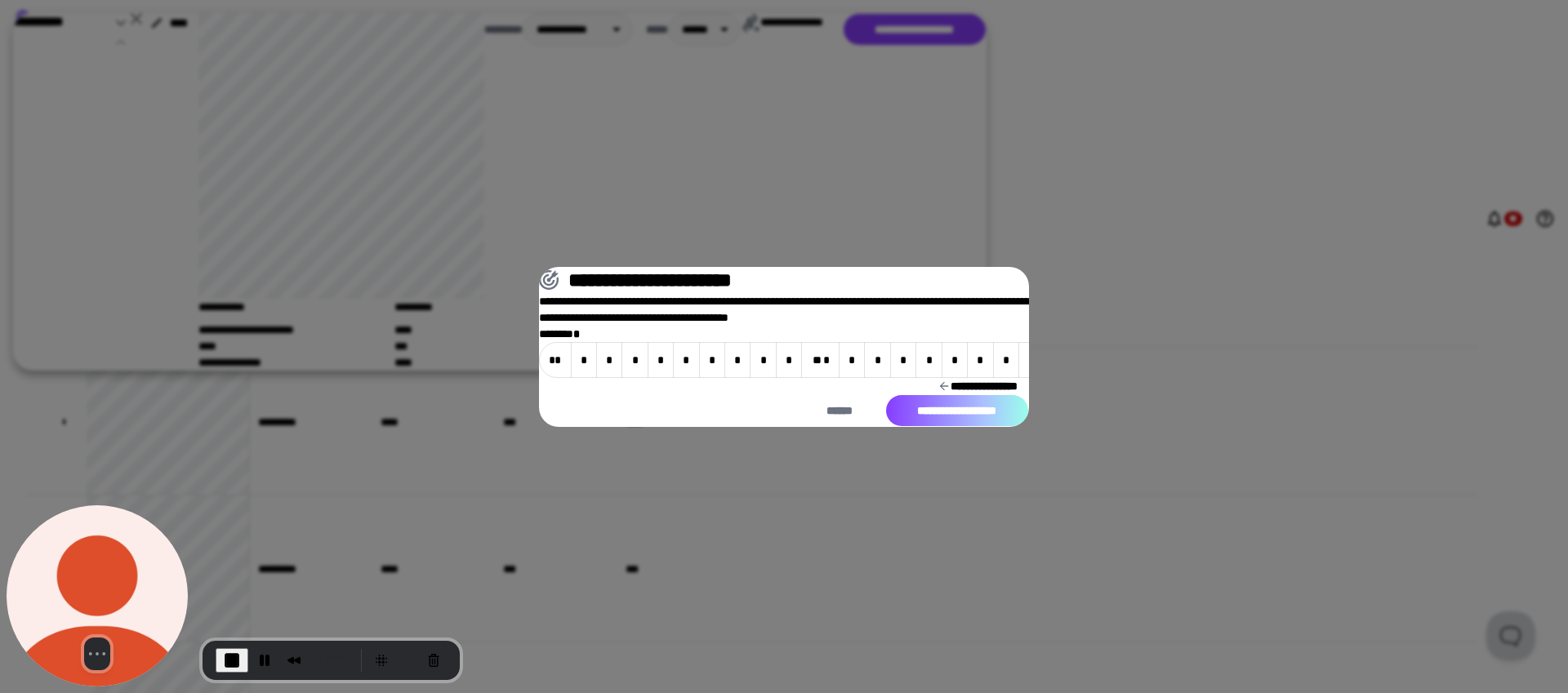 click on "**********" at bounding box center [957, 411] 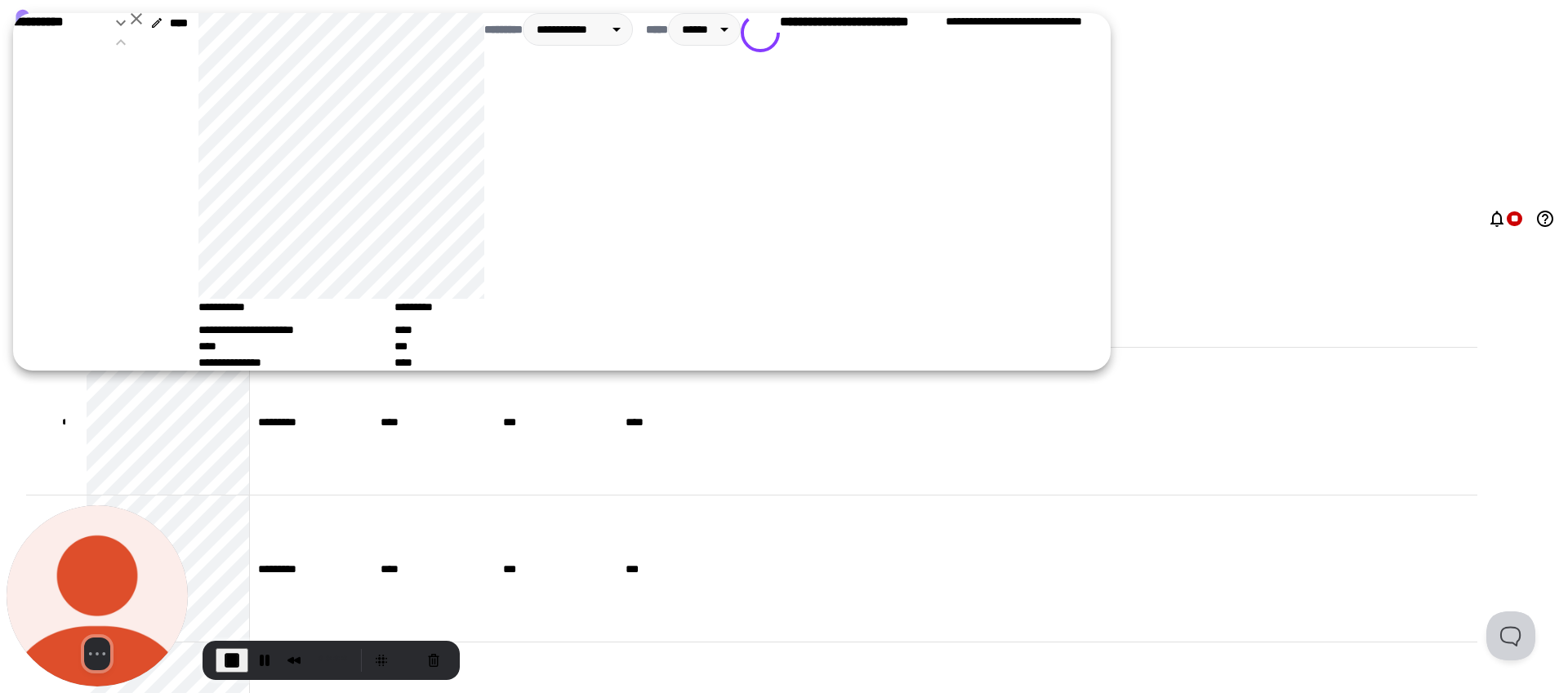drag, startPoint x: 105, startPoint y: 77, endPoint x: 122, endPoint y: 38, distance: 42.54409 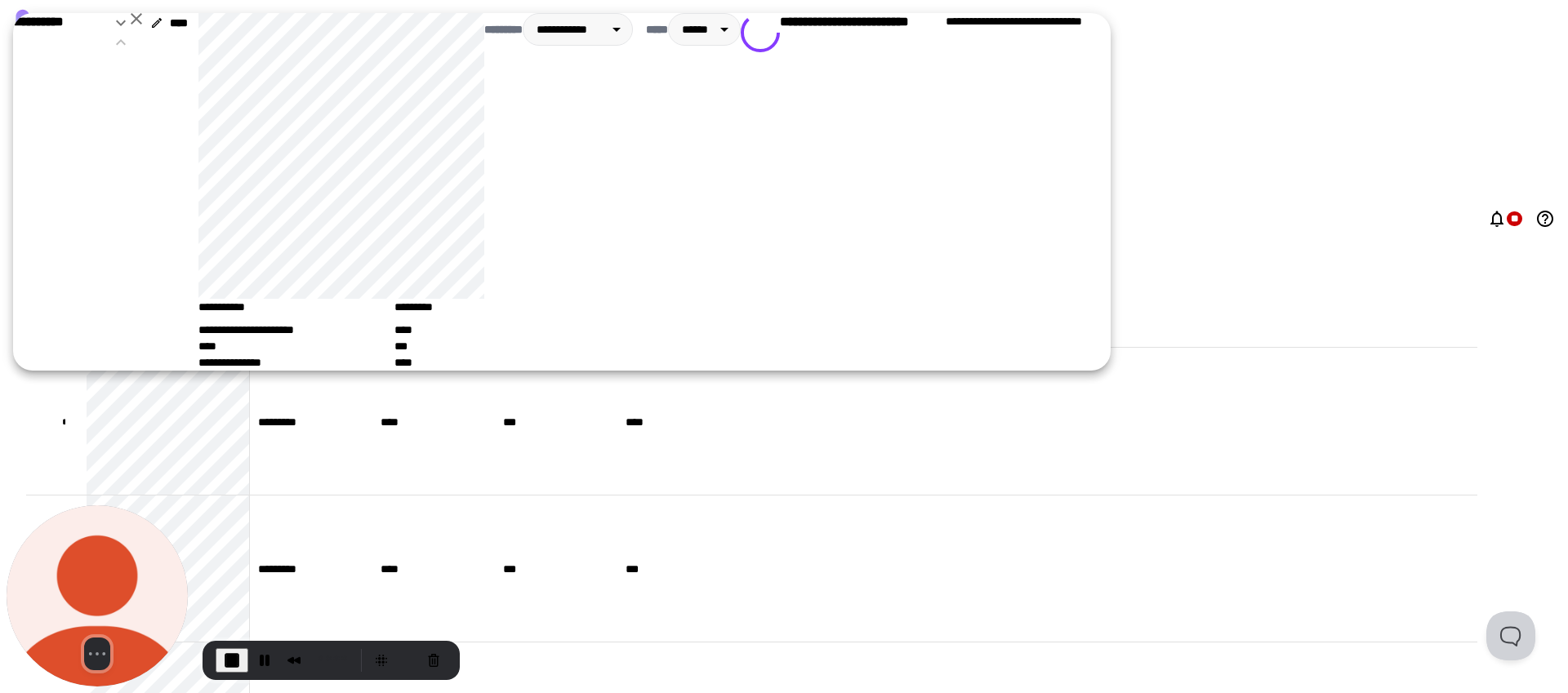 click on "****" at bounding box center (170, 192) 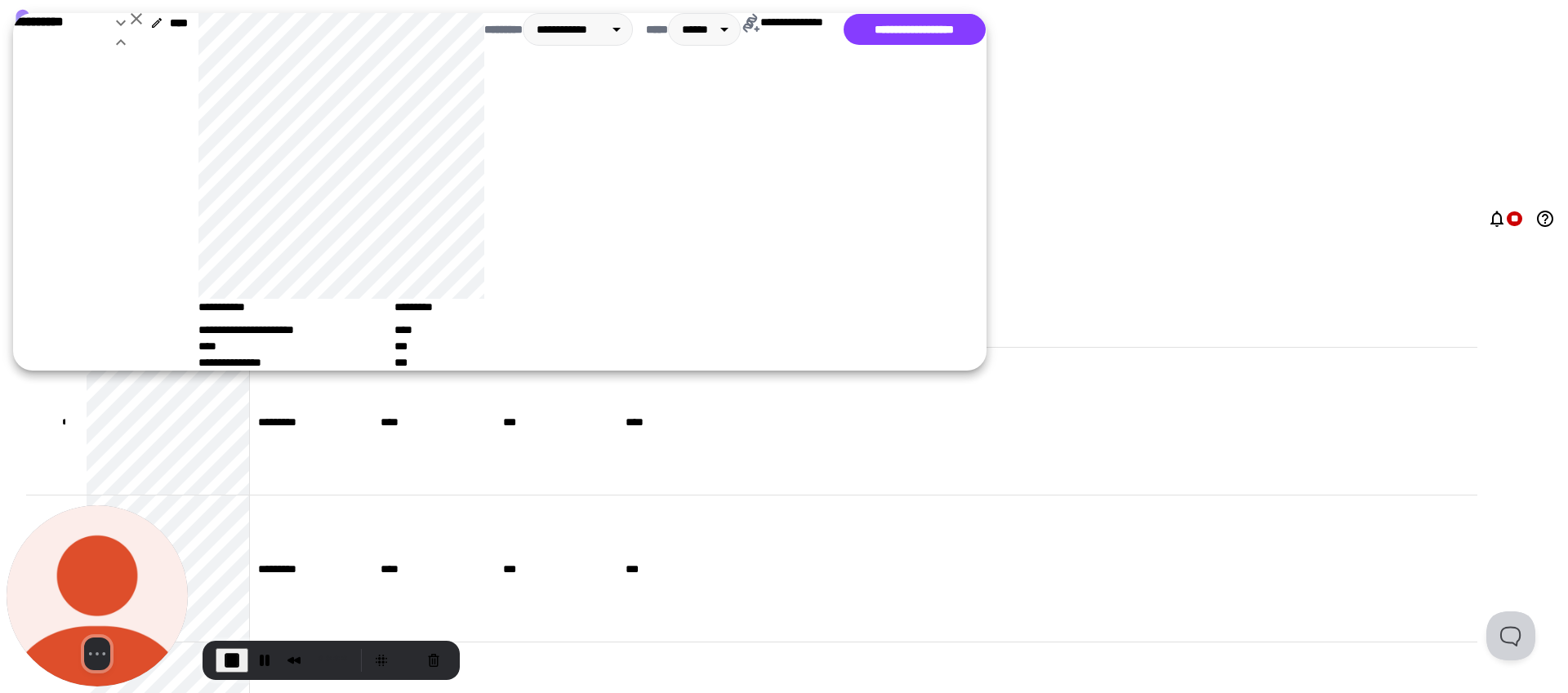 click on "**********" at bounding box center [863, 192] 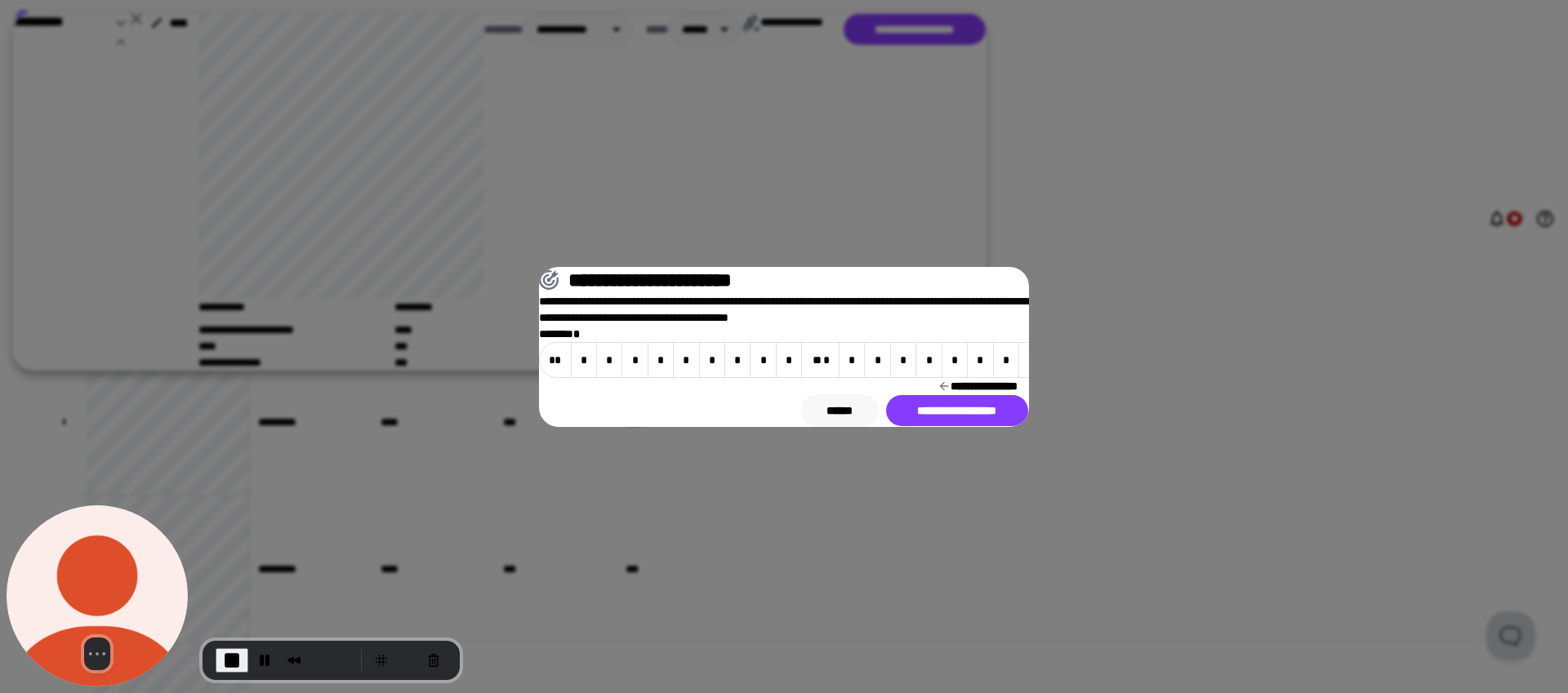 click on "******" at bounding box center (840, 411) 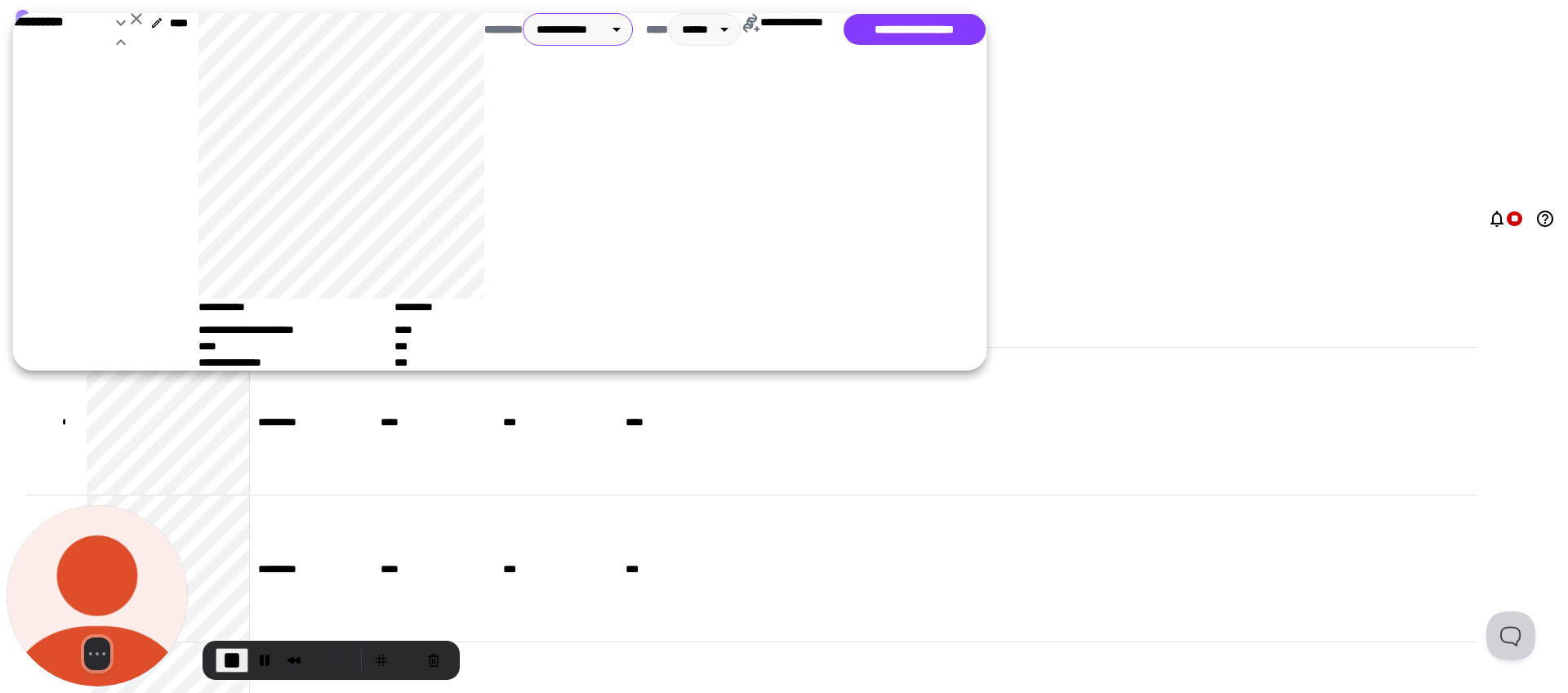 click on "**********" at bounding box center [784, 346] 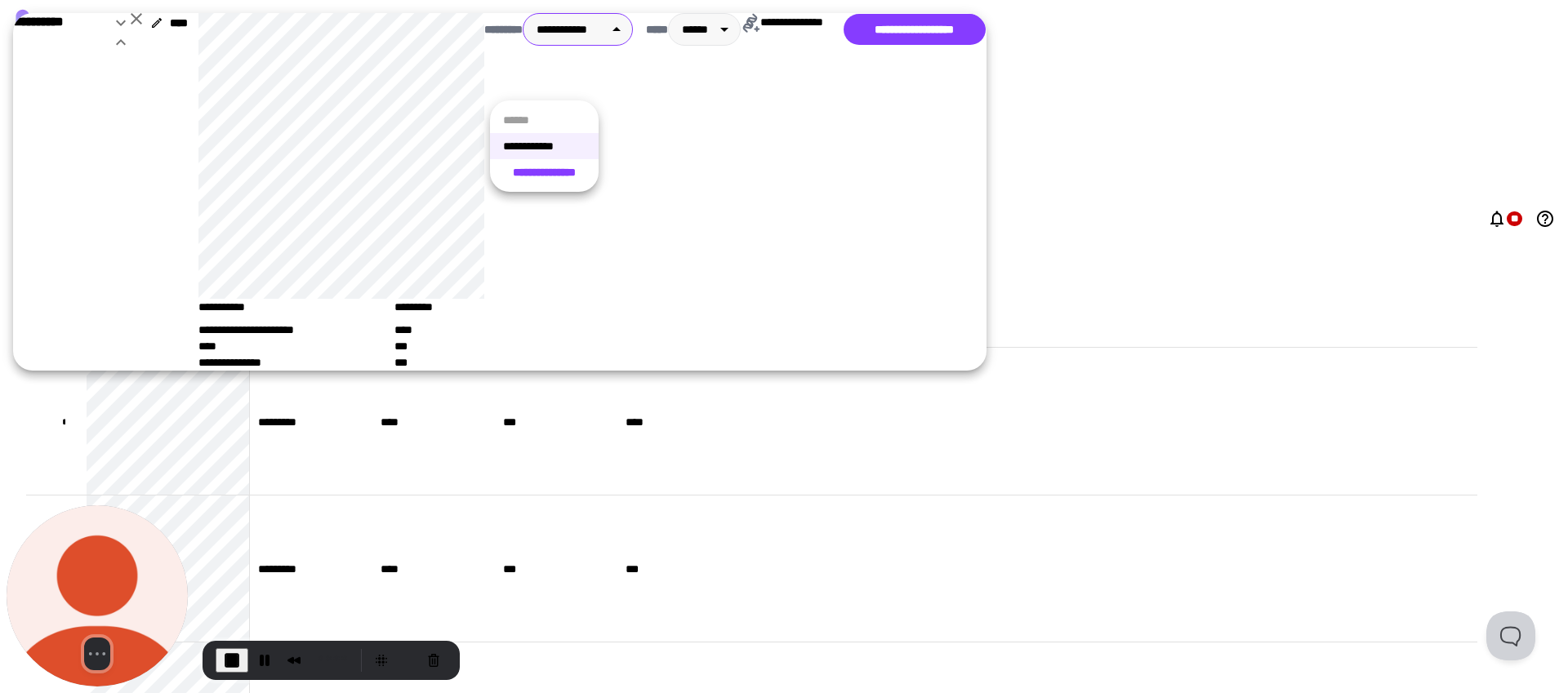 click on "**********" at bounding box center (544, 172) 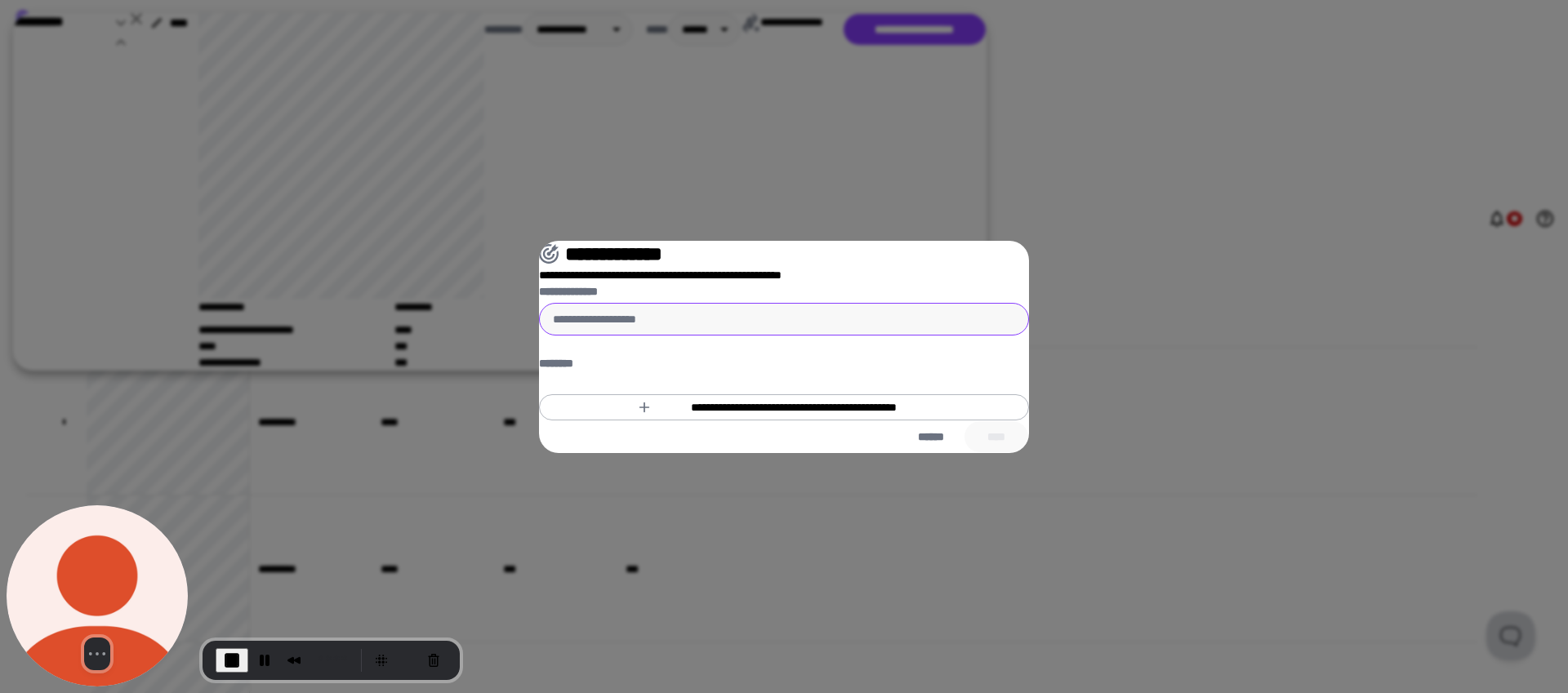 click on "**********" at bounding box center (784, 319) 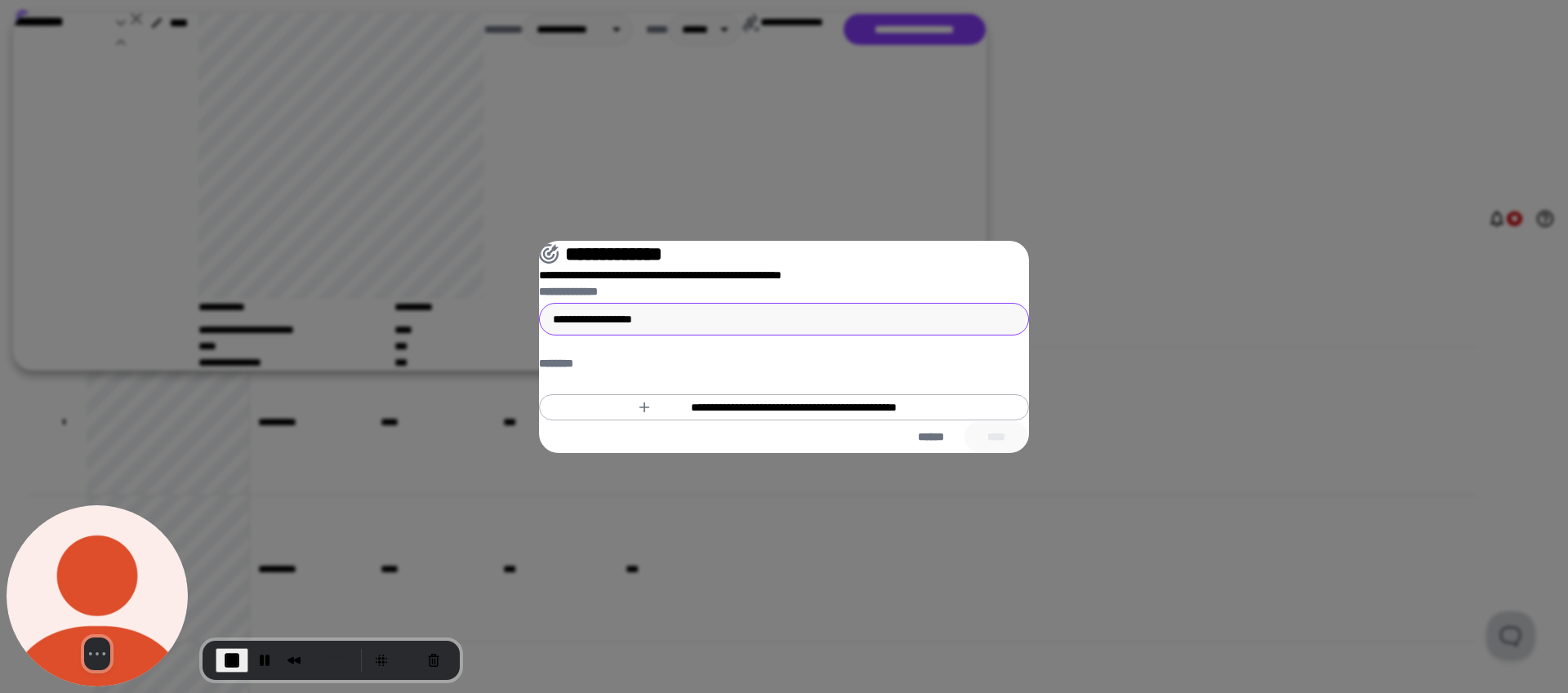 type on "**********" 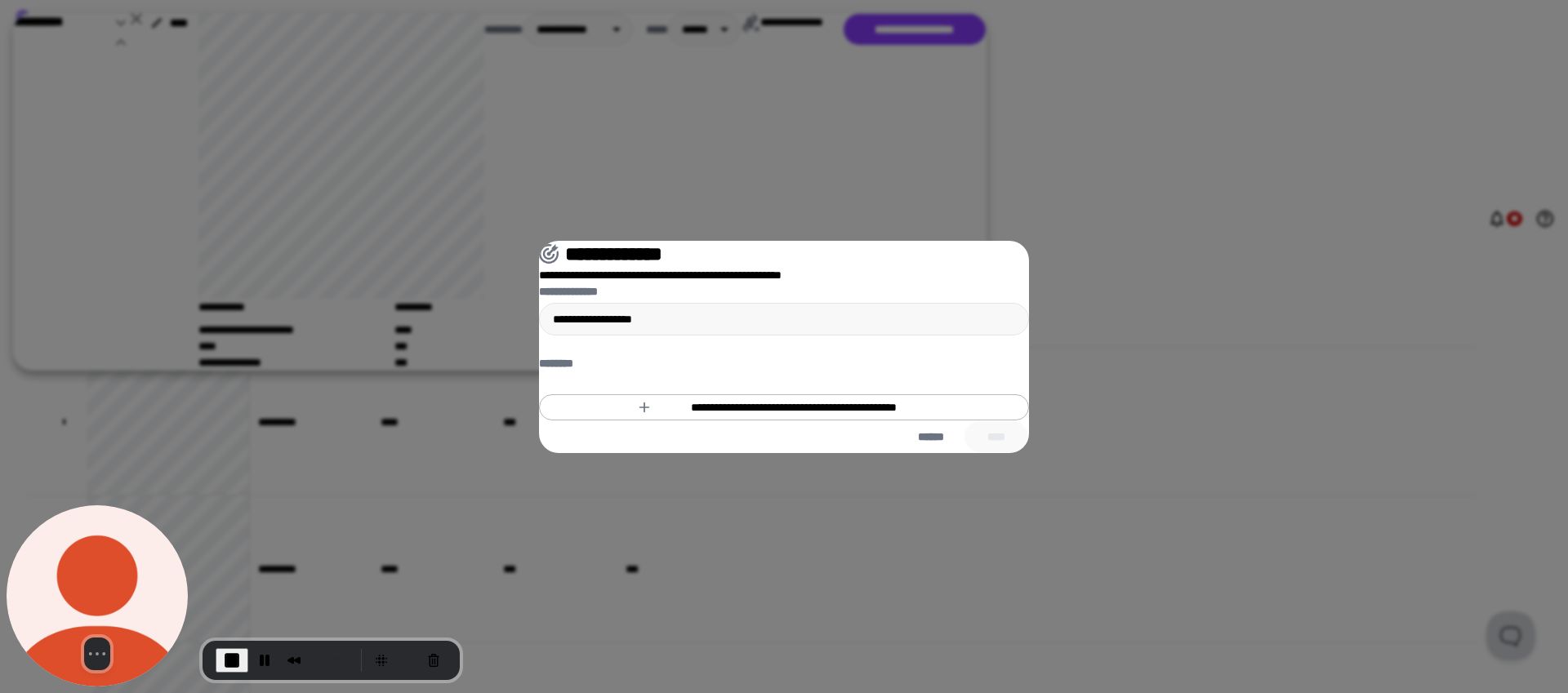 click on "**********" at bounding box center (784, 407) 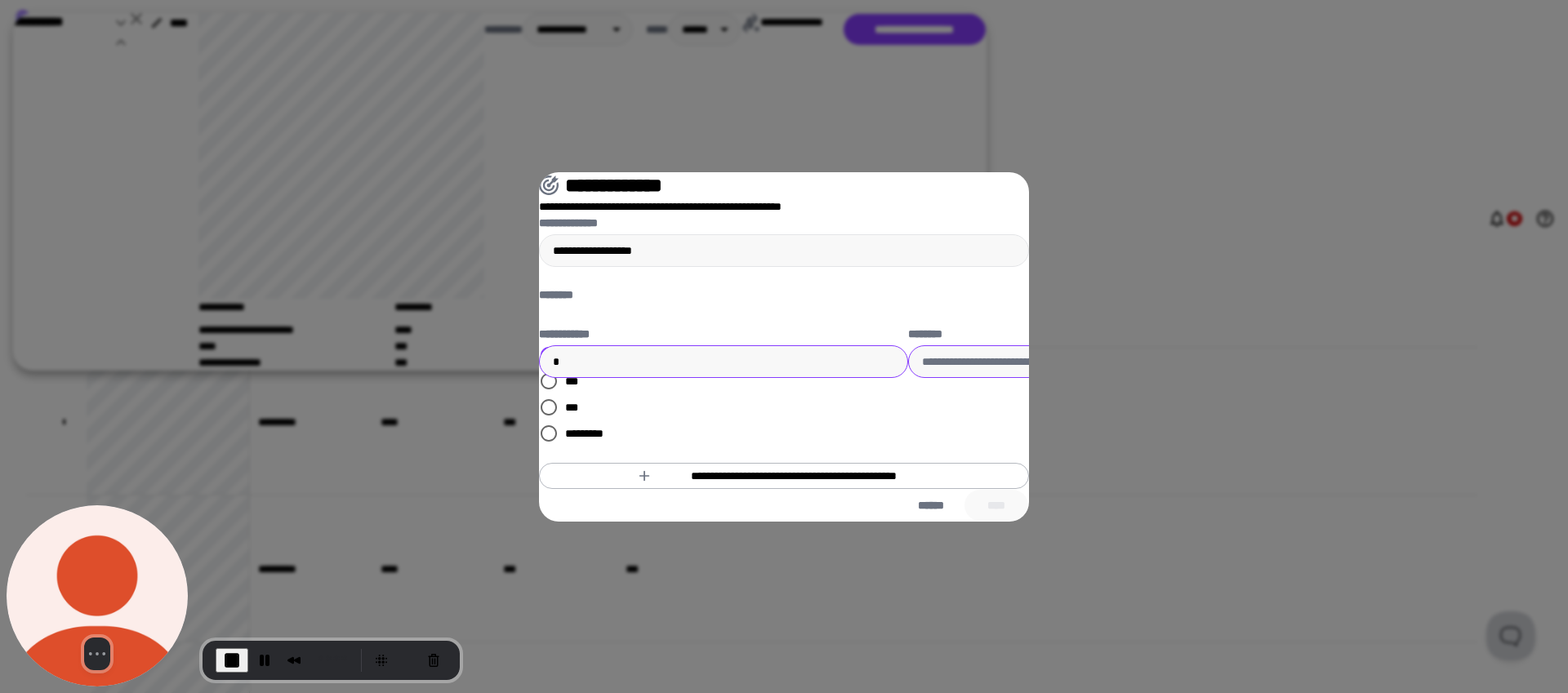 type on "*" 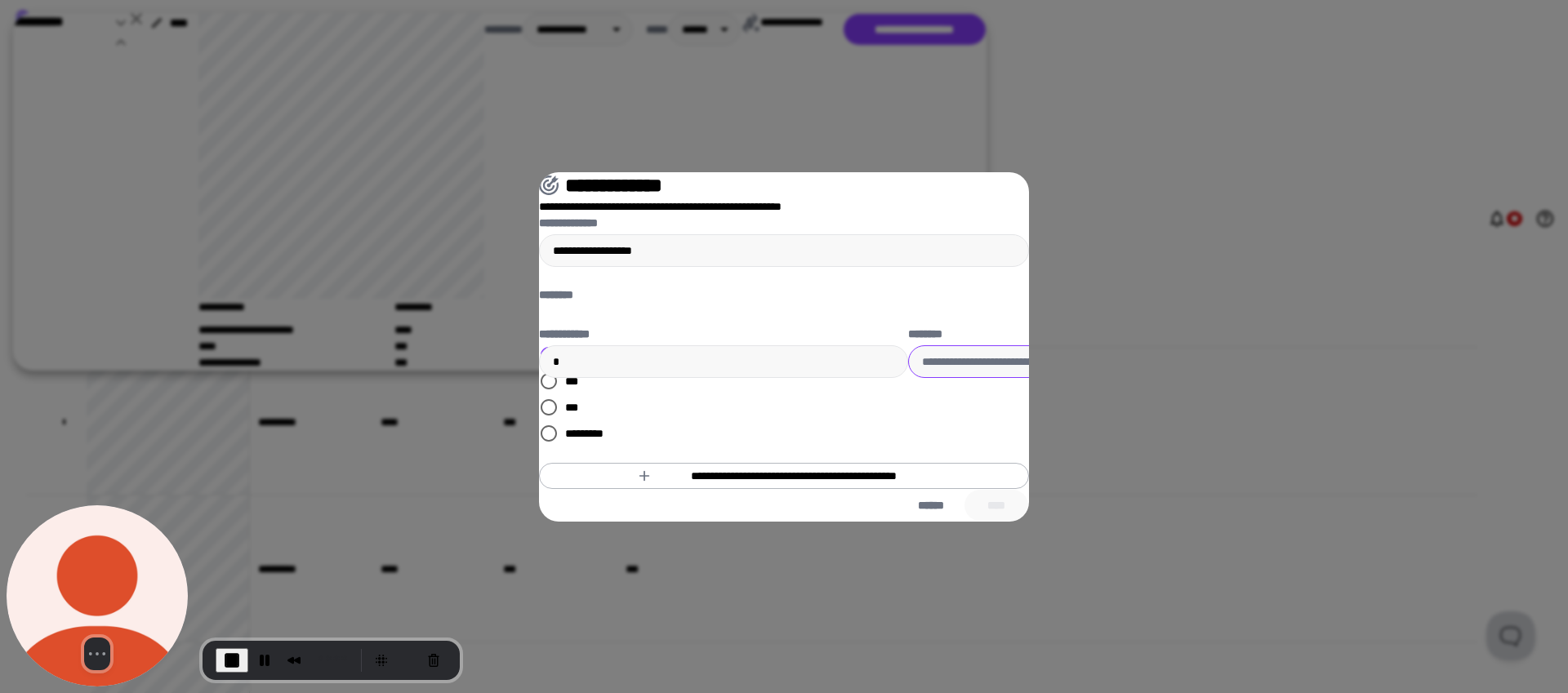 click on "********" at bounding box center [1093, 362] 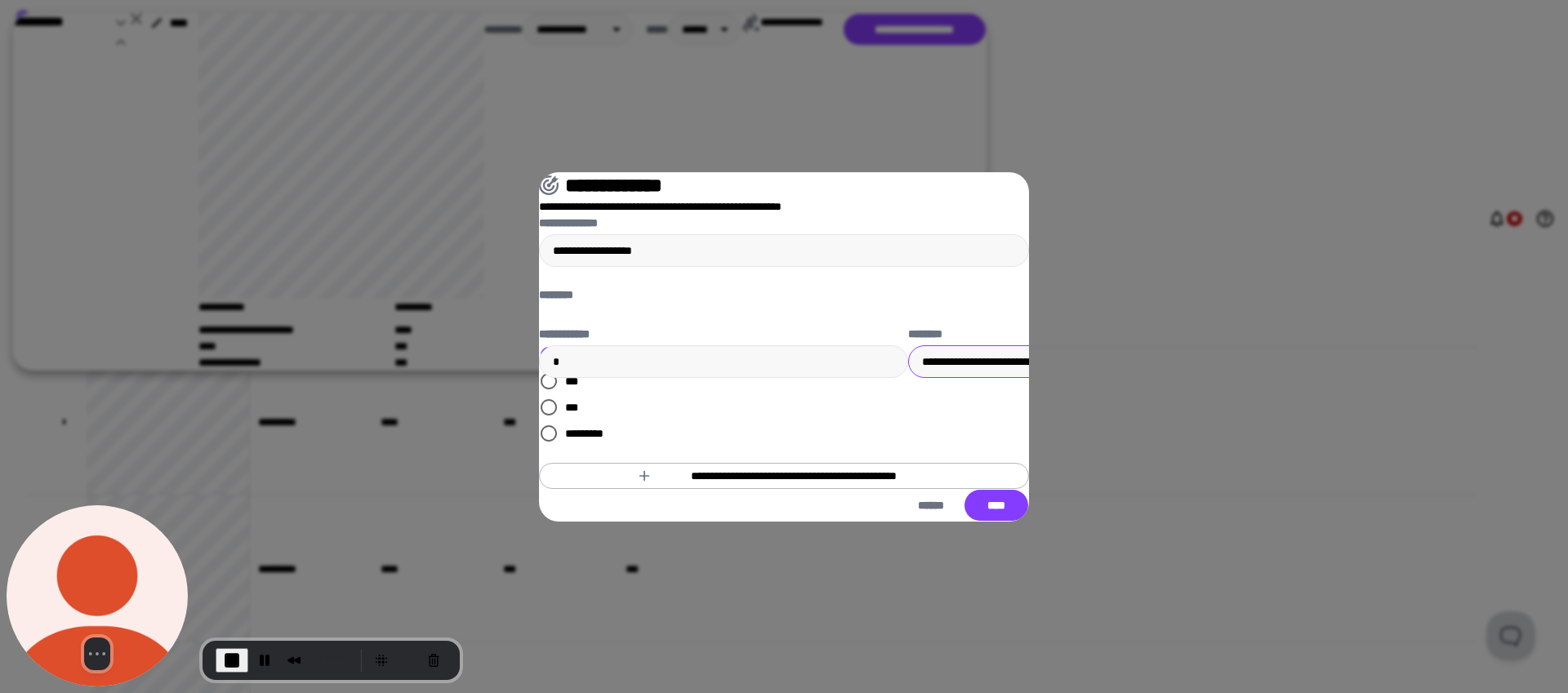 paste on "**********" 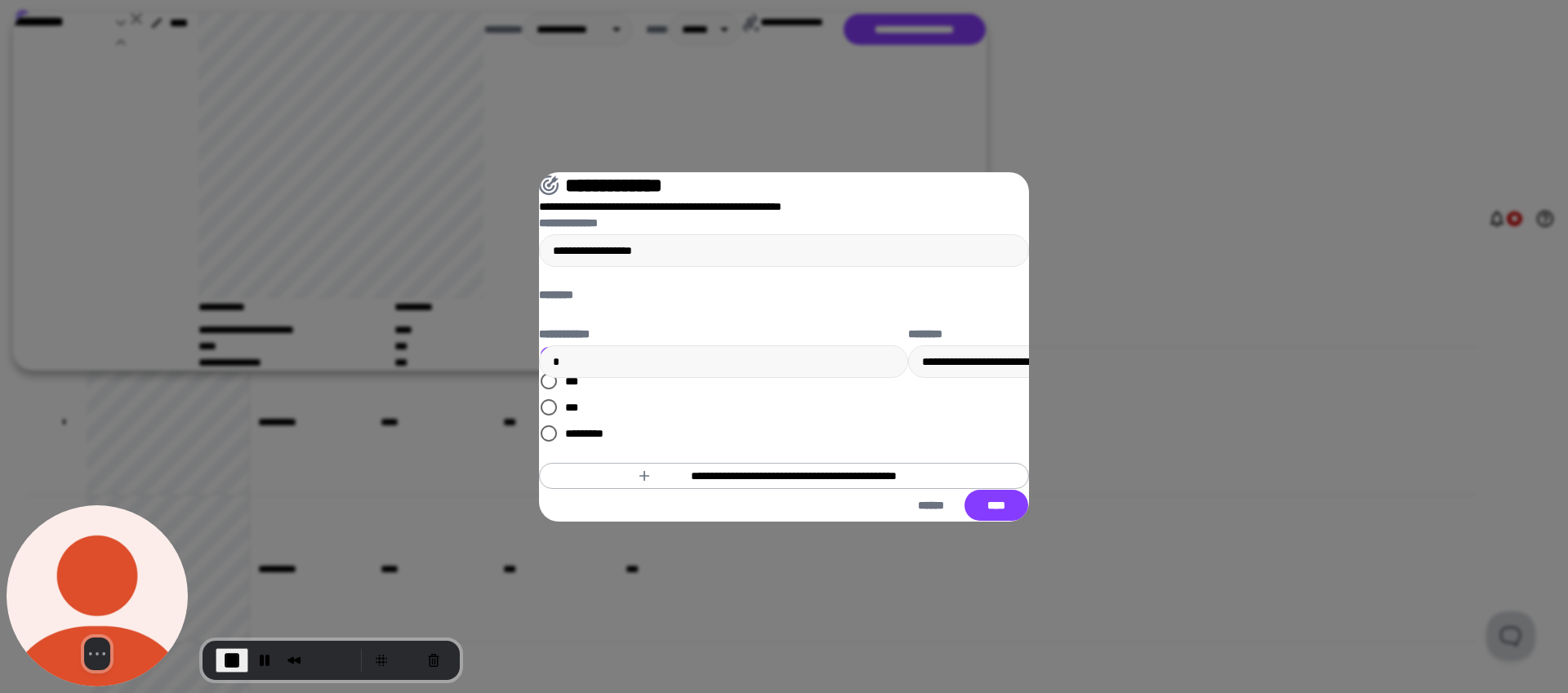 scroll, scrollTop: 0, scrollLeft: 0, axis: both 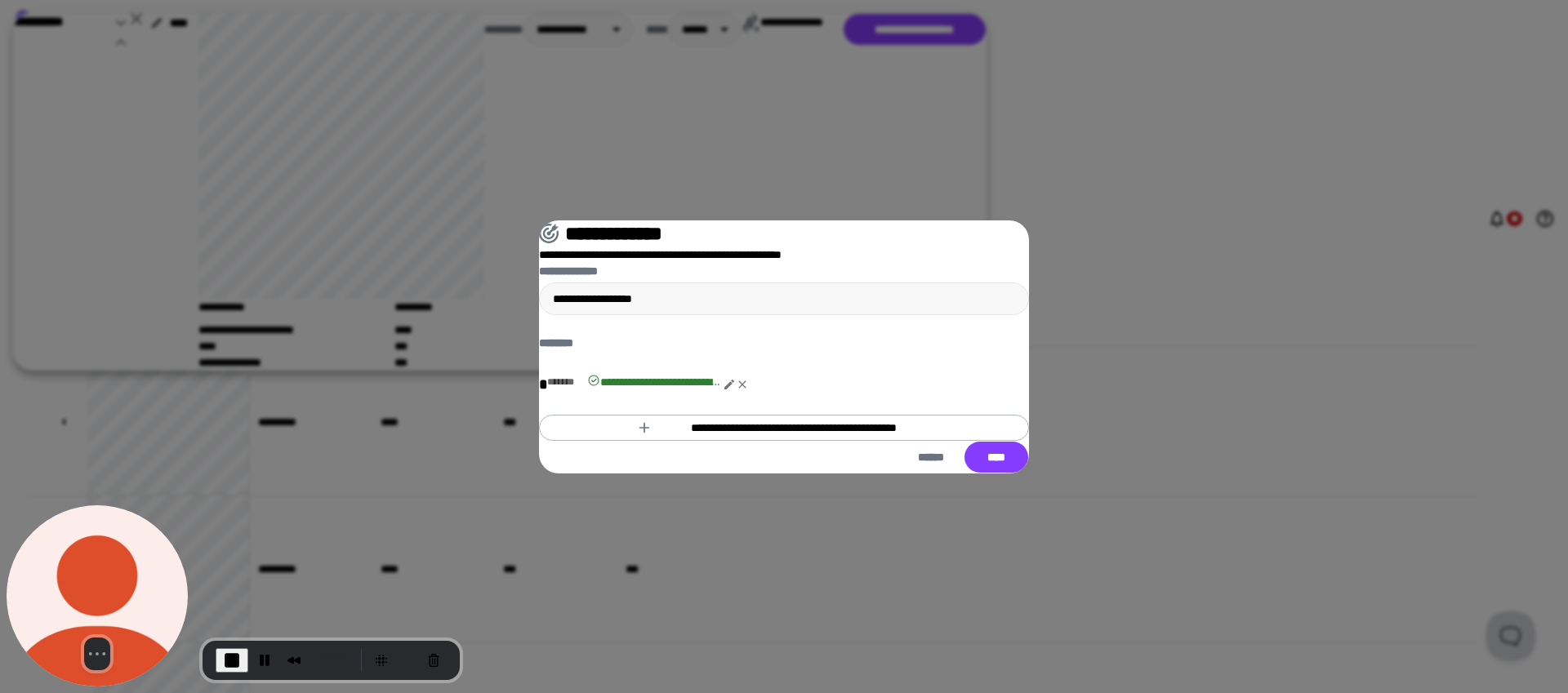 click on "**********" at bounding box center [784, 428] 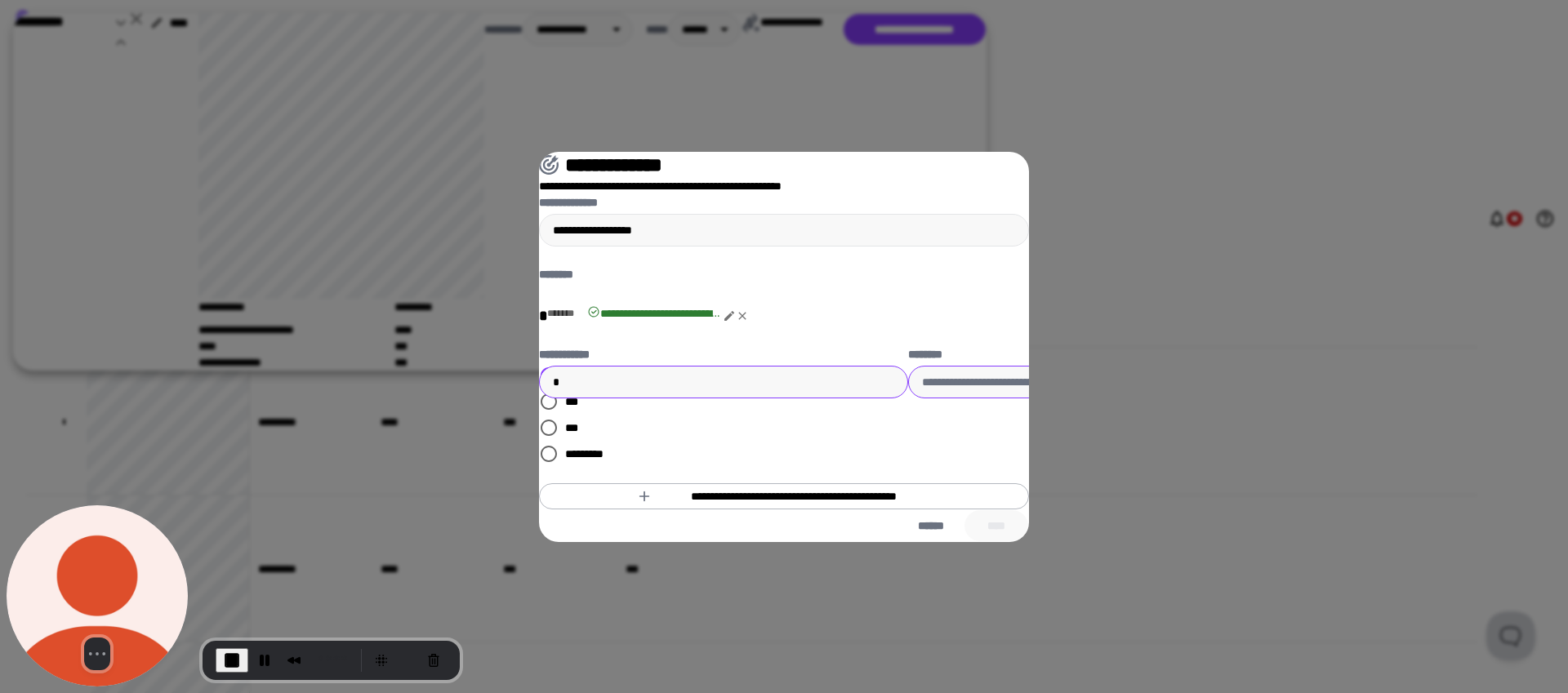 type on "*" 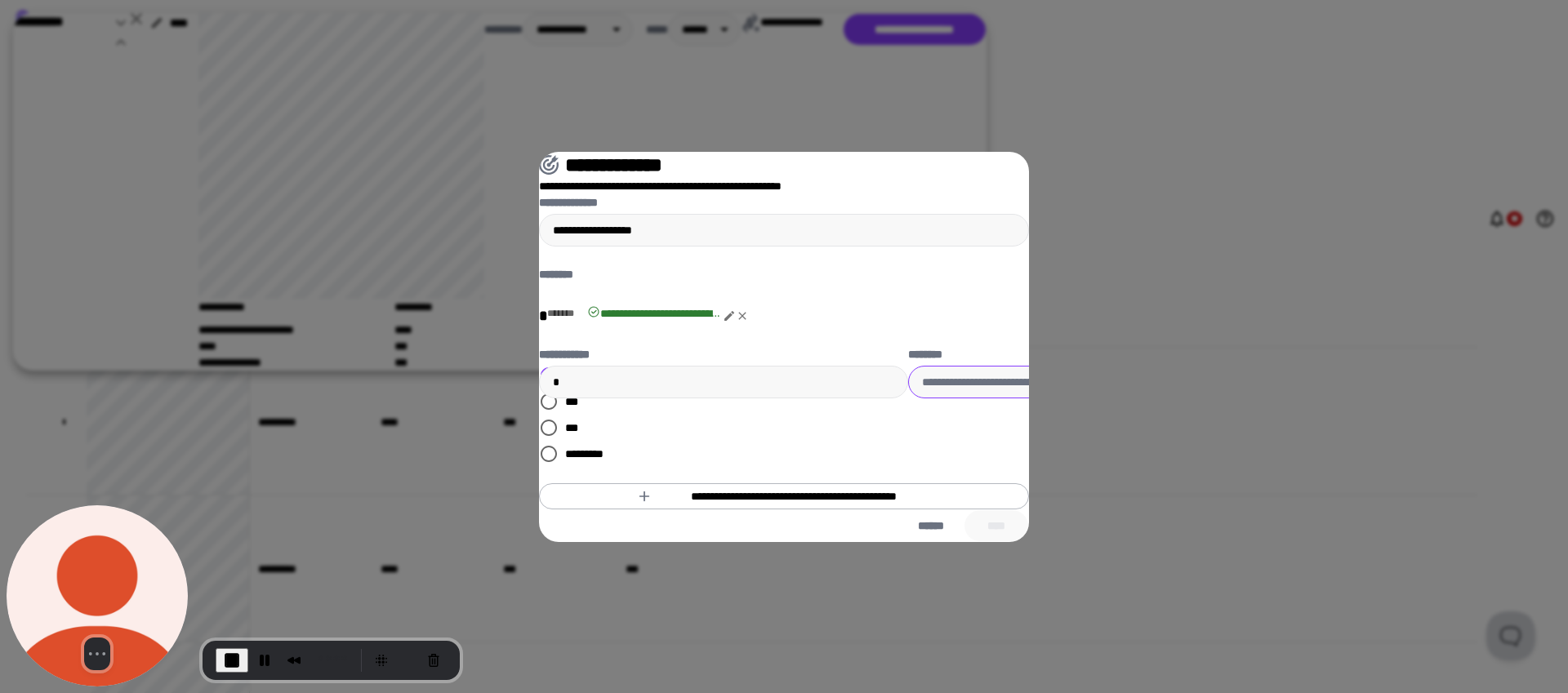 click on "********" at bounding box center (1093, 382) 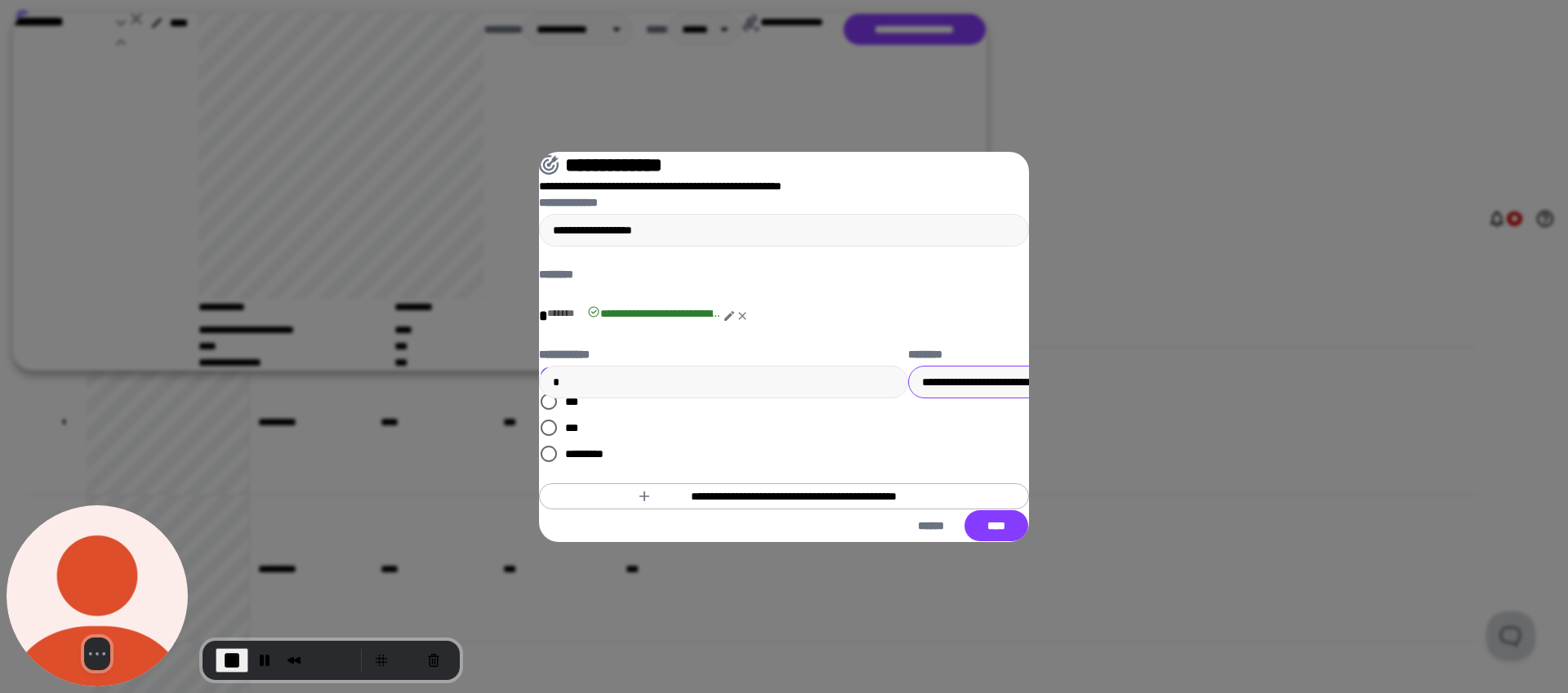 type on "**********" 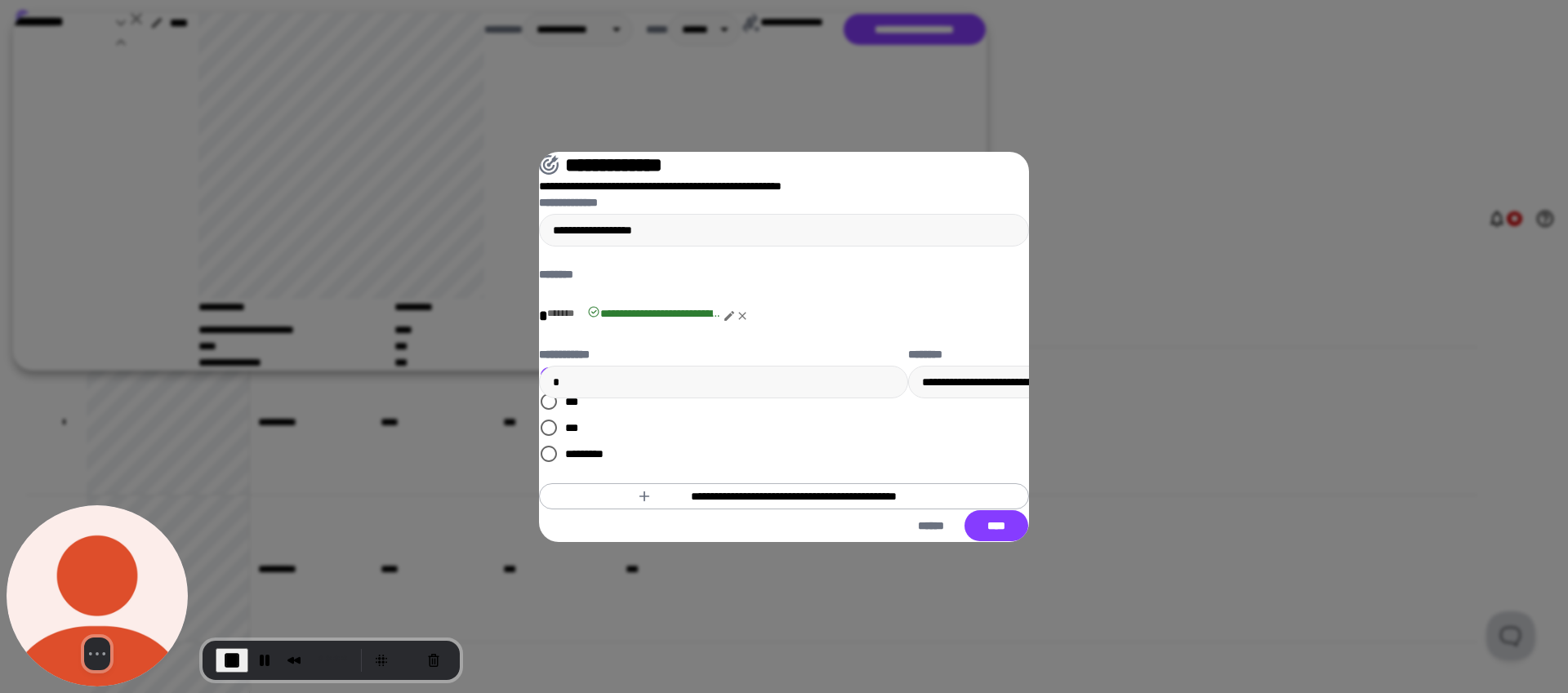 drag, startPoint x: 888, startPoint y: 540, endPoint x: 707, endPoint y: 513, distance: 183.00273 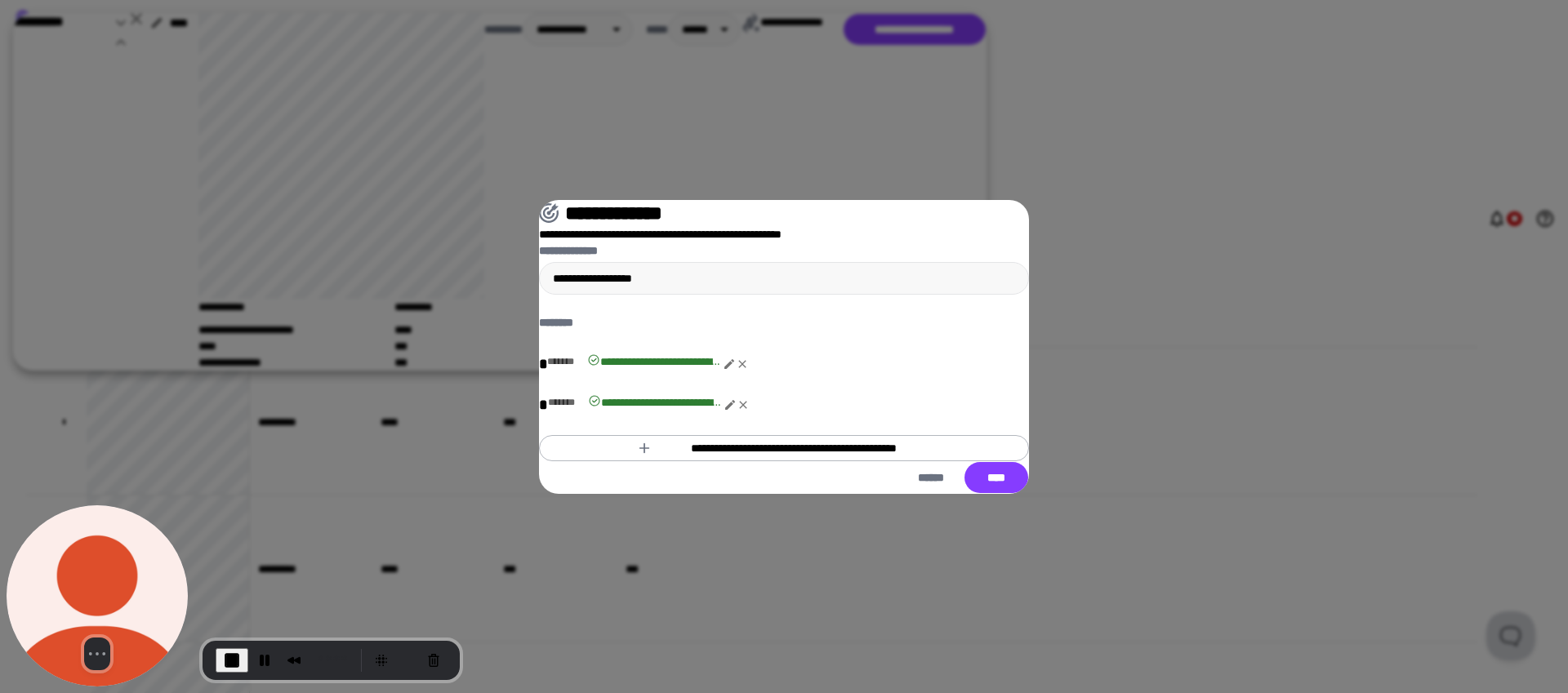 click on "**********" at bounding box center (794, 448) 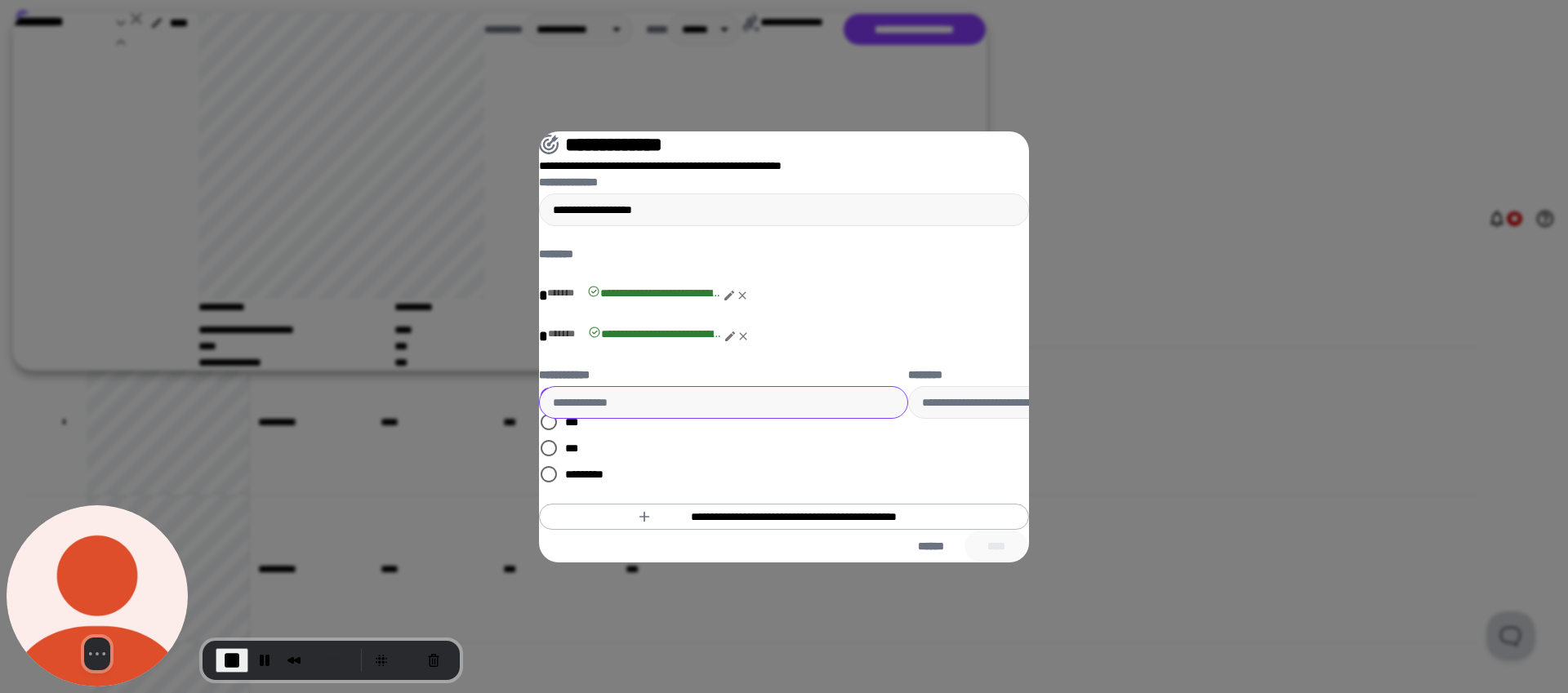 click on "***" at bounding box center [564, 448] 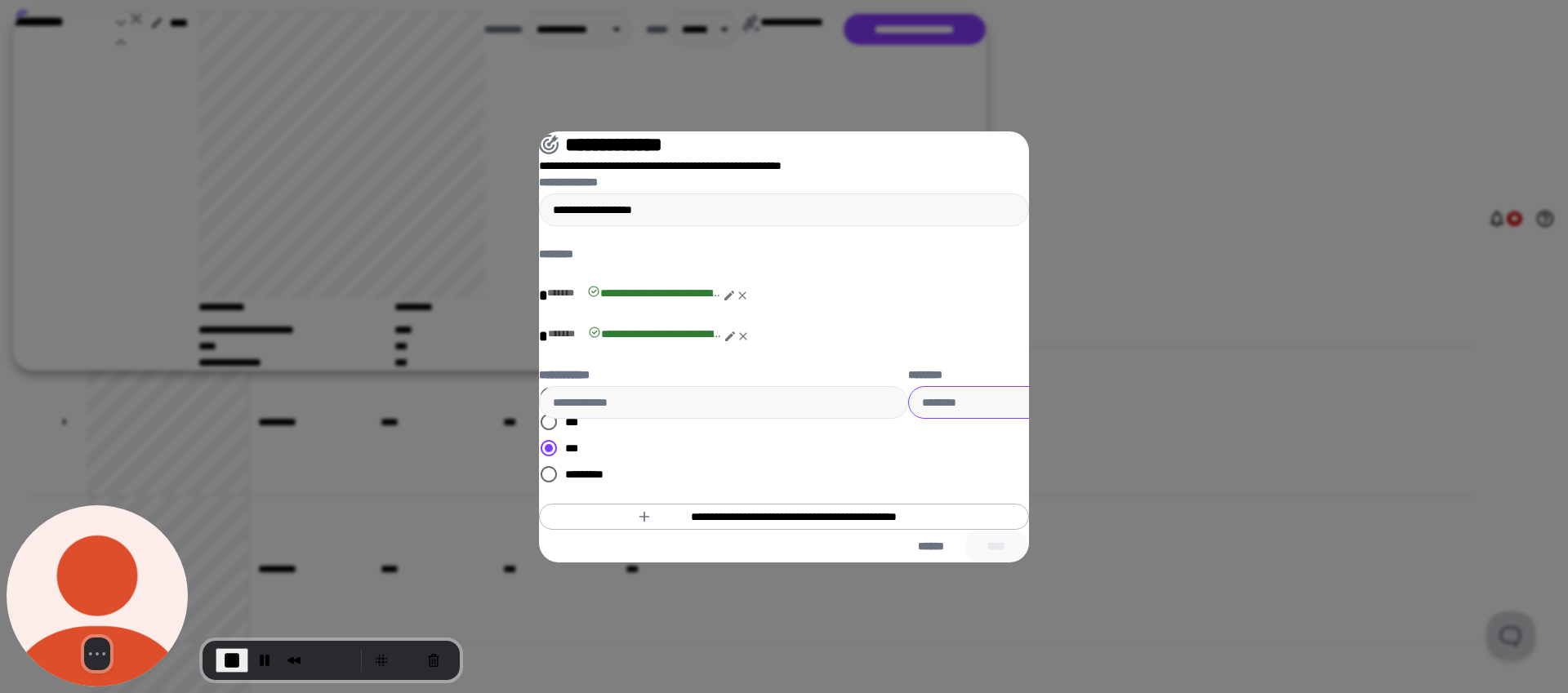 click on "********" at bounding box center [1093, 402] 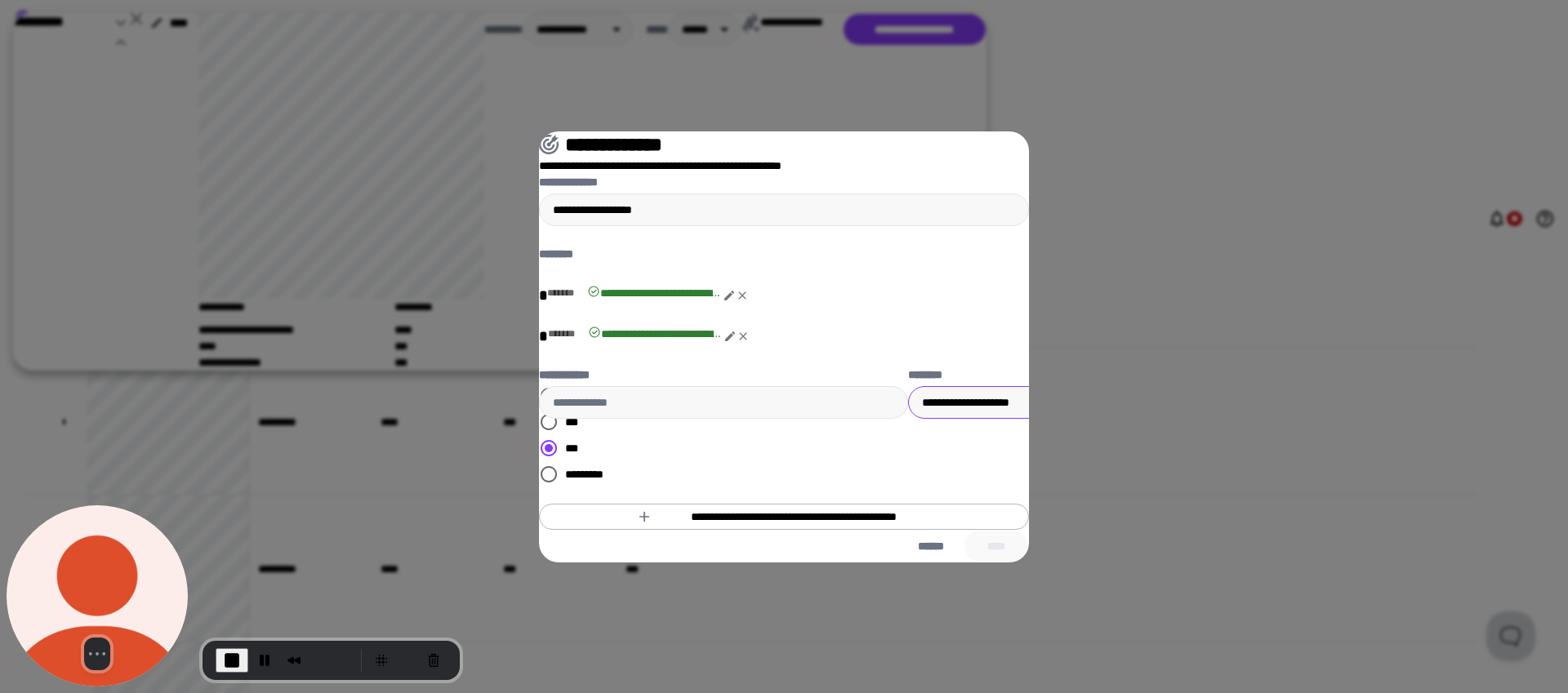 click on "**********" at bounding box center (1093, 402) 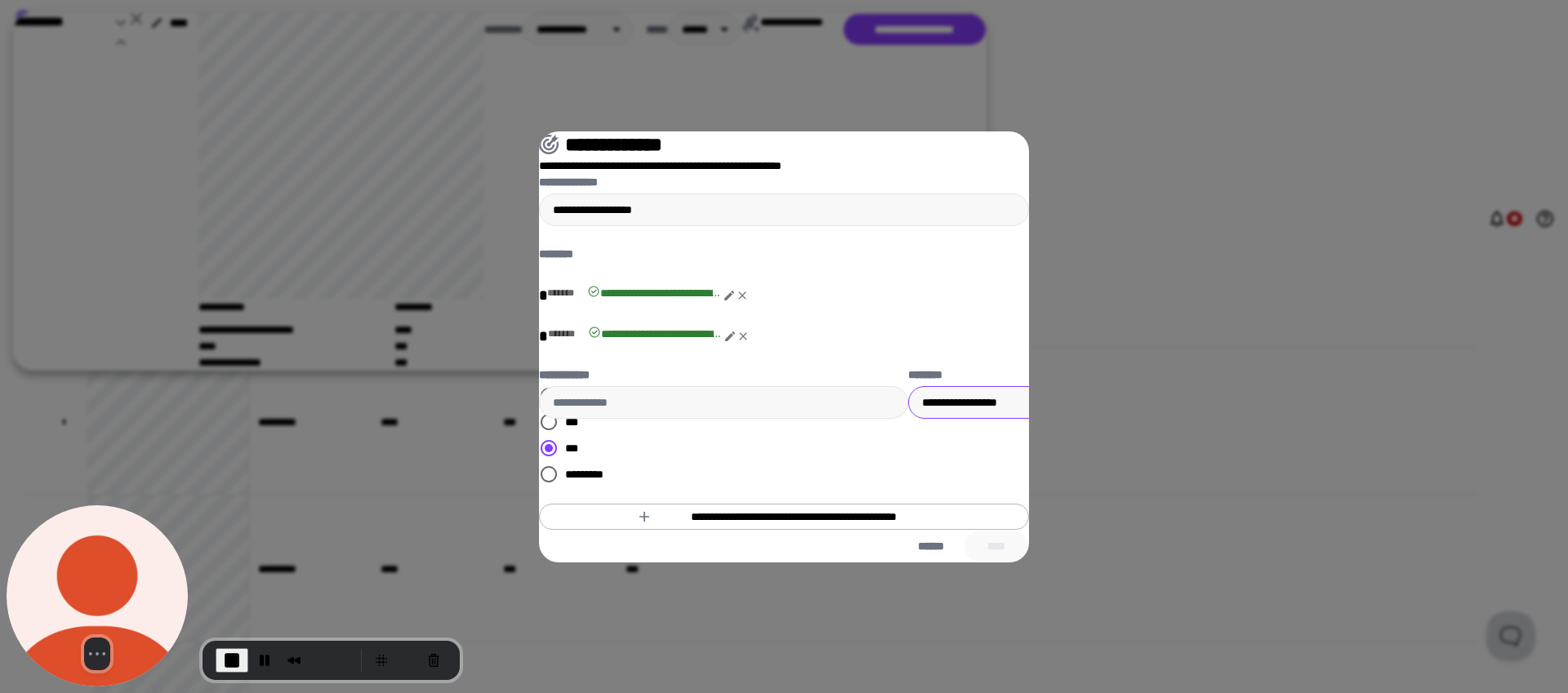click on "**********" at bounding box center (1093, 402) 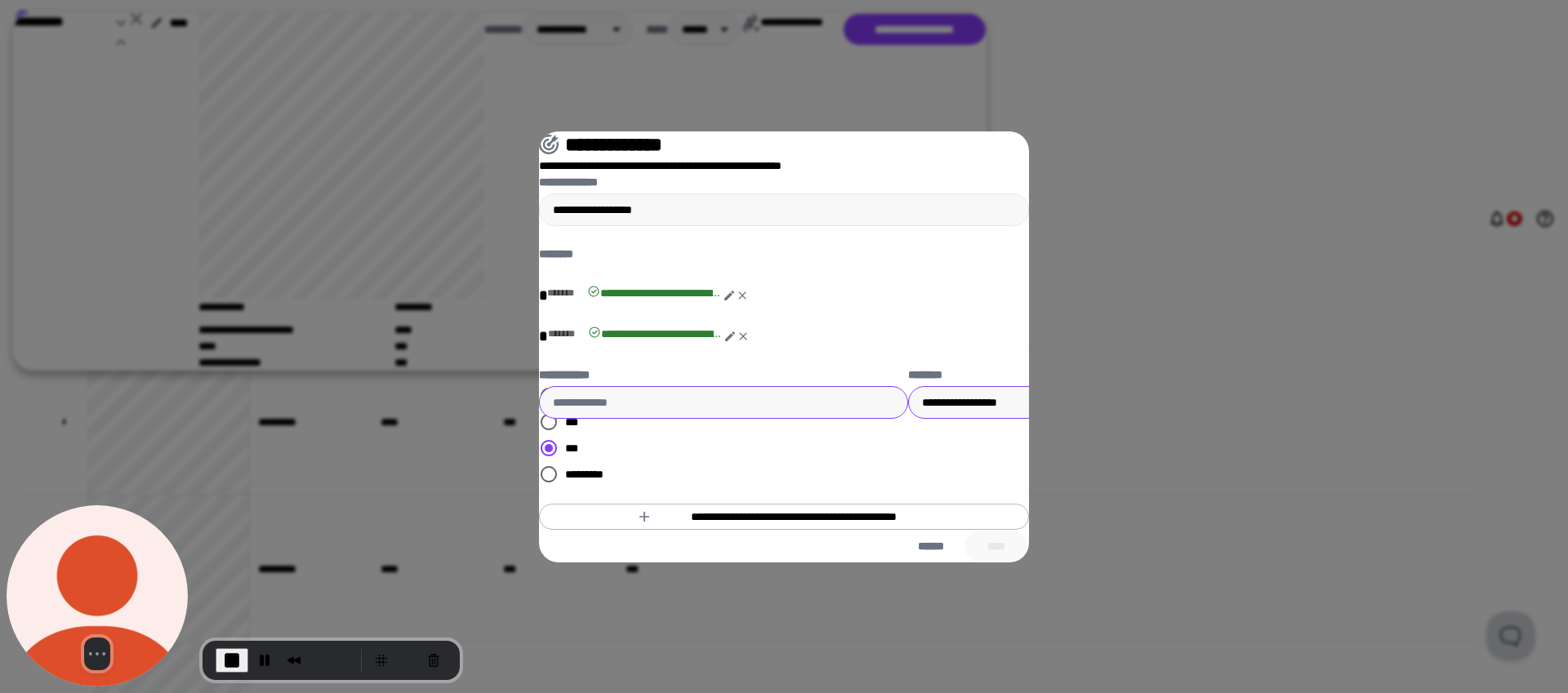 click on "**********" at bounding box center (724, 402) 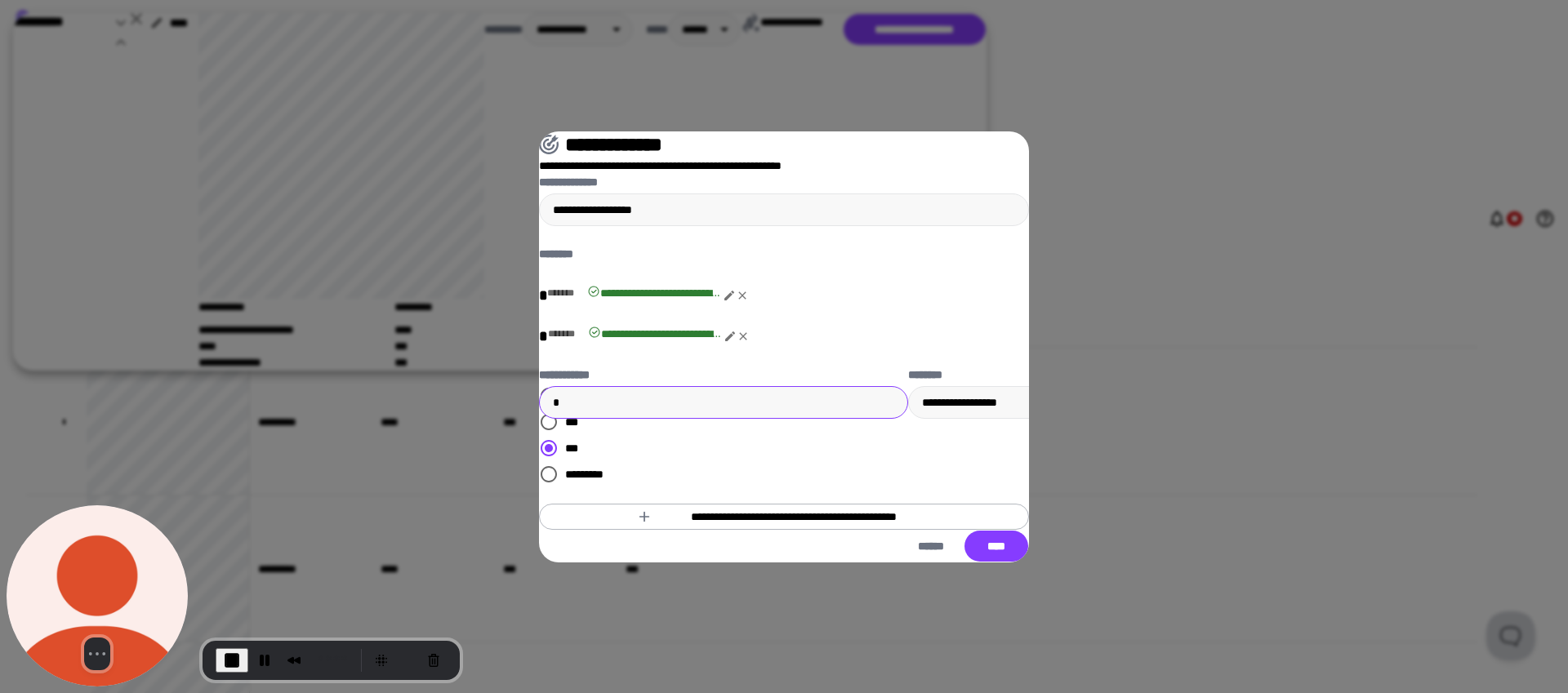 type on "*" 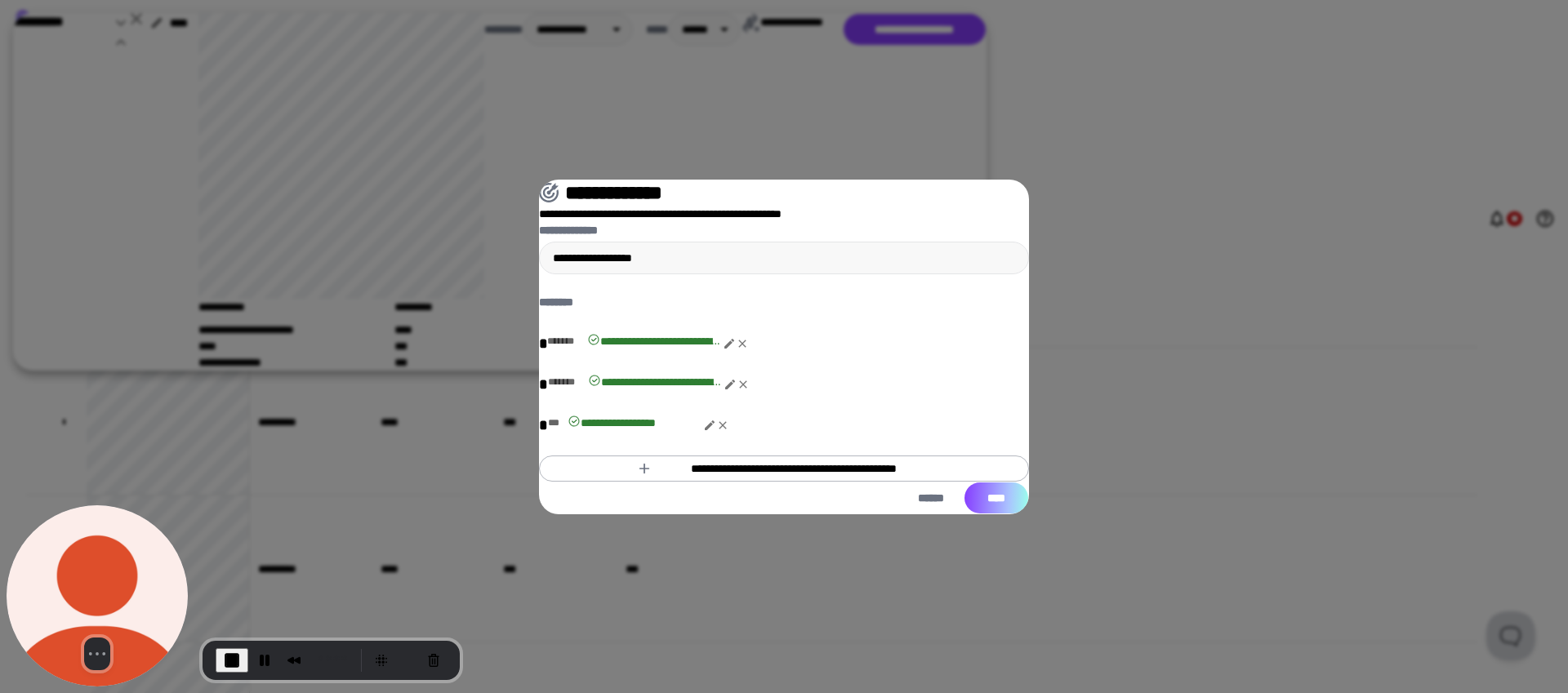 click on "****" at bounding box center [996, 498] 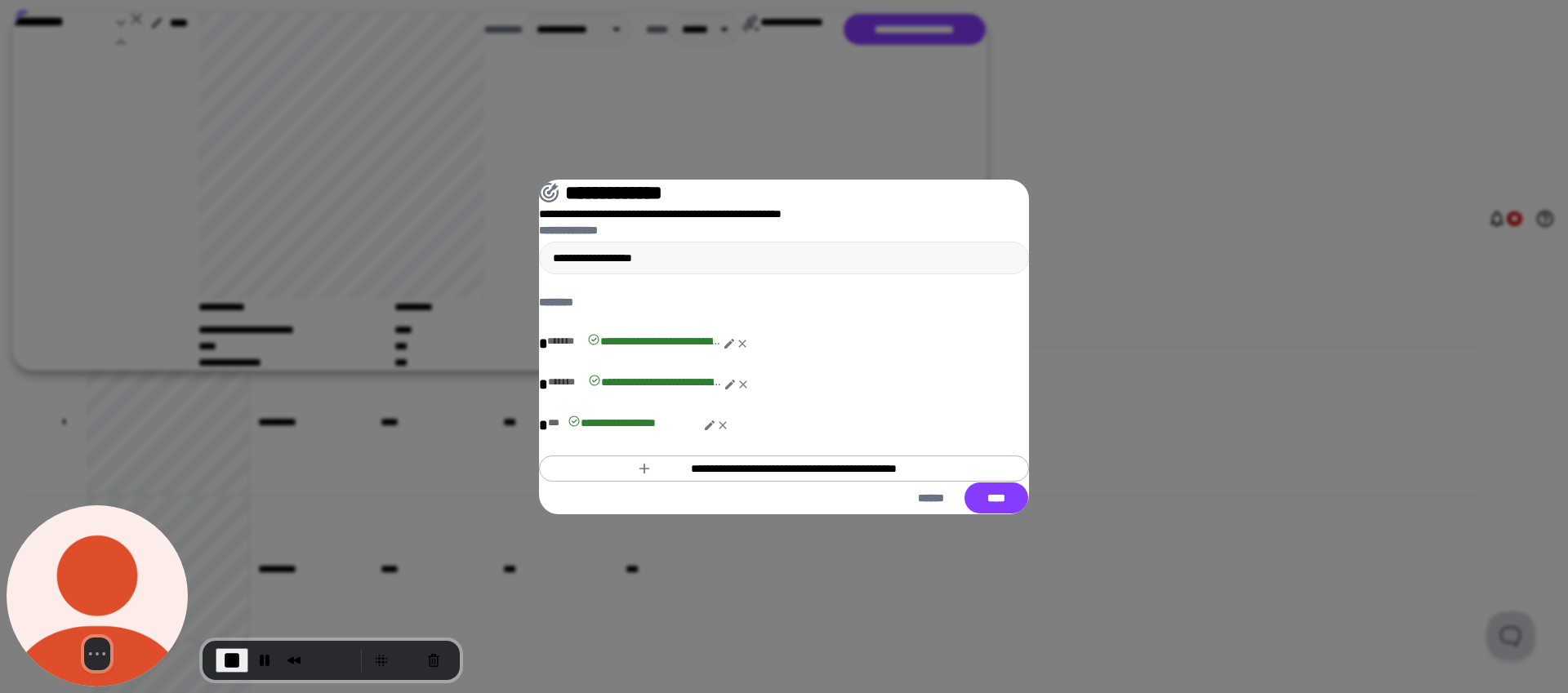 type on "**" 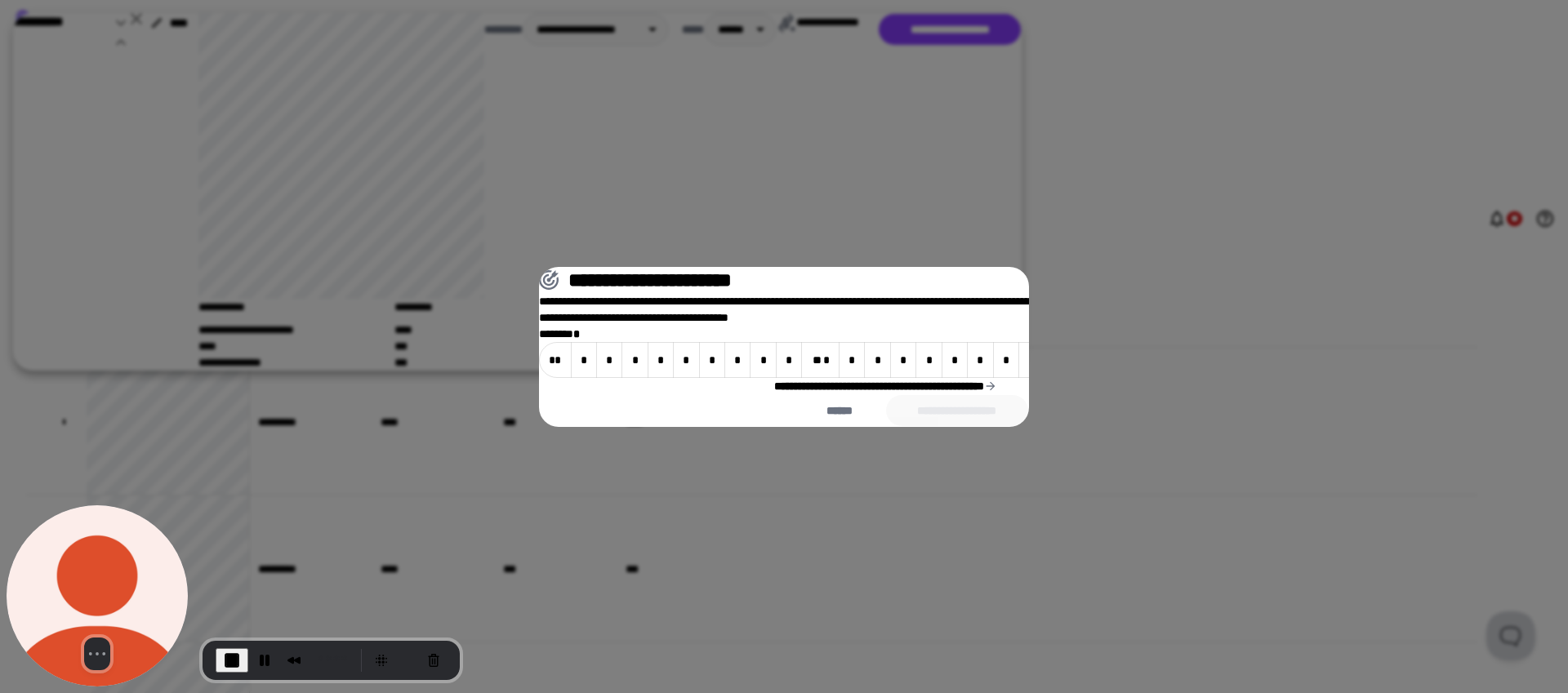 click on "**********" at bounding box center (885, 386) 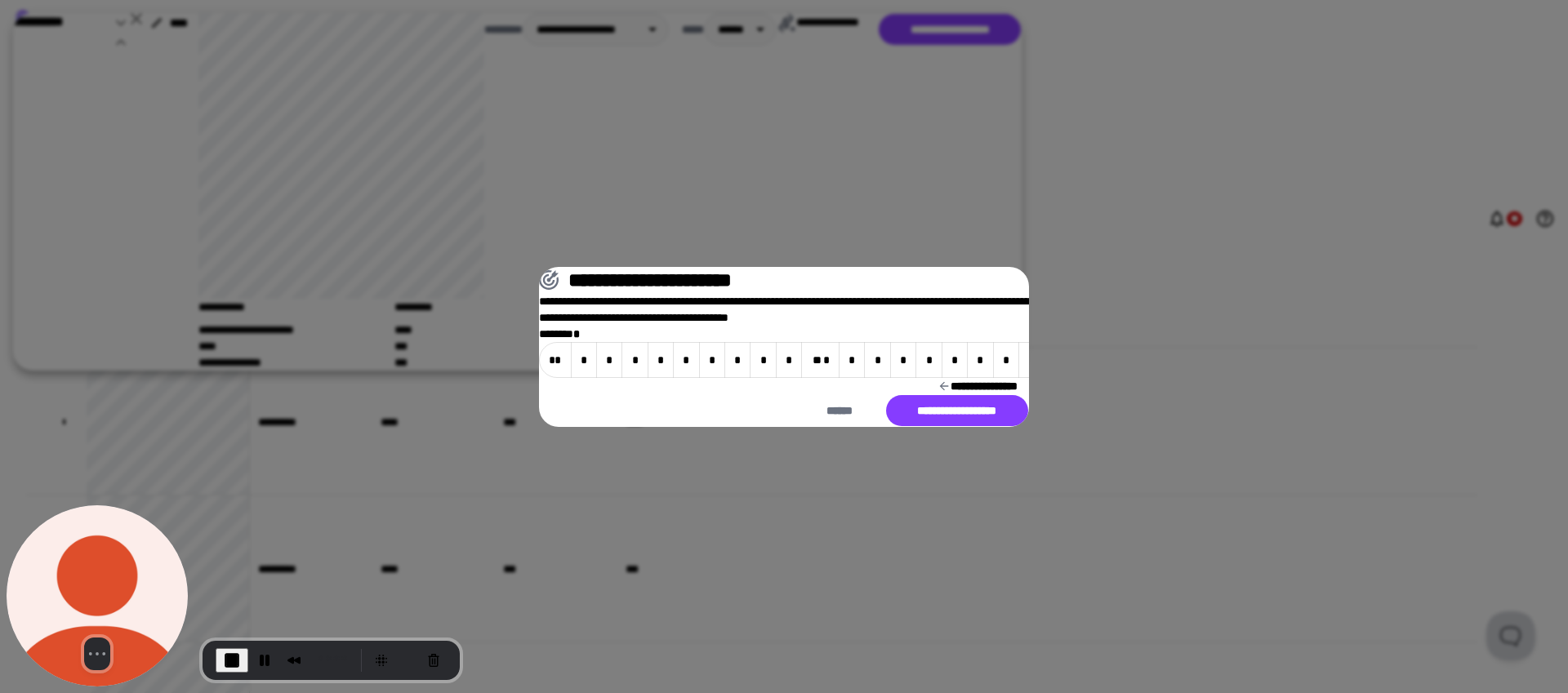 click on "**********" at bounding box center [978, 386] 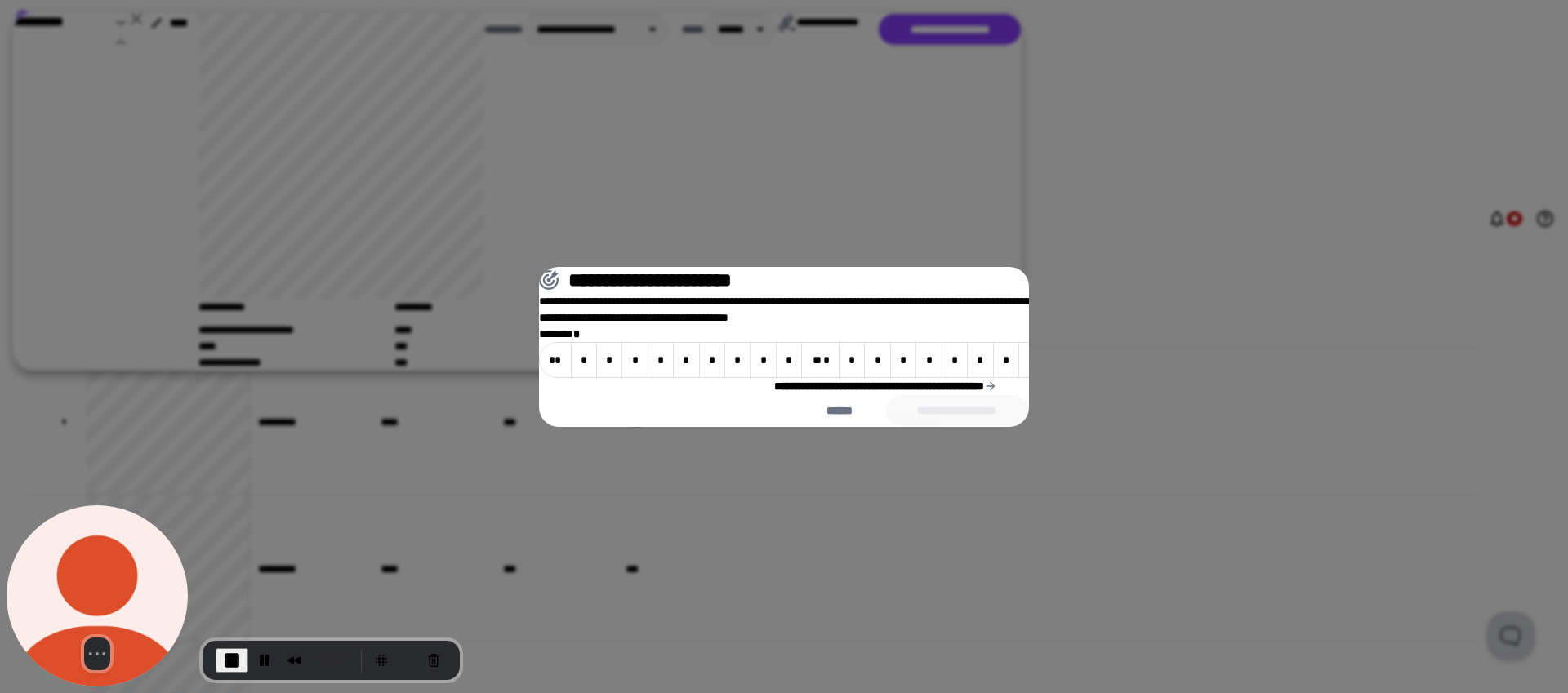 drag, startPoint x: 624, startPoint y: 323, endPoint x: 636, endPoint y: 327, distance: 12.649111 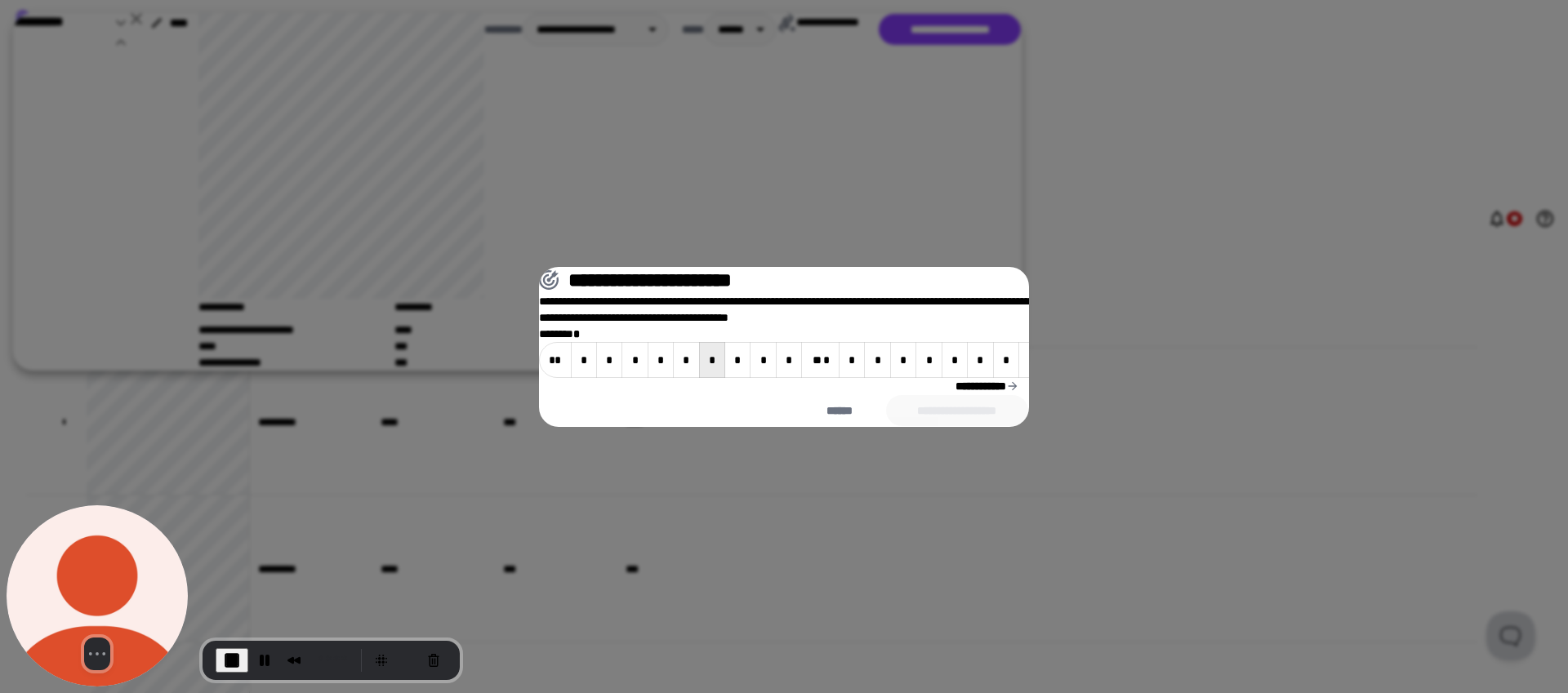 click on "**********" at bounding box center (987, 386) 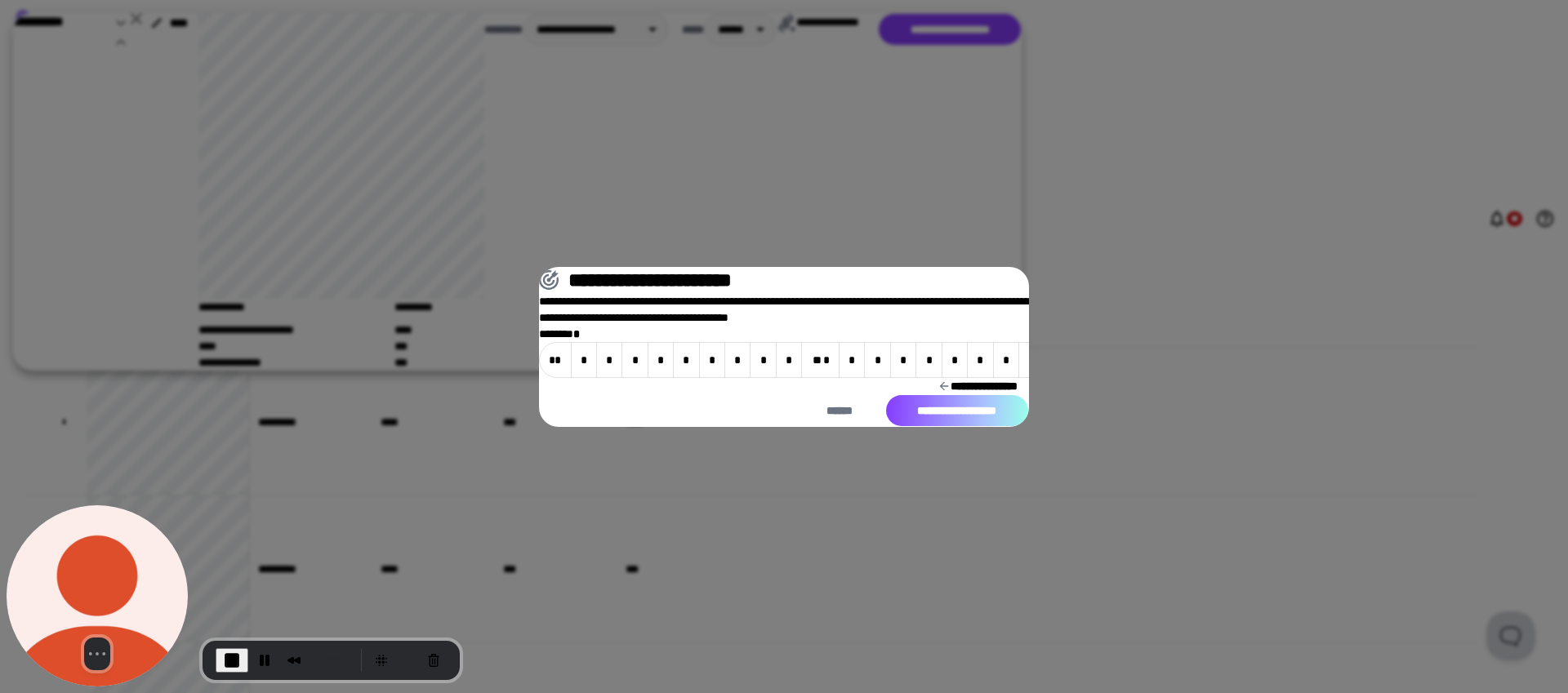 click on "**********" at bounding box center (957, 411) 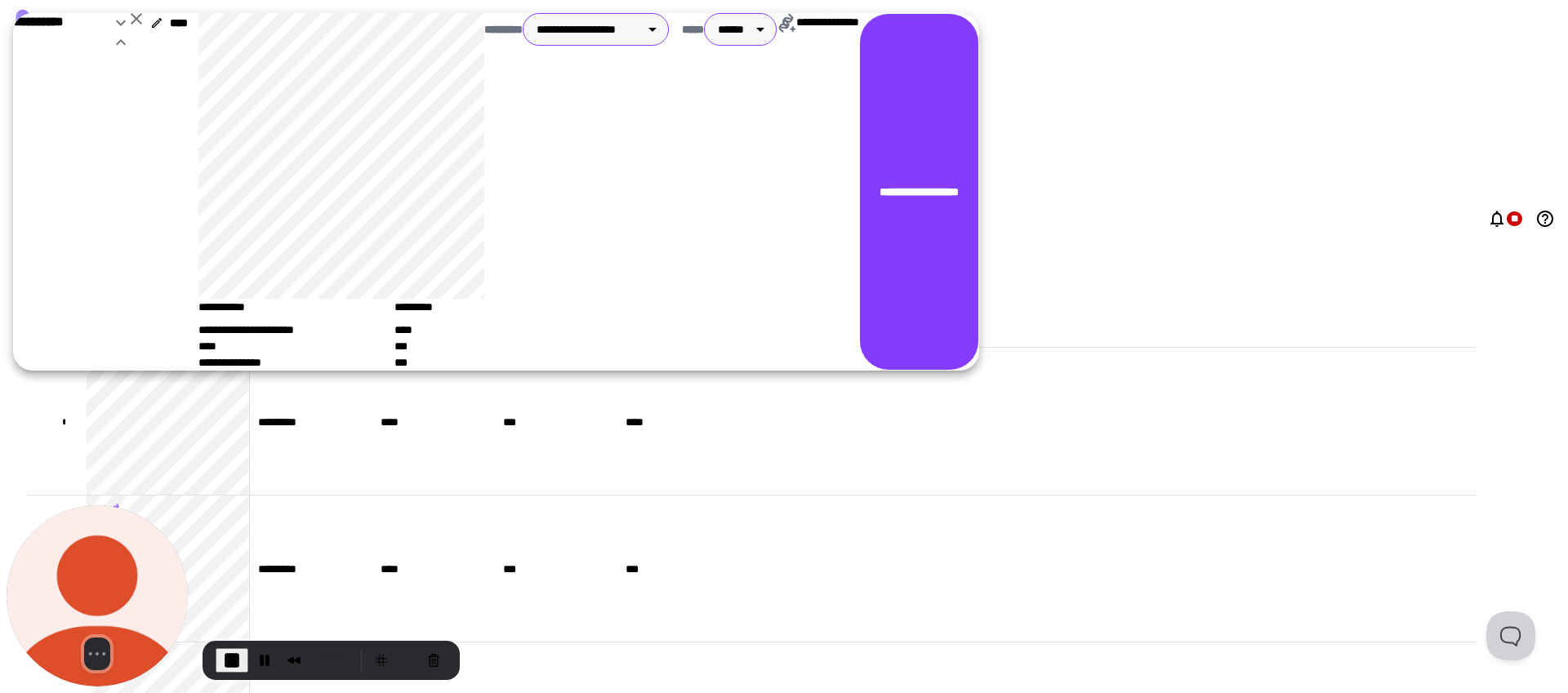 click on "**********" at bounding box center (784, 346) 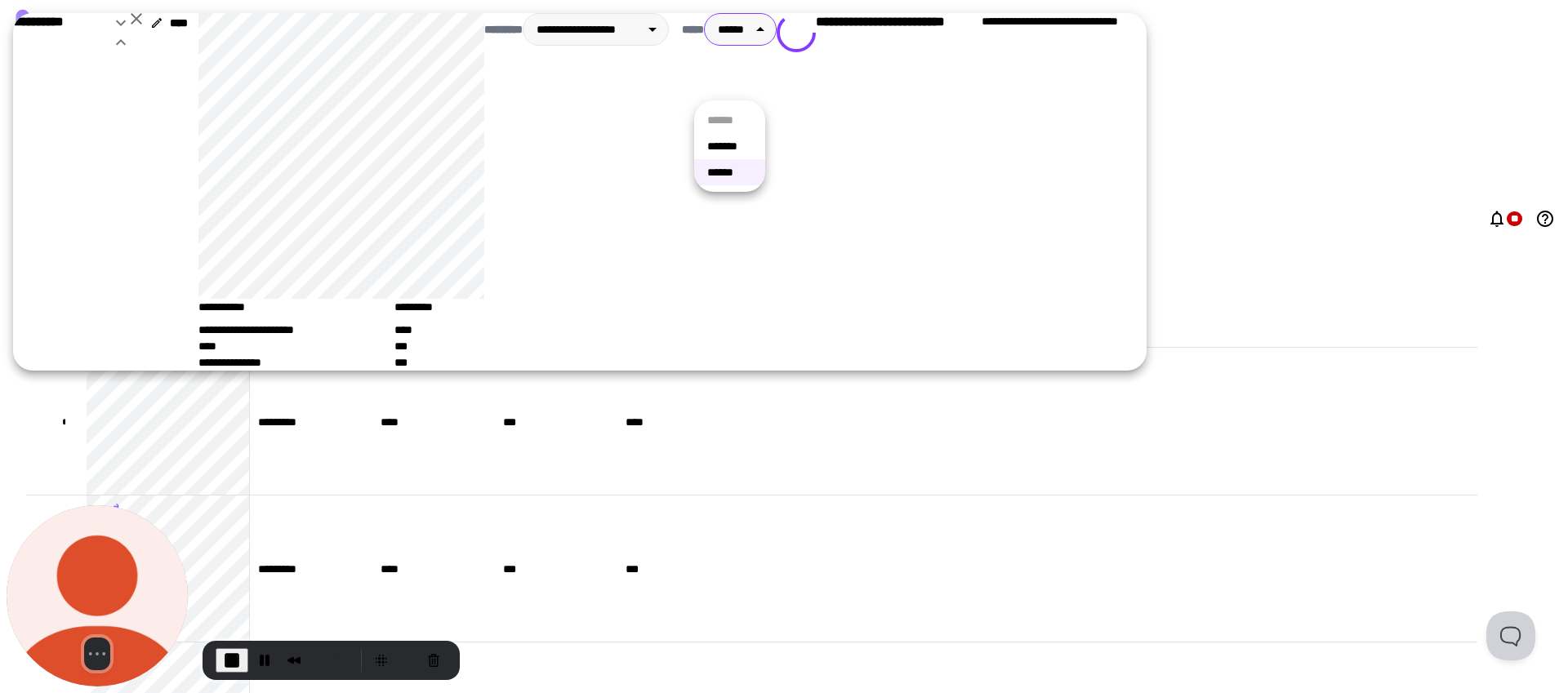 click on "*******" at bounding box center [729, 146] 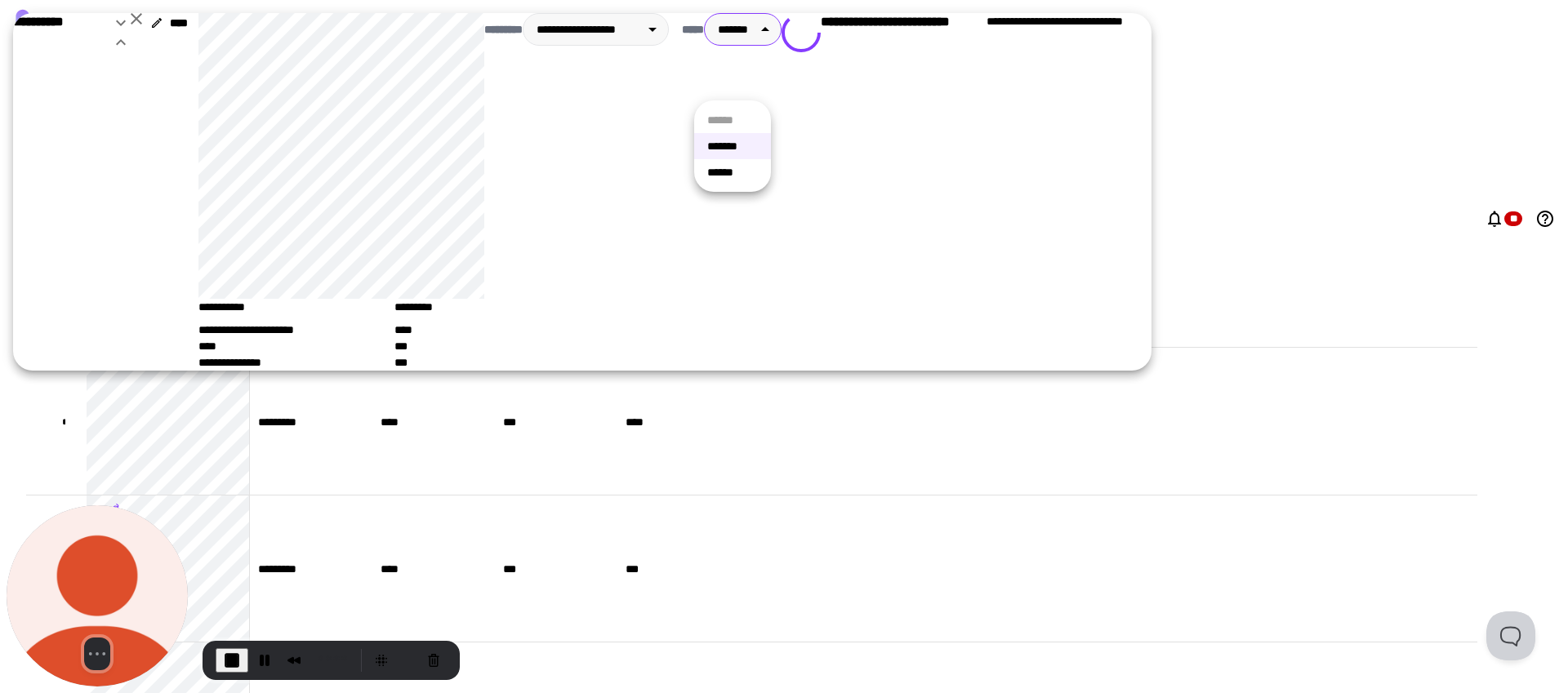 drag, startPoint x: 736, startPoint y: 92, endPoint x: 758, endPoint y: 144, distance: 56.46238 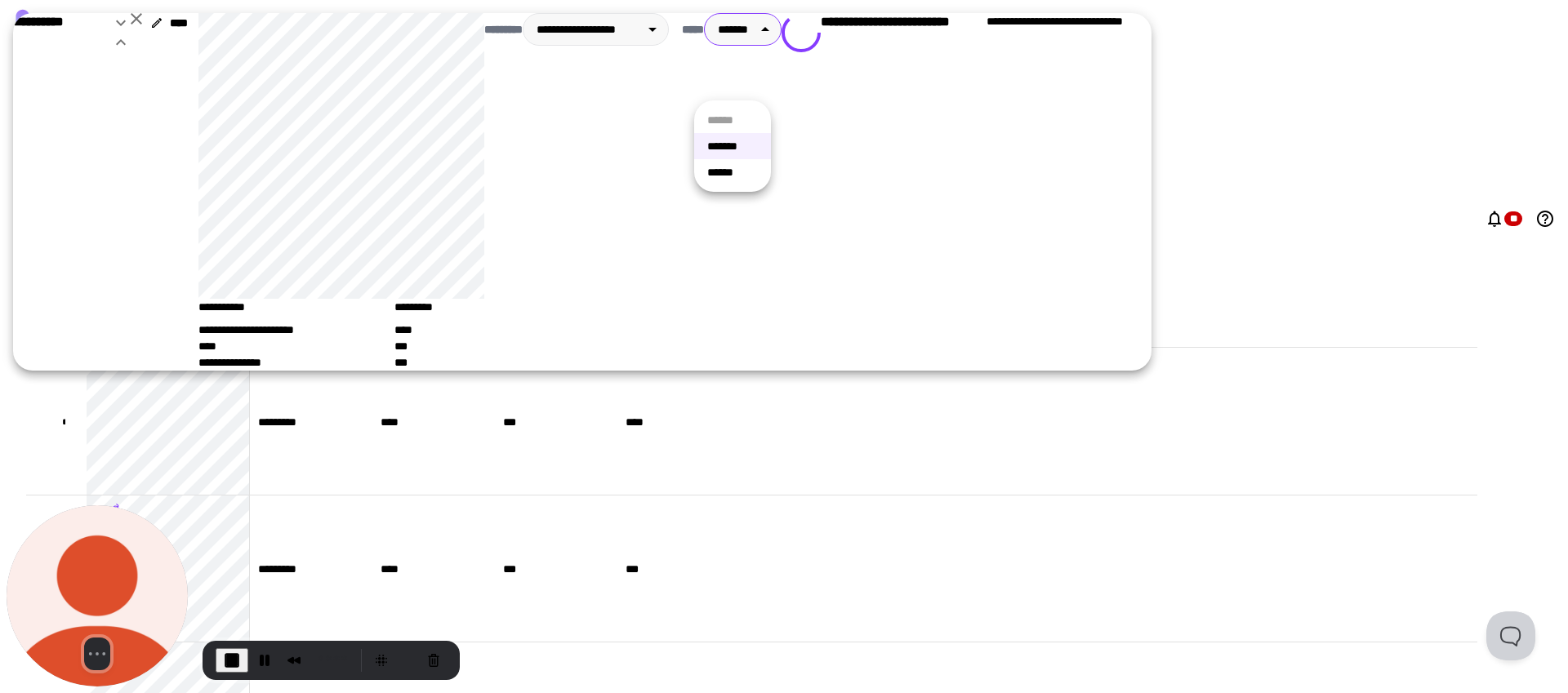 click on "**********" at bounding box center (784, 346) 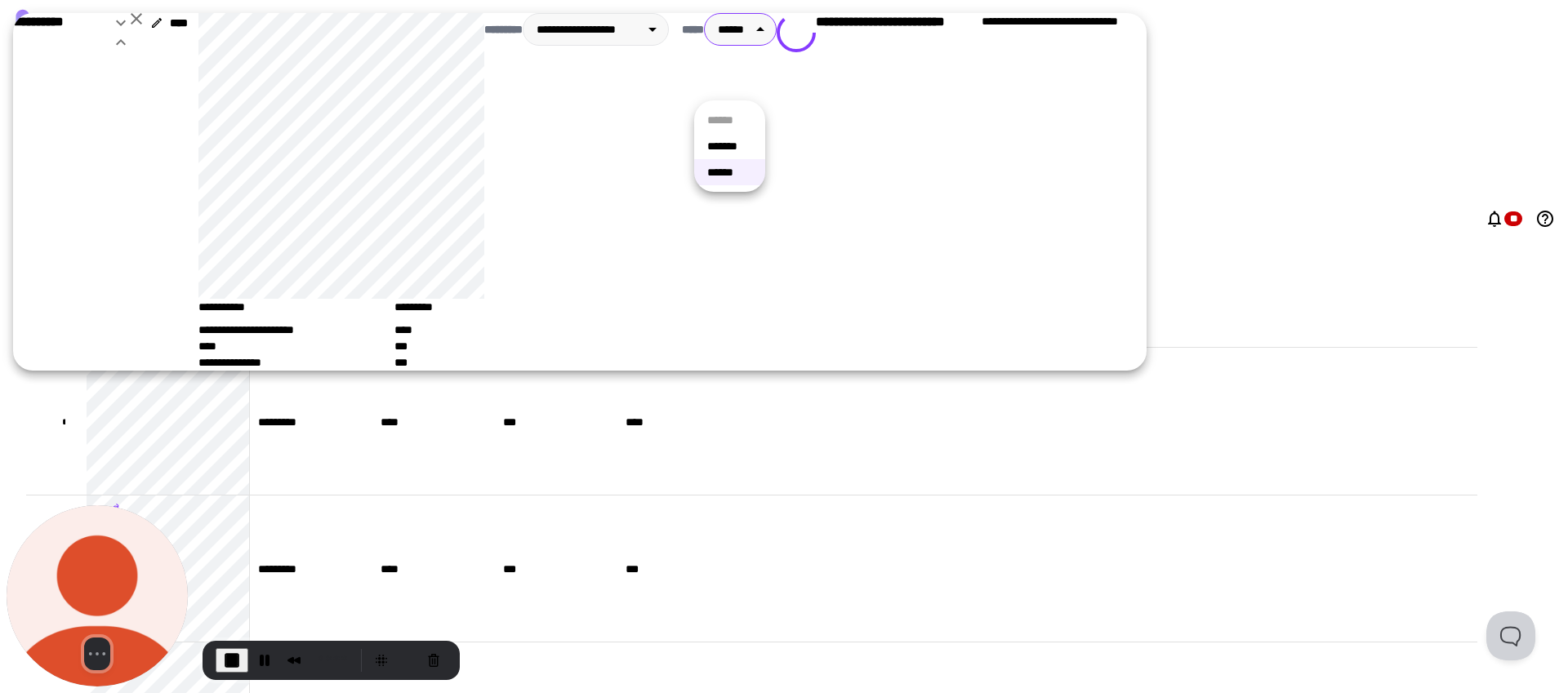 click on "**********" at bounding box center [784, 346] 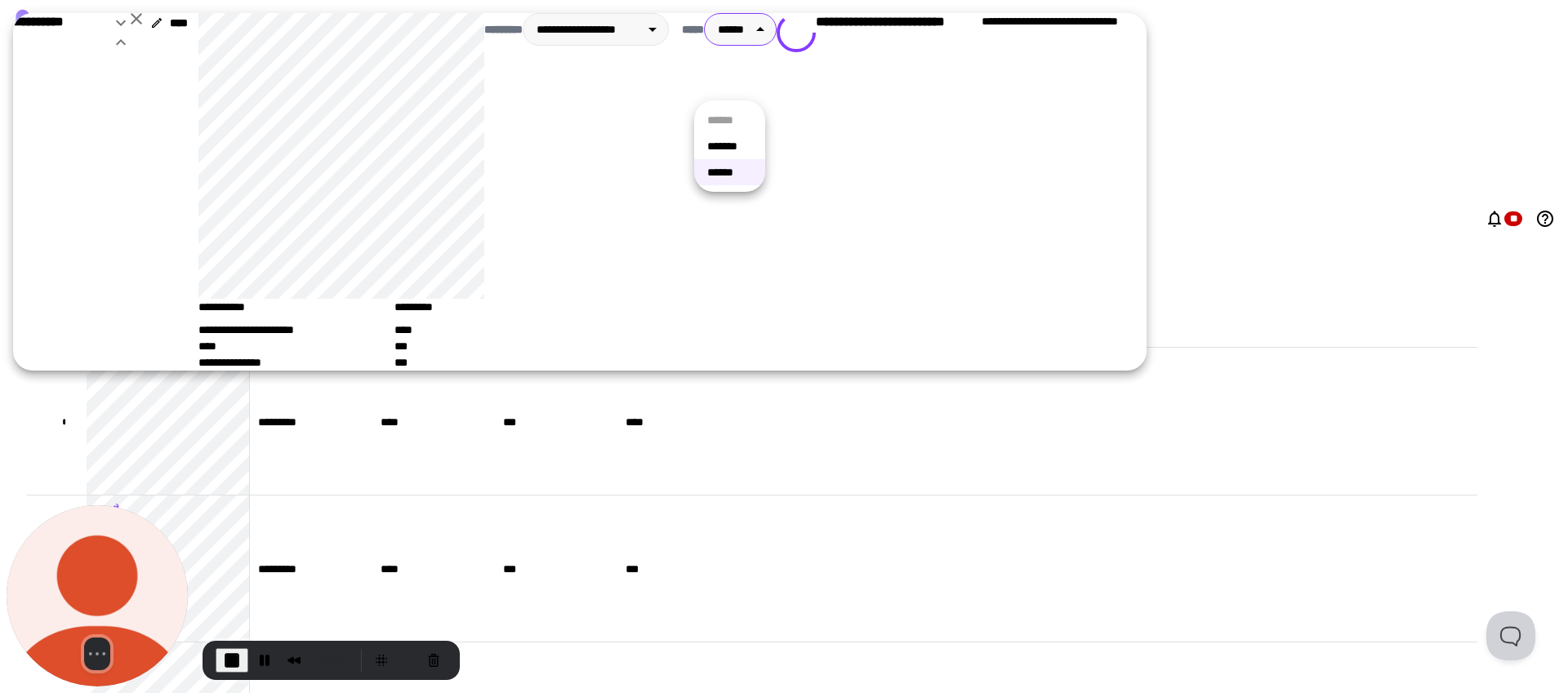 click on "*******" at bounding box center [729, 146] 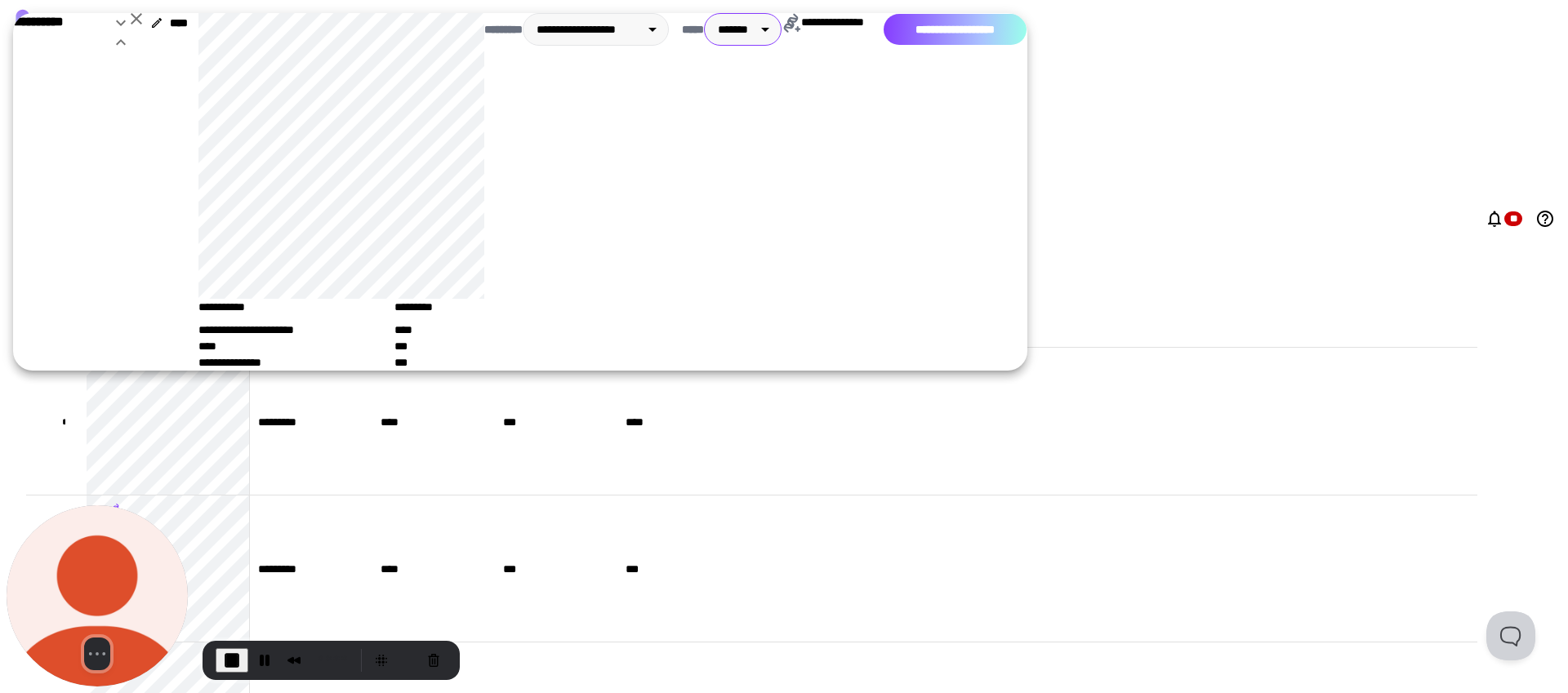 click on "**********" at bounding box center [955, 29] 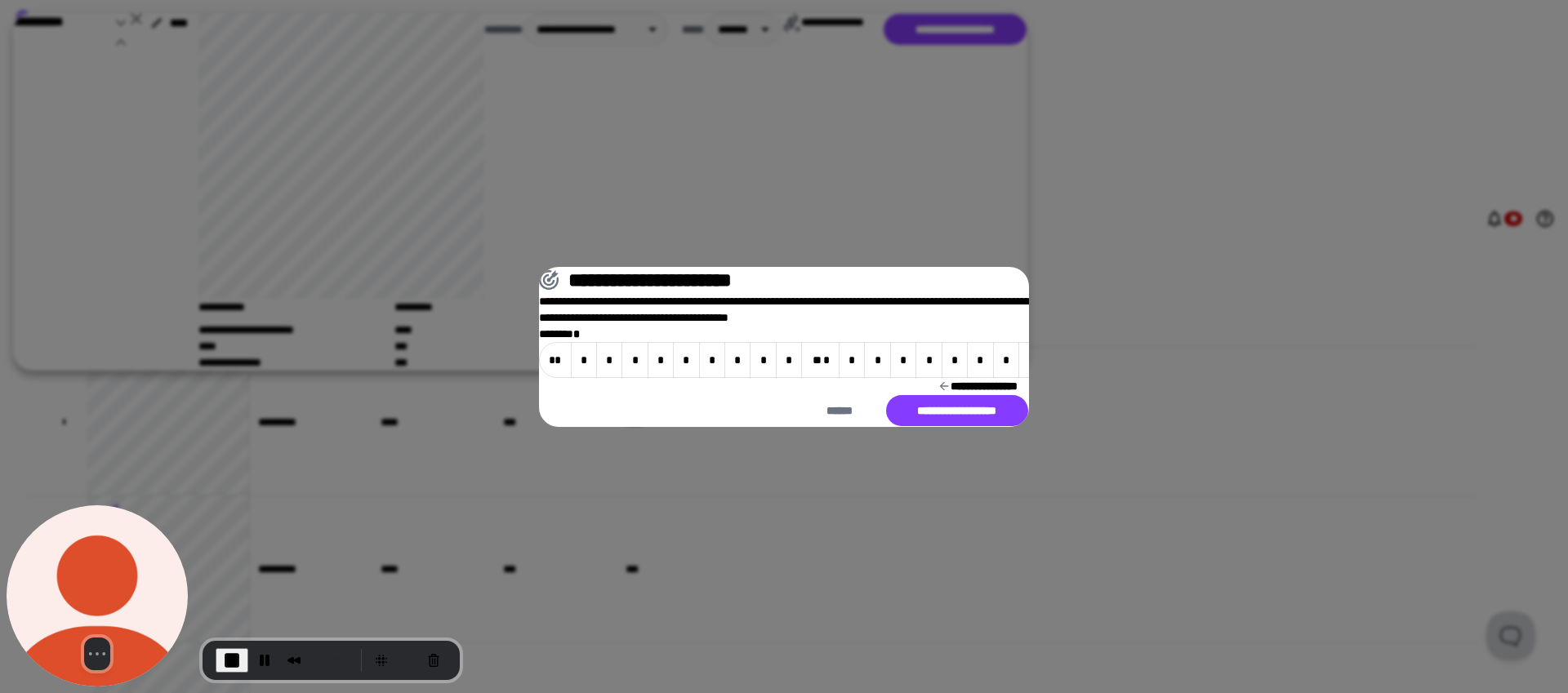 click on "**********" at bounding box center (978, 386) 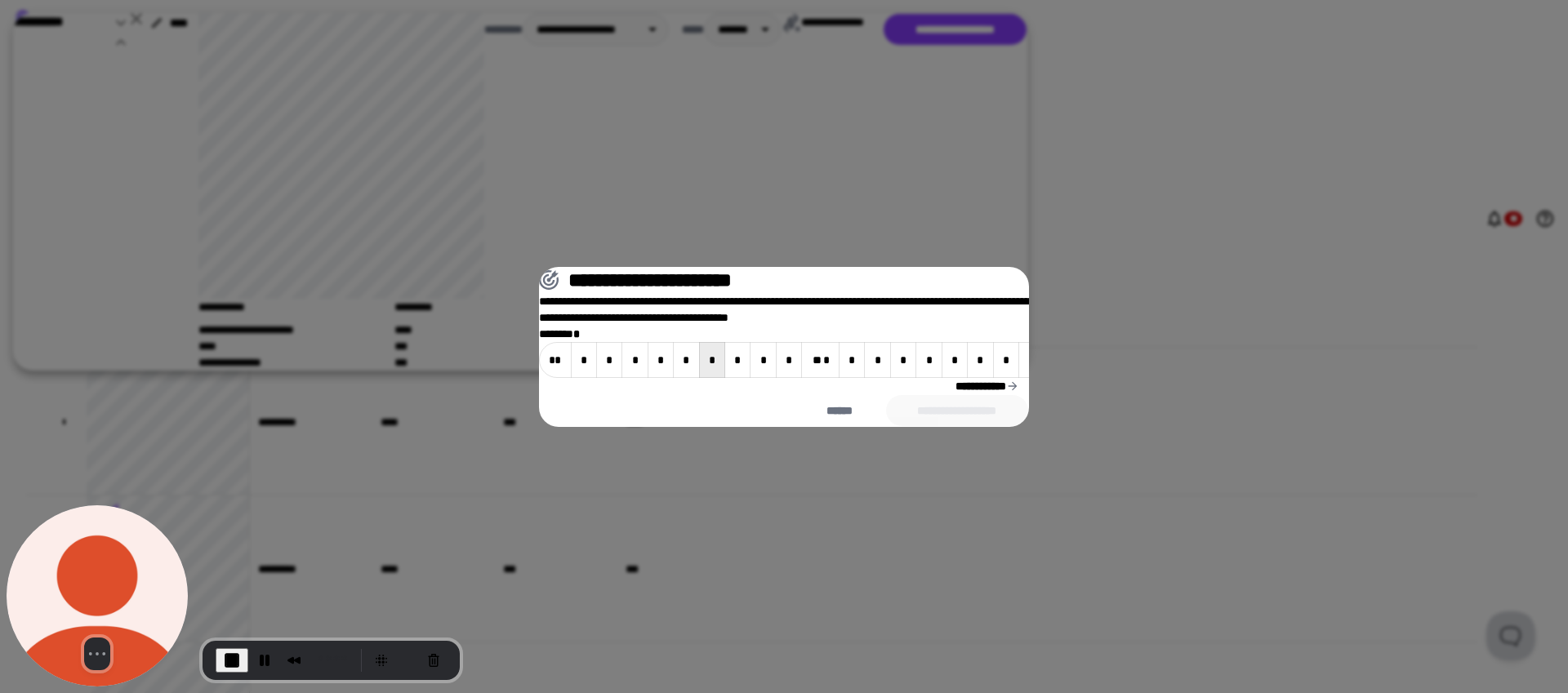 click on "**********" at bounding box center [987, 386] 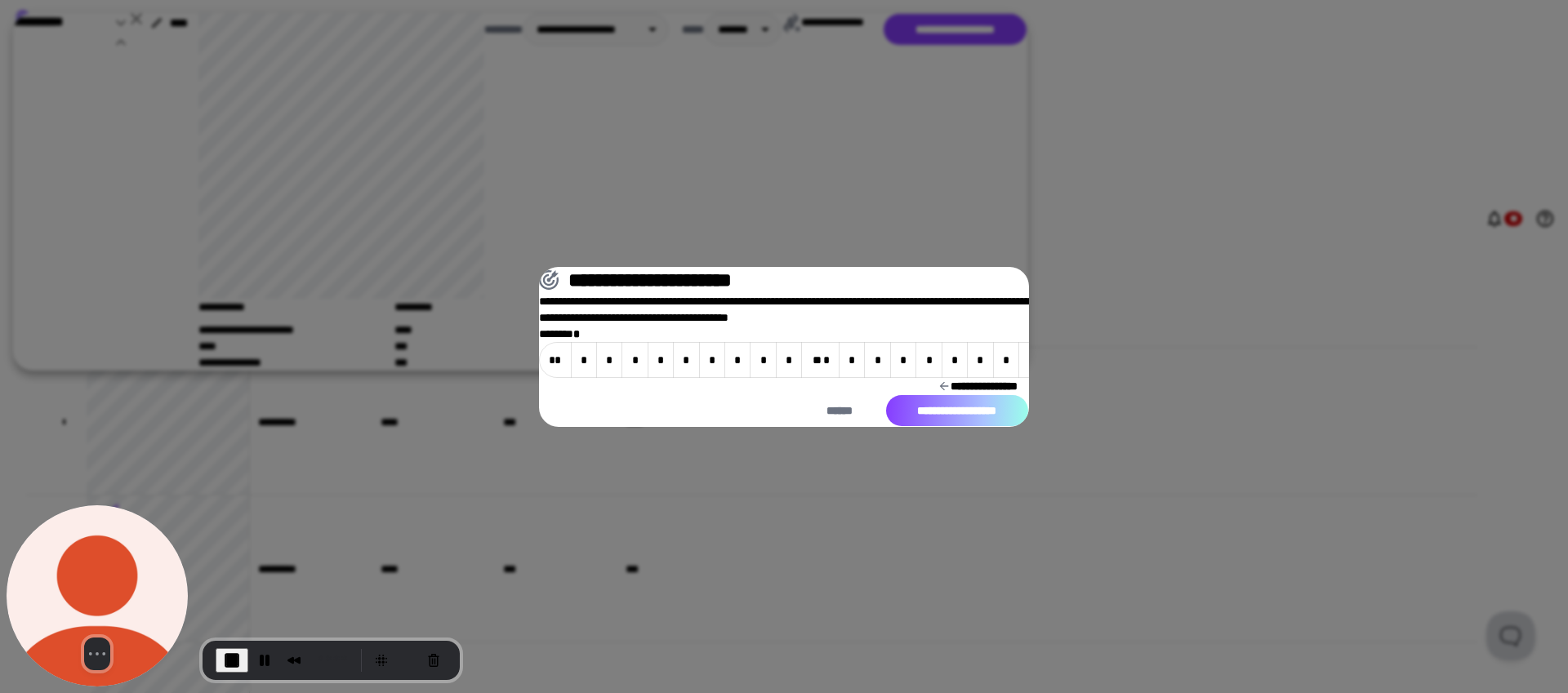 click on "**********" at bounding box center [957, 411] 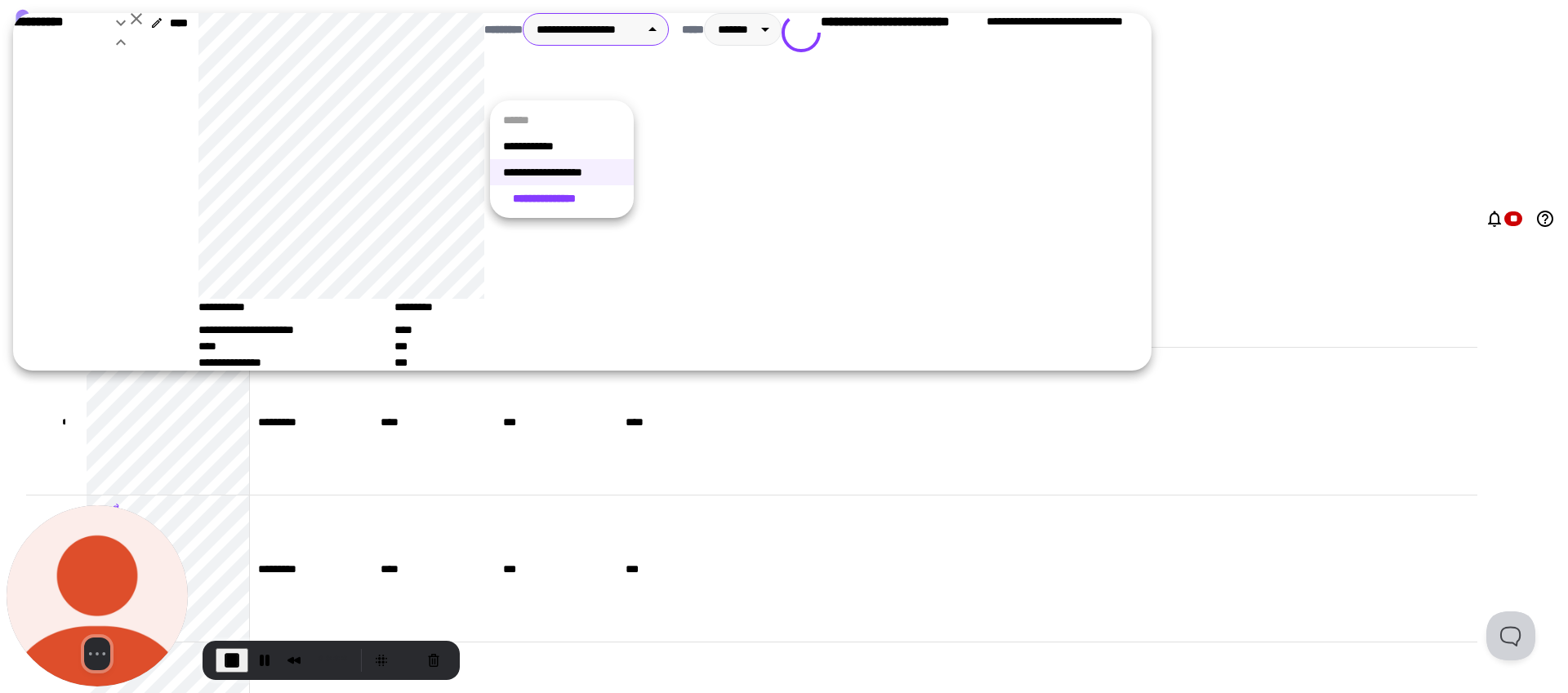 click on "**********" at bounding box center [784, 346] 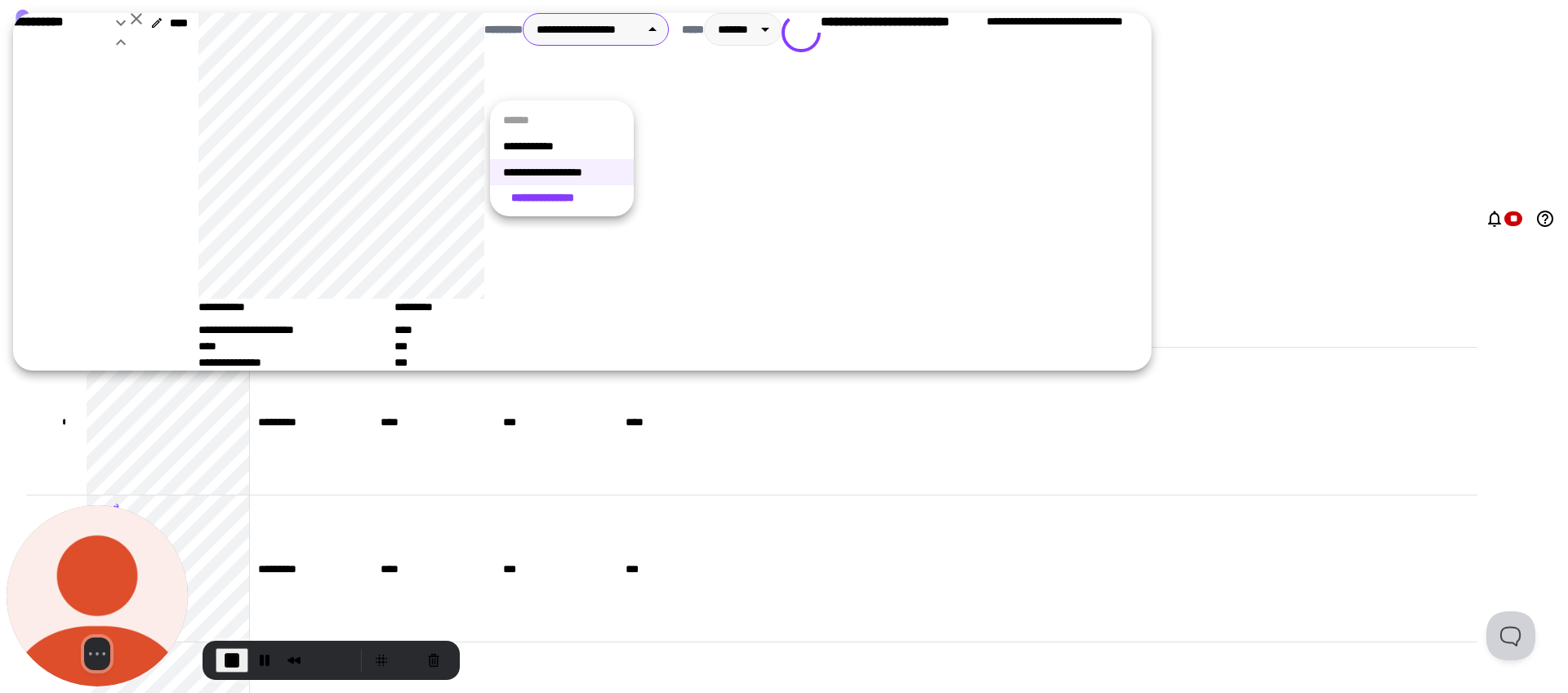 click on "**********" at bounding box center [542, 198] 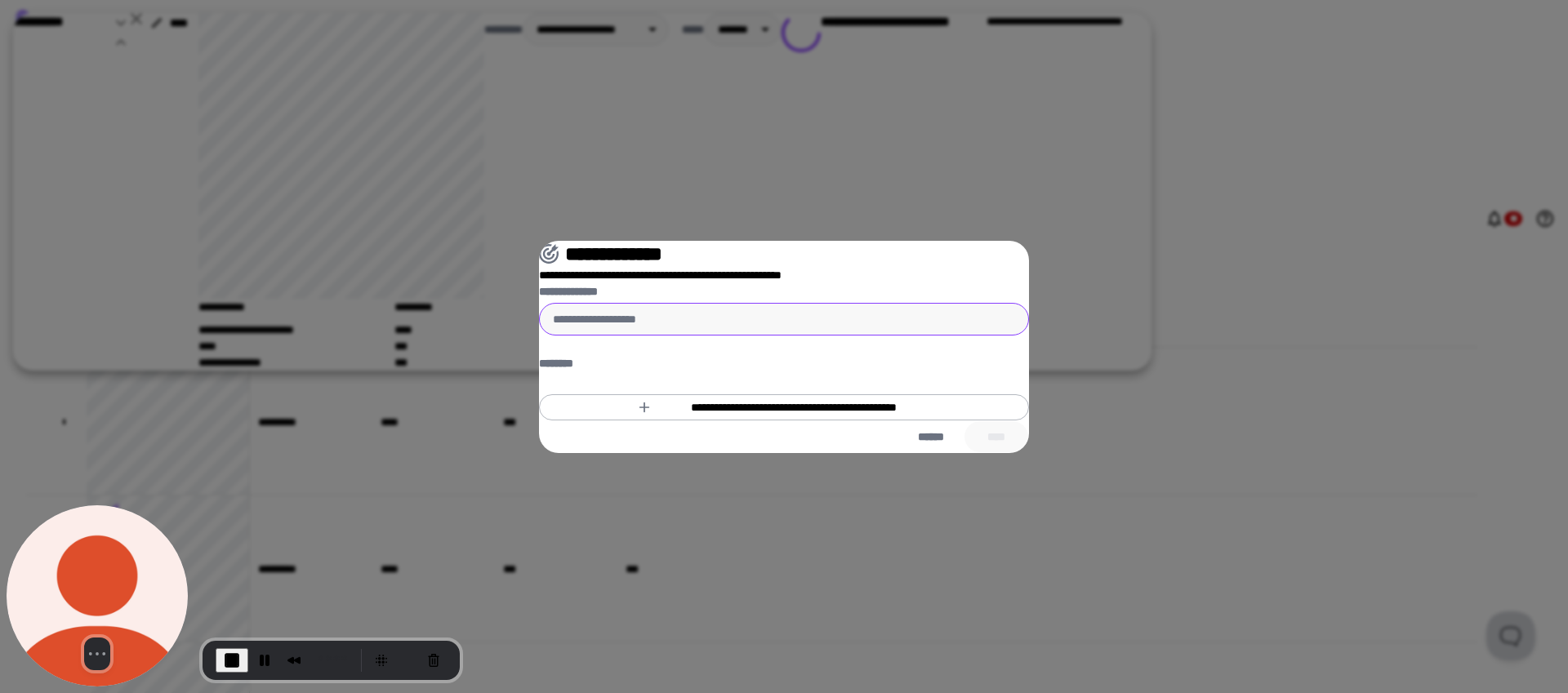 drag, startPoint x: 771, startPoint y: 340, endPoint x: 769, endPoint y: 309, distance: 31.064449 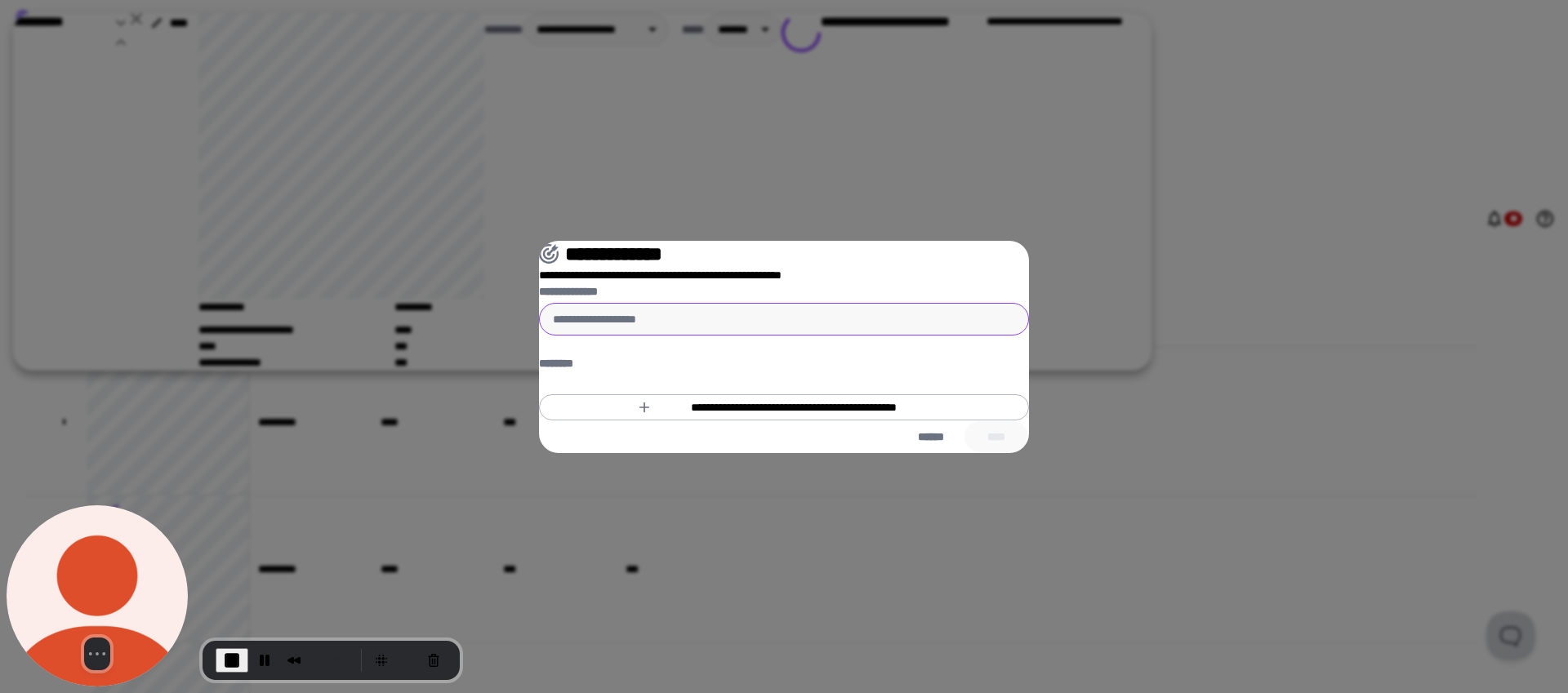 click on "**********" at bounding box center [784, 352] 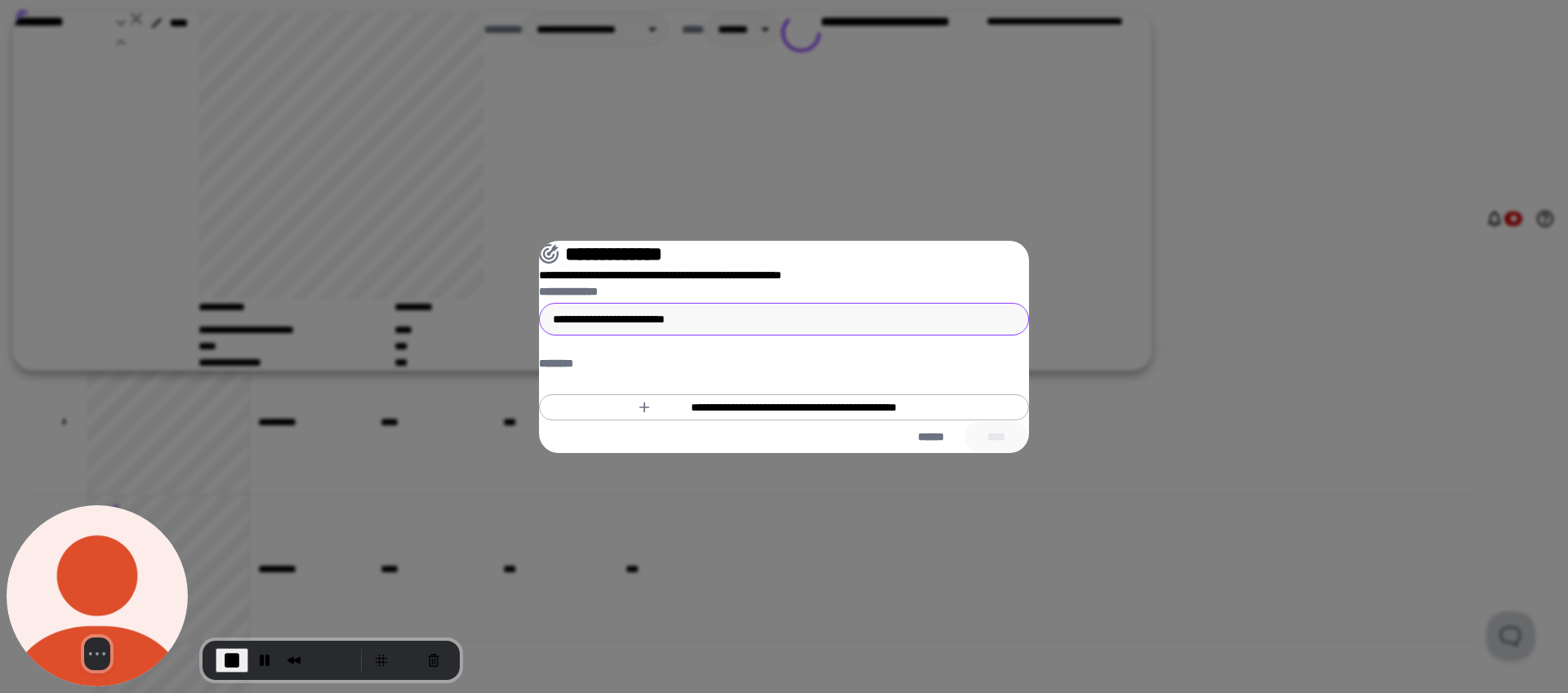 click on "**********" at bounding box center [784, 319] 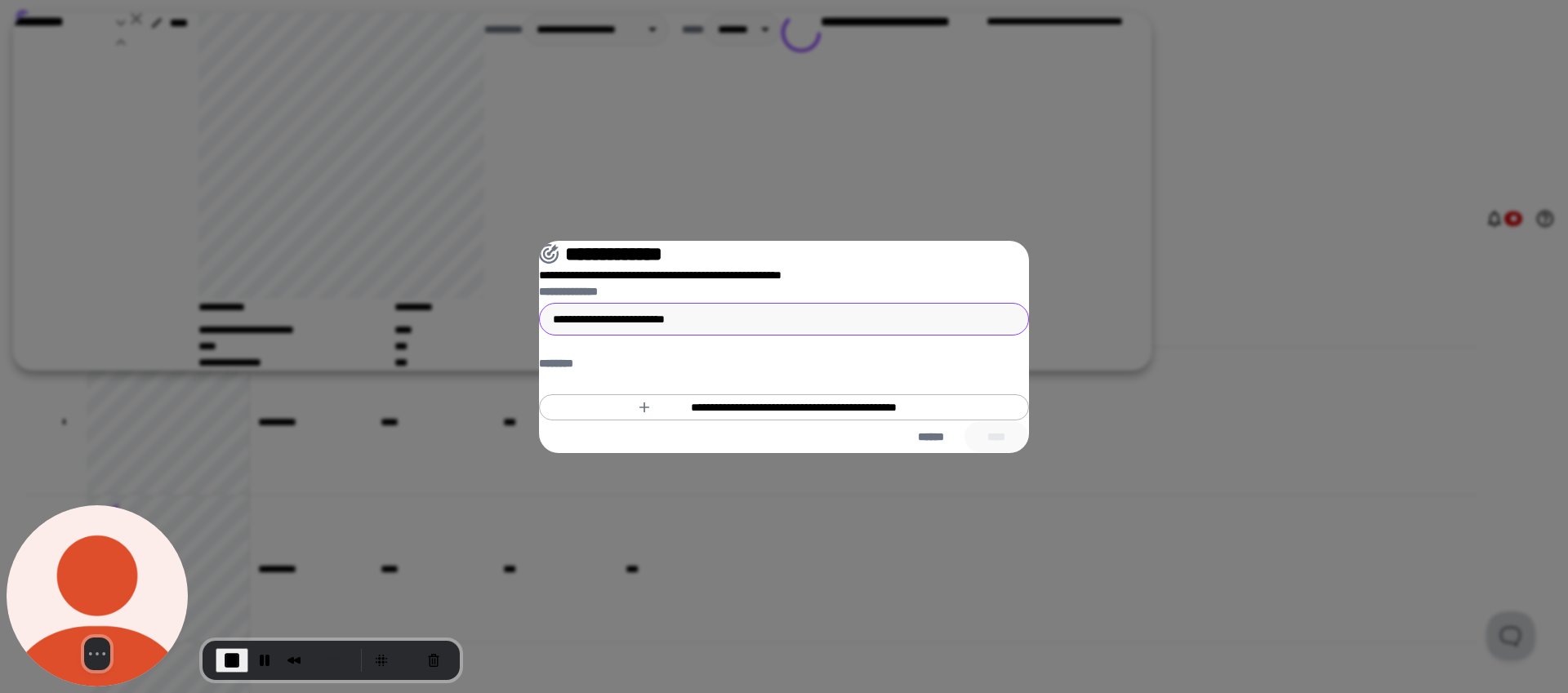 click on "**********" at bounding box center [784, 319] 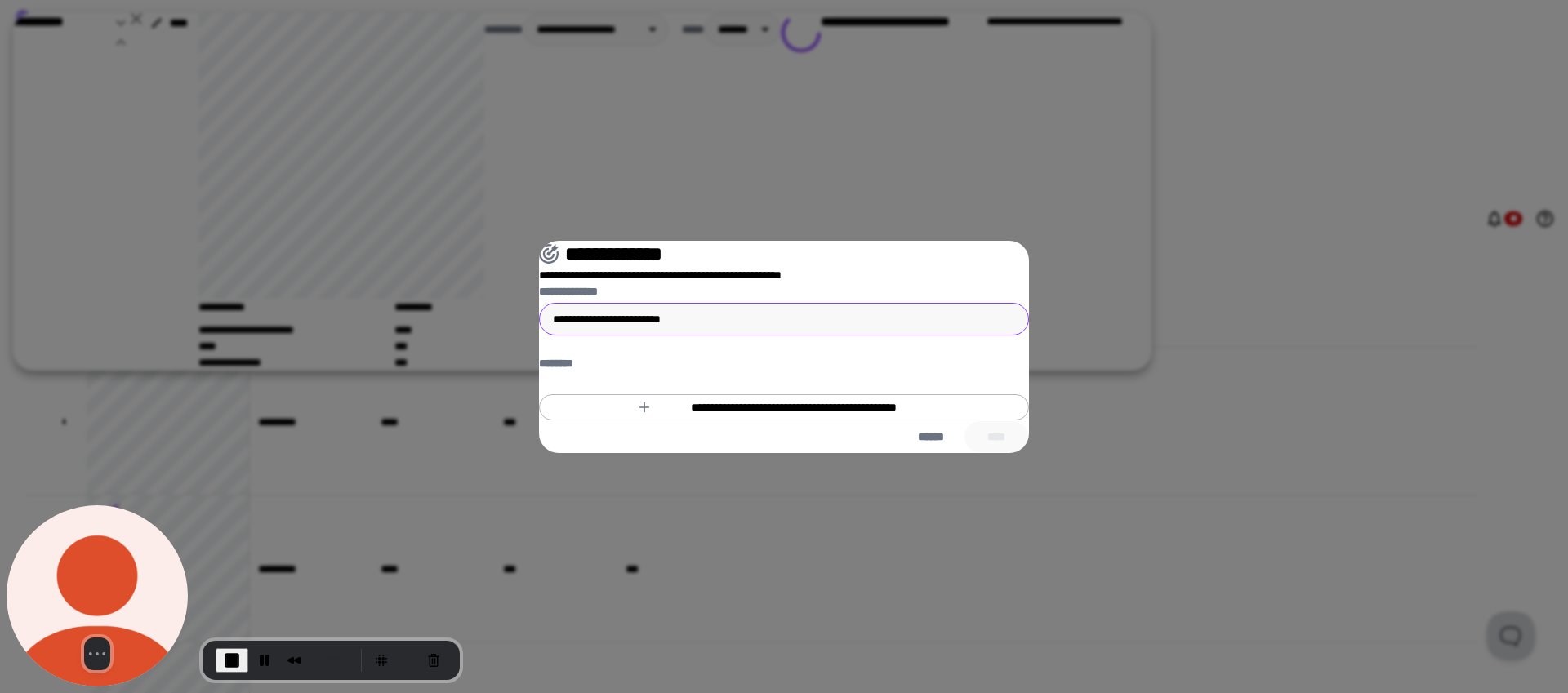 type on "**********" 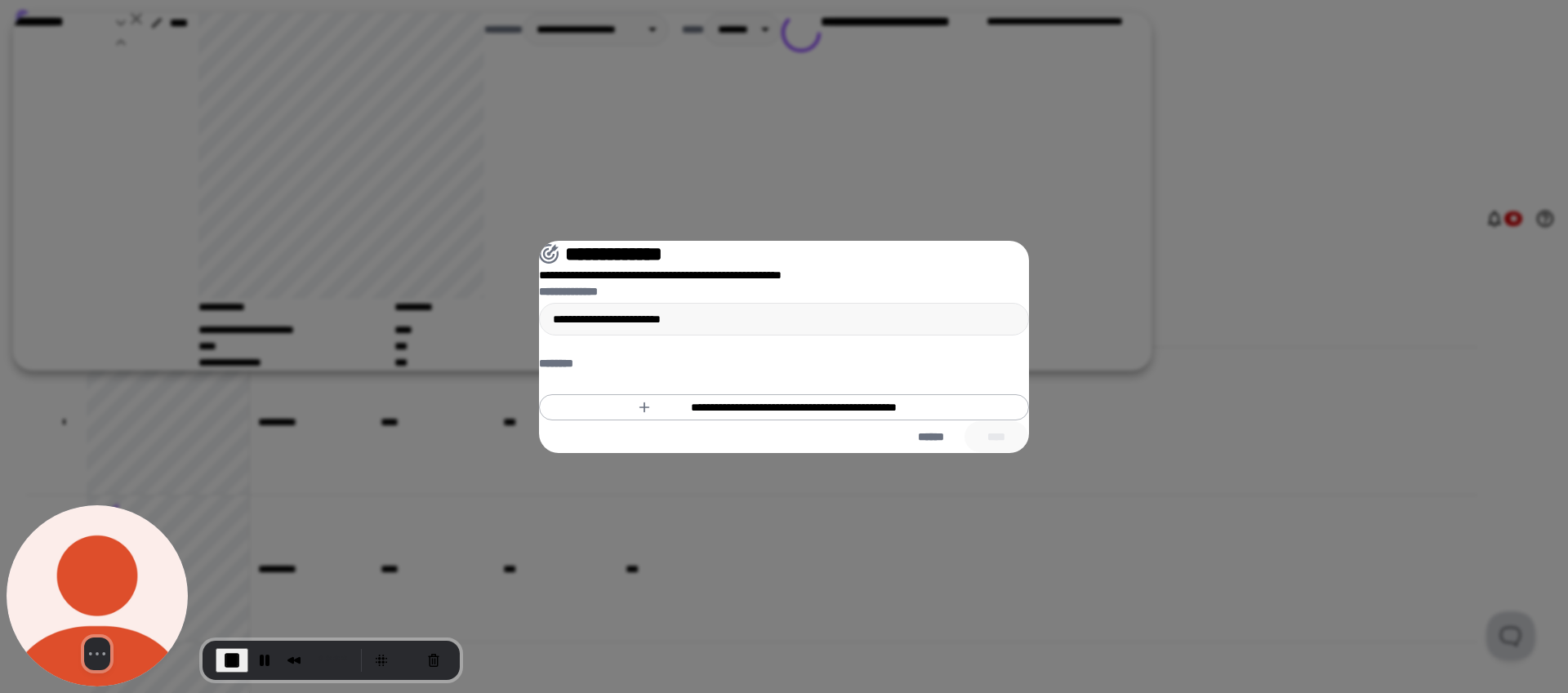 click on "**********" at bounding box center [794, 407] 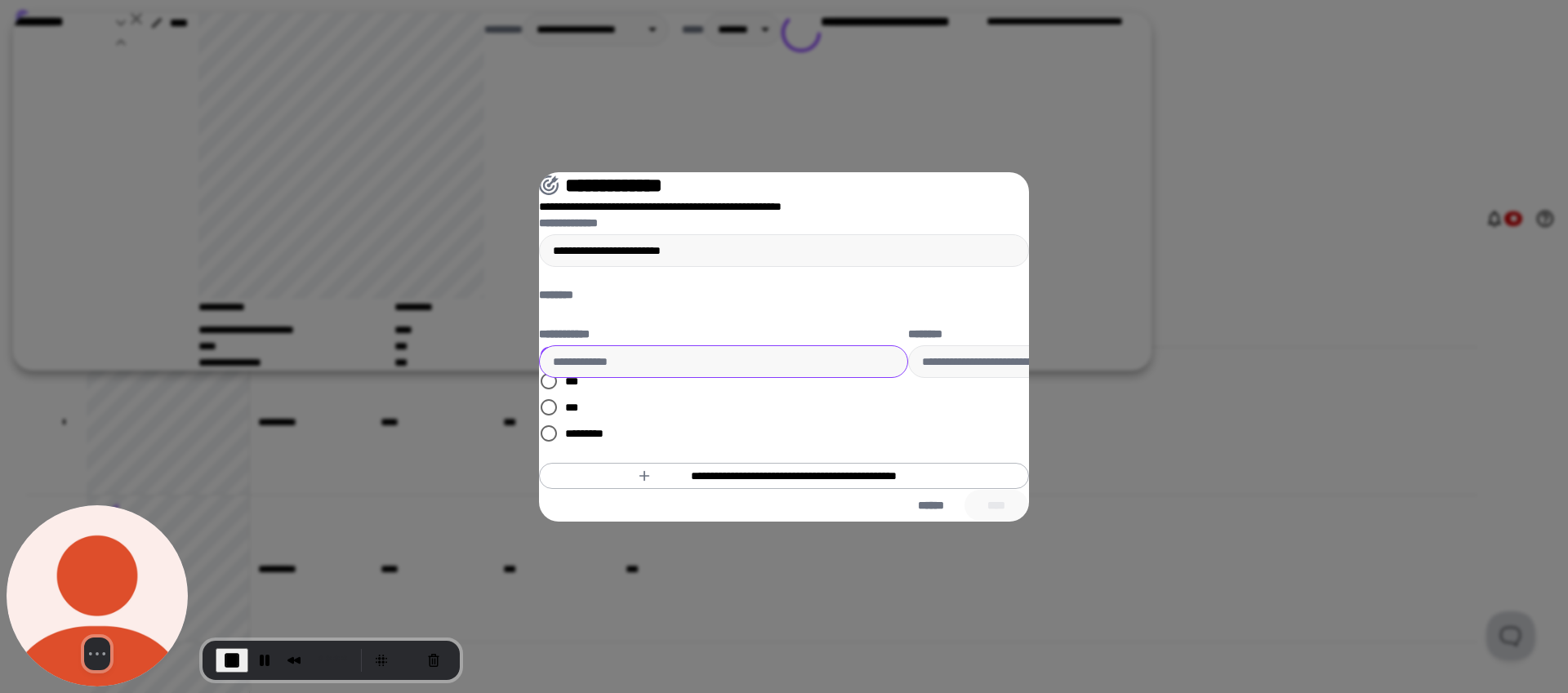 drag, startPoint x: 679, startPoint y: 378, endPoint x: 680, endPoint y: 369, distance: 9.05539 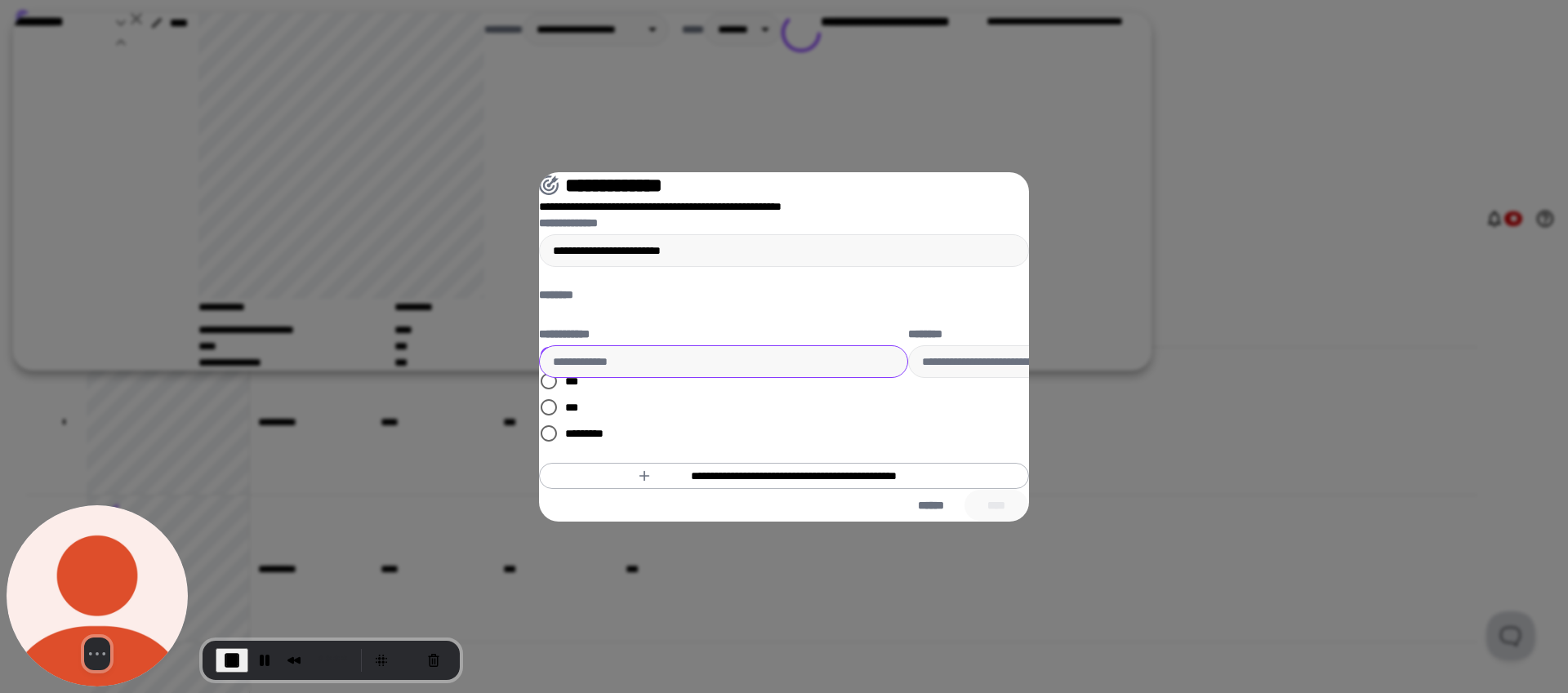click on "**********" at bounding box center [784, 384] 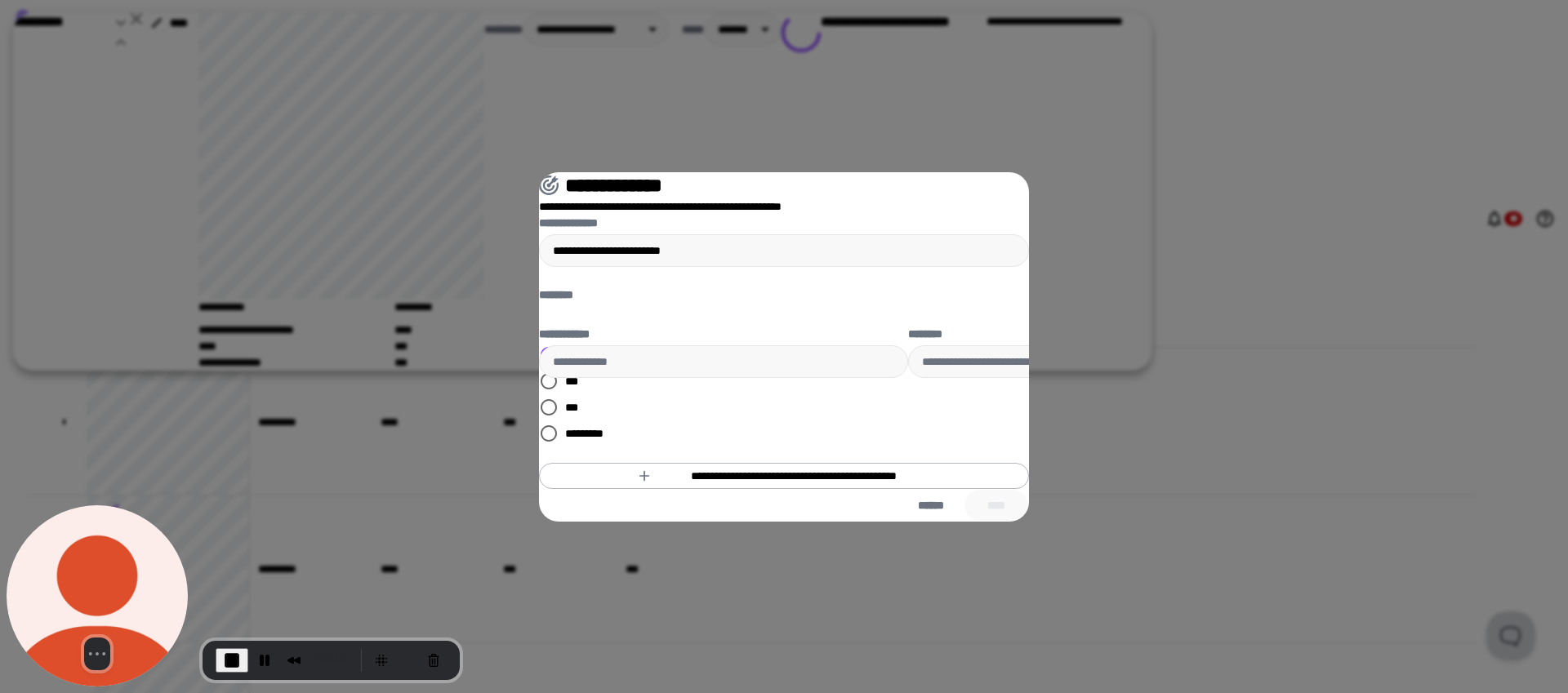 drag, startPoint x: 680, startPoint y: 369, endPoint x: 685, endPoint y: 378, distance: 10.29563 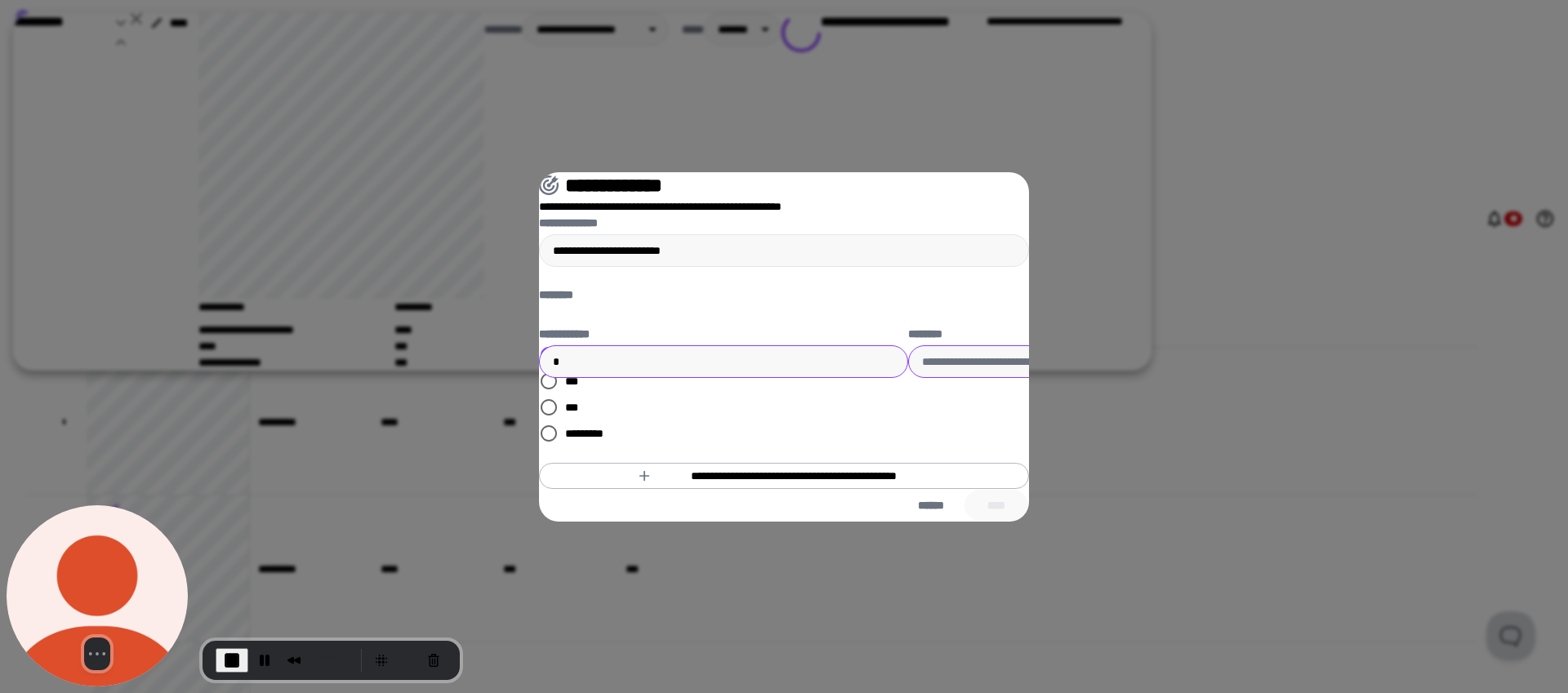 type on "*" 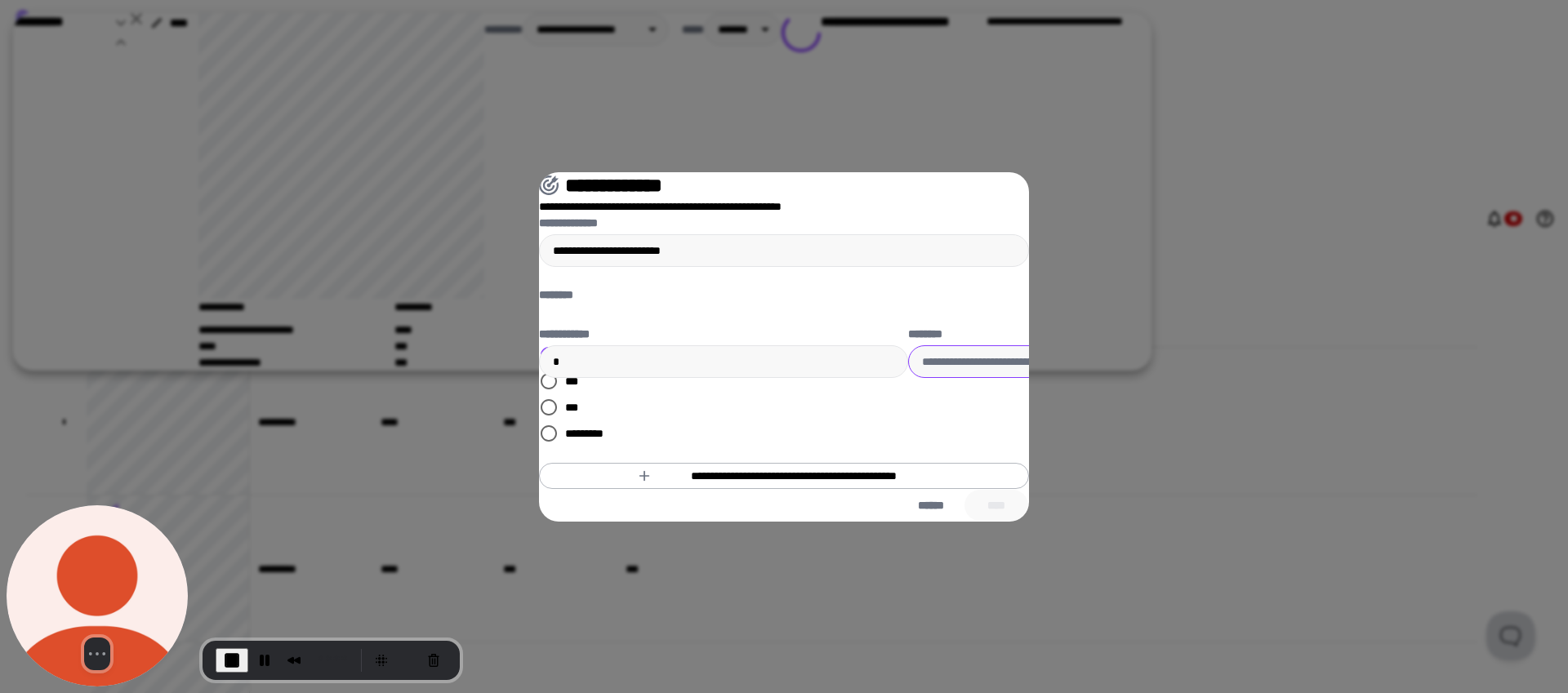paste on "**********" 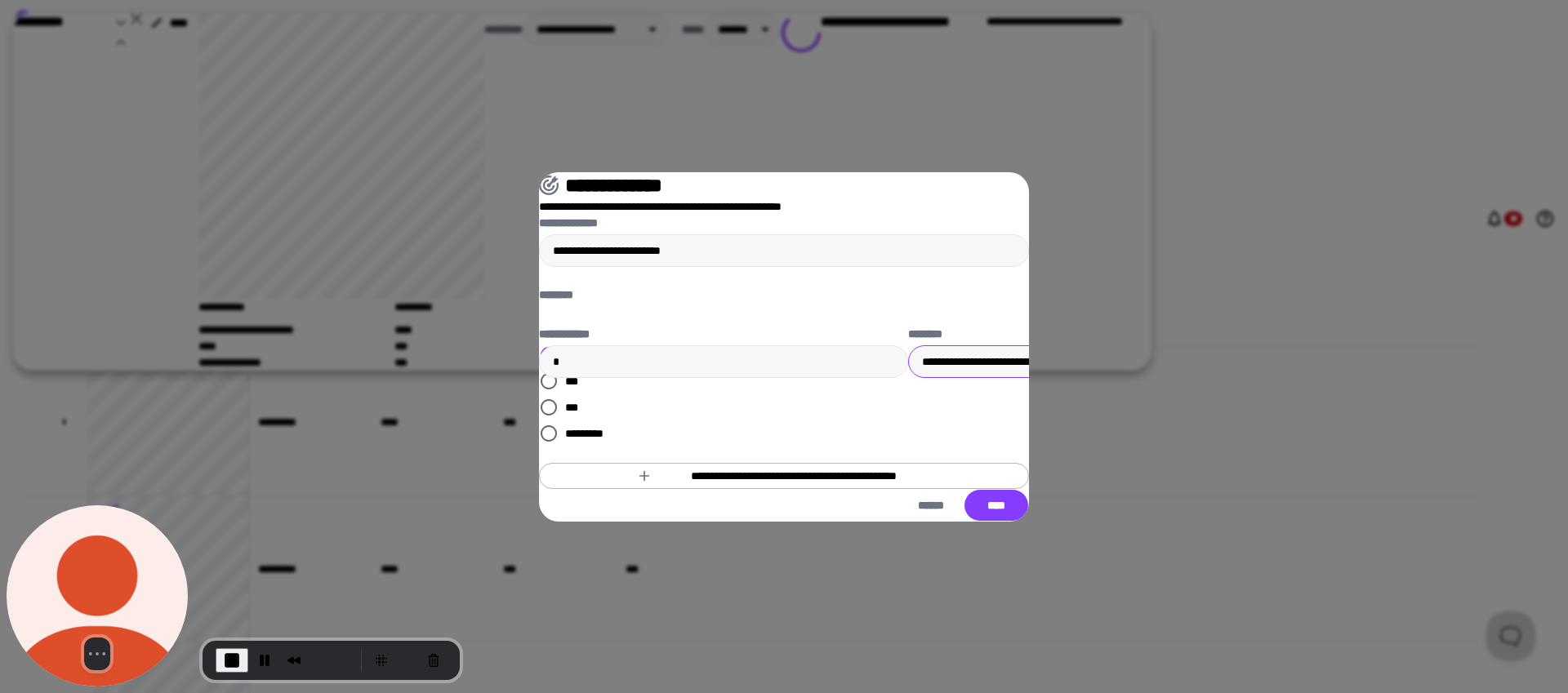 type on "**********" 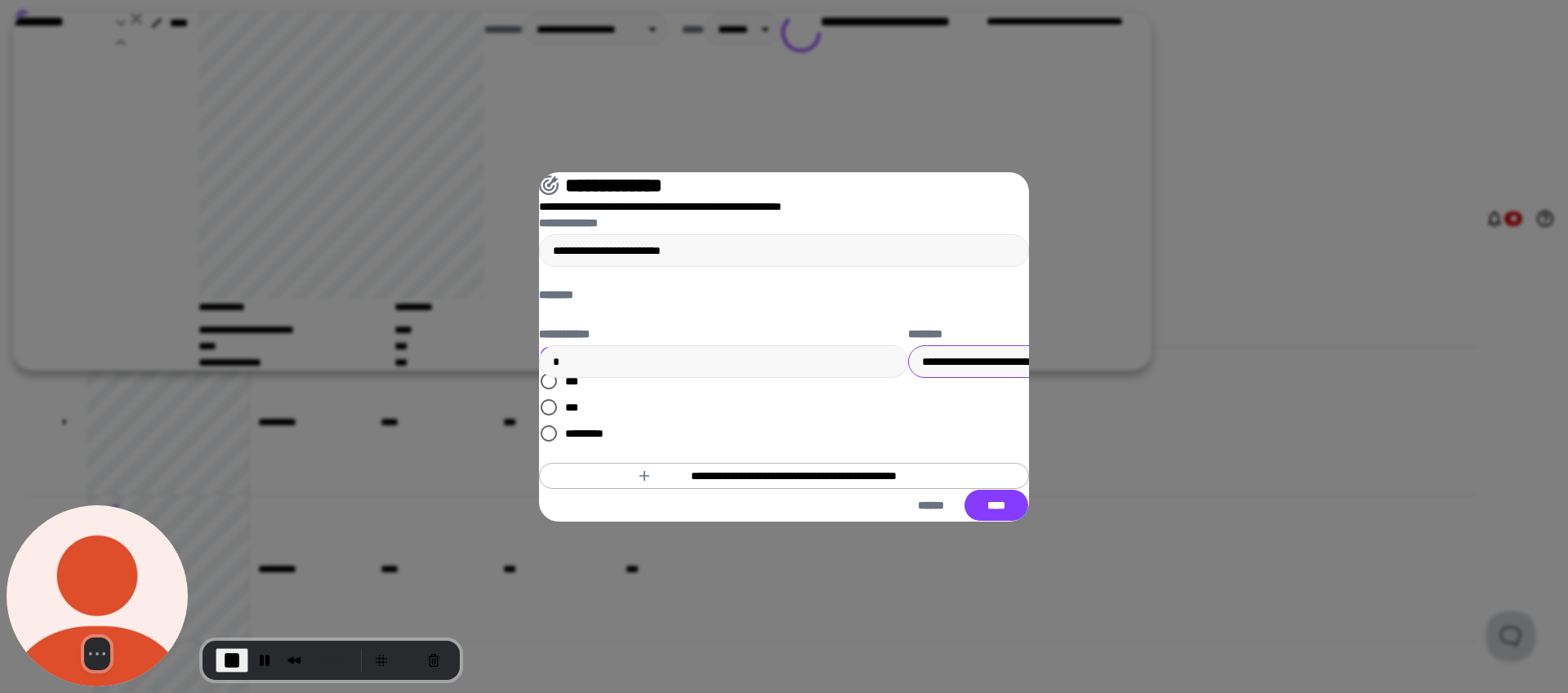 drag, startPoint x: 895, startPoint y: 486, endPoint x: 857, endPoint y: 481, distance: 38.327536 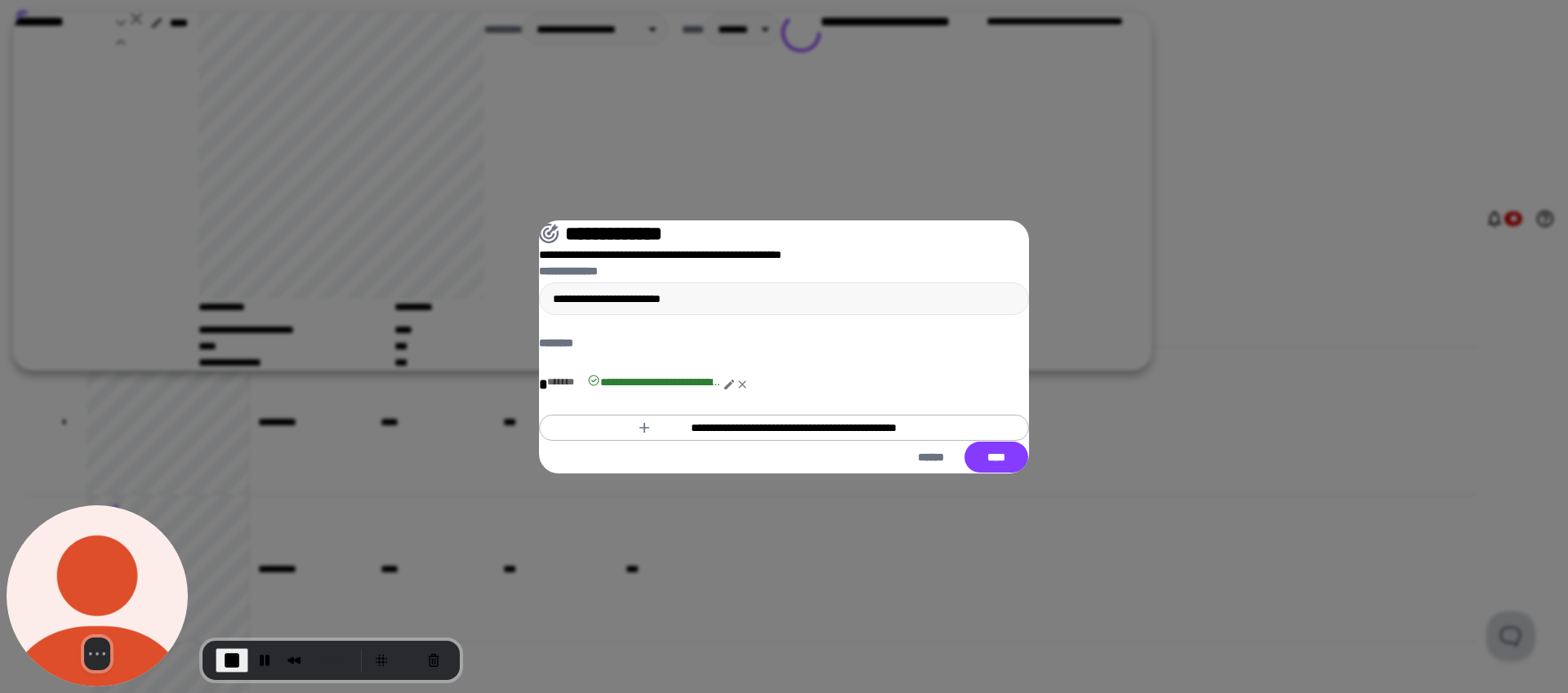 click on "**********" at bounding box center [784, 428] 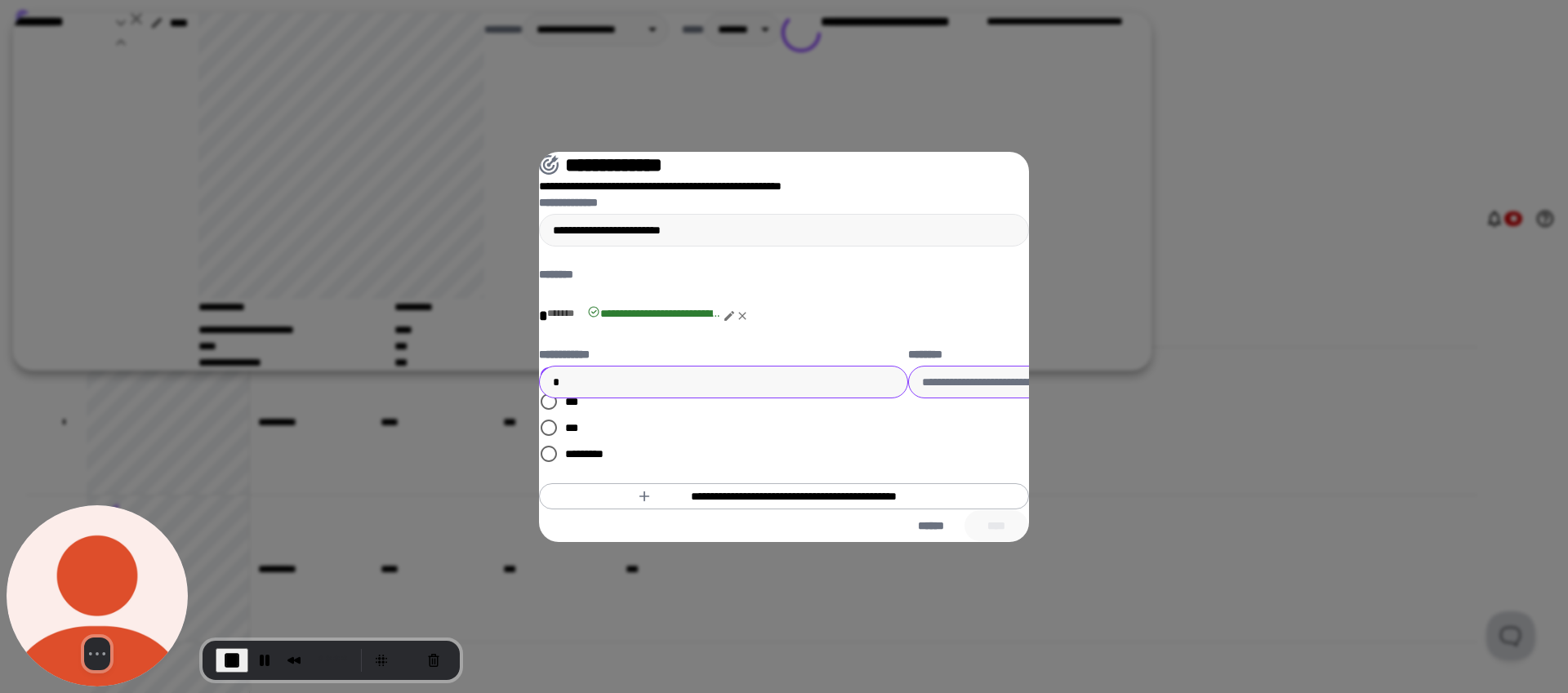 type on "*" 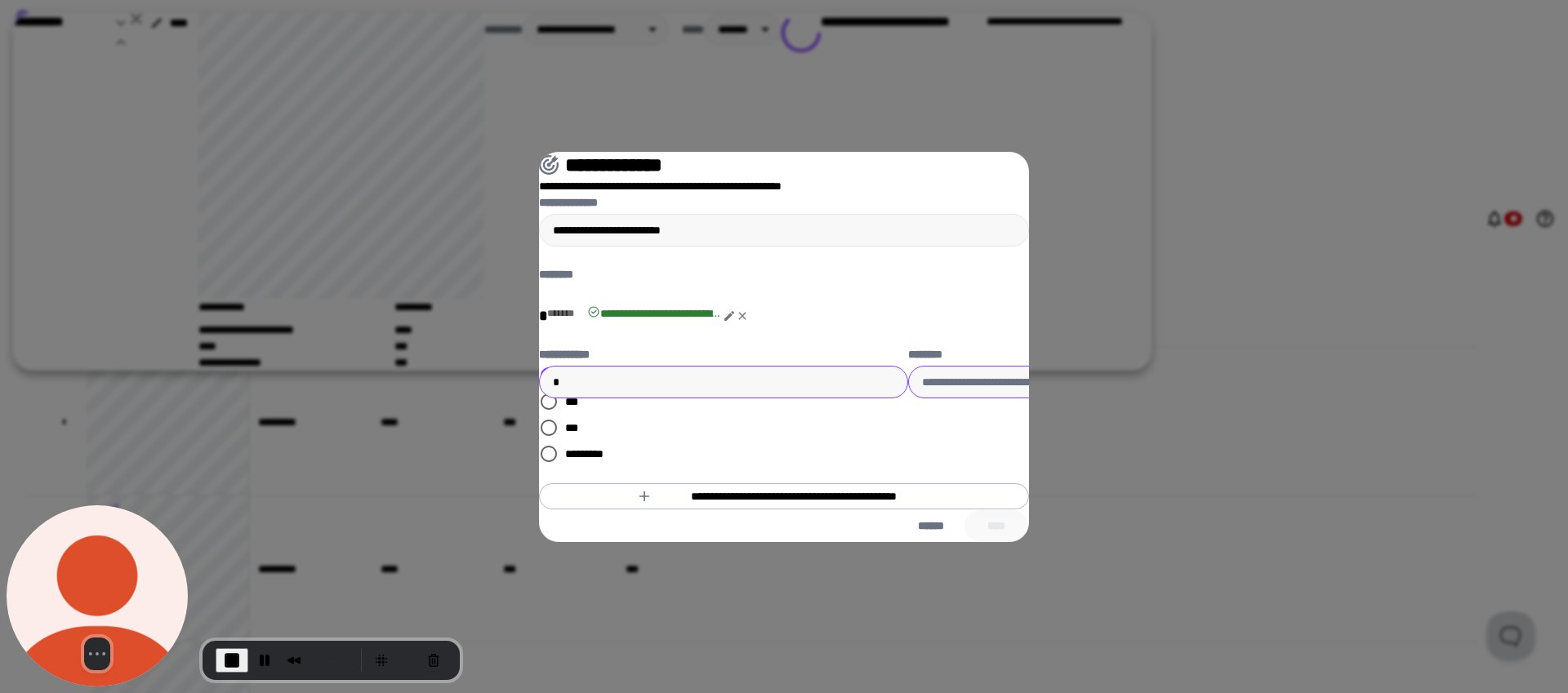 click at bounding box center (1093, 382) 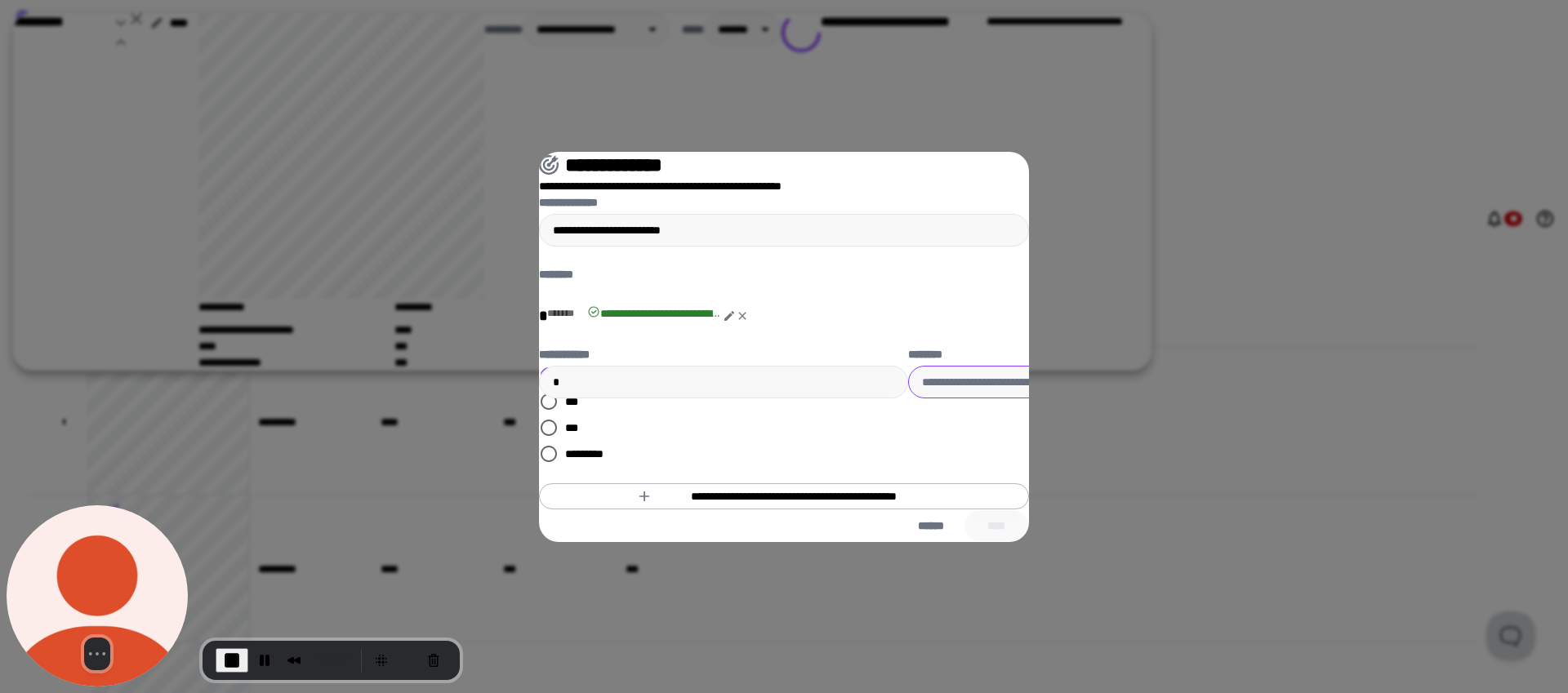 paste on "**********" 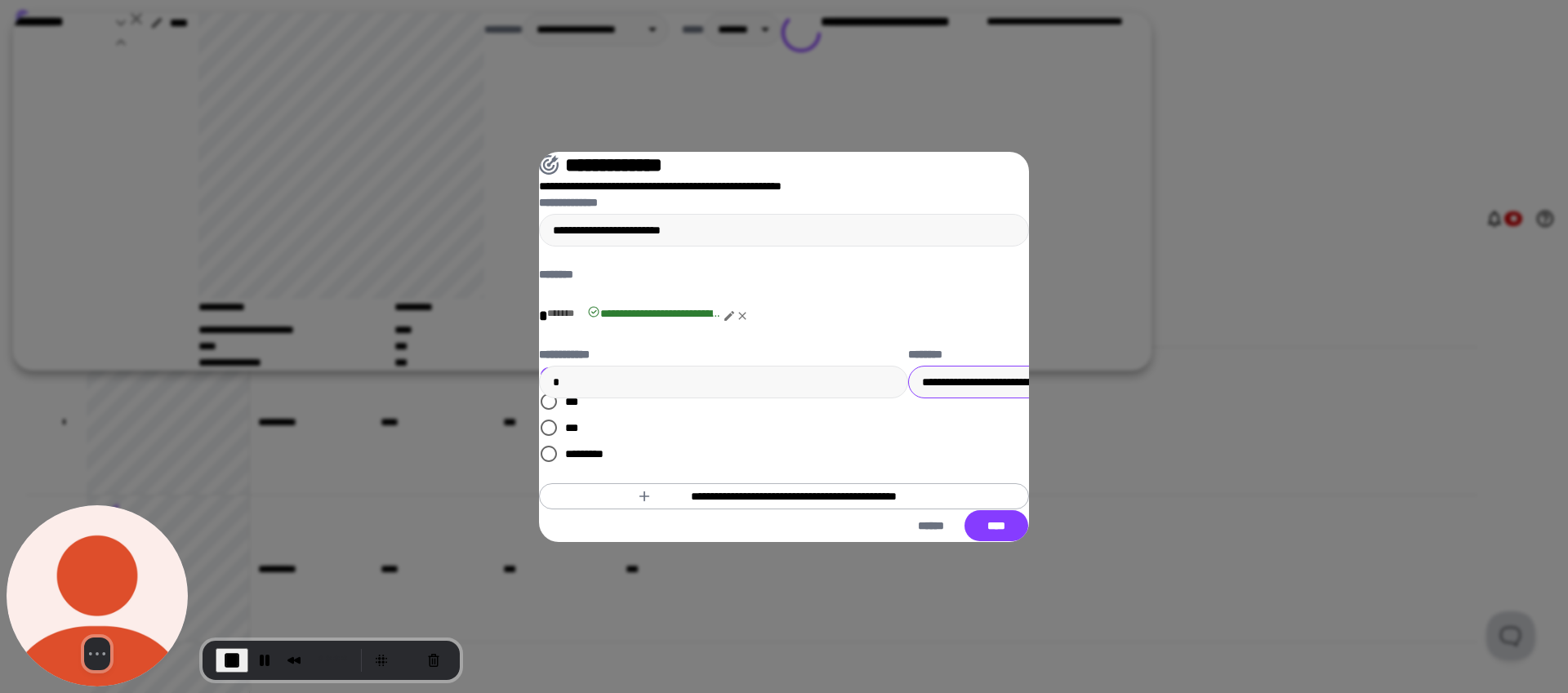 paste on "**********" 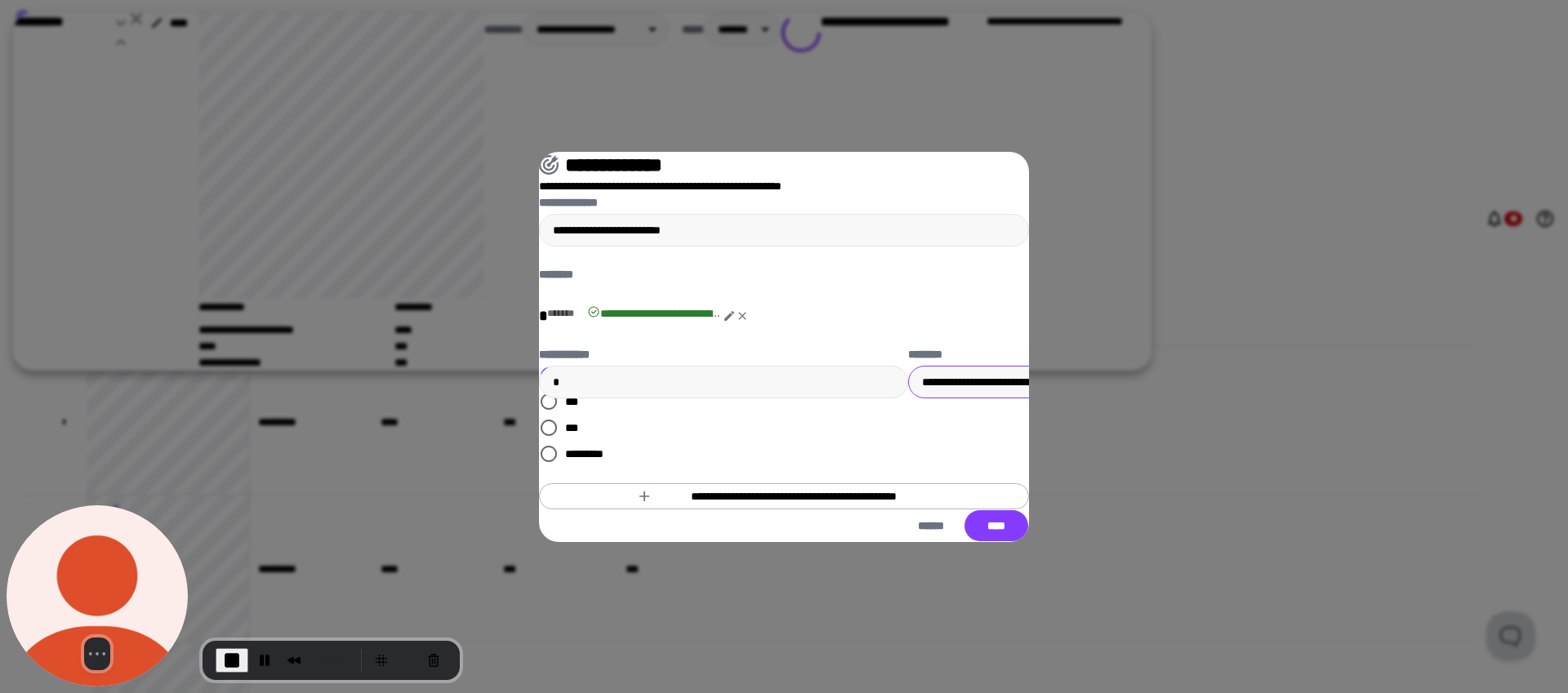 paste on "**********" 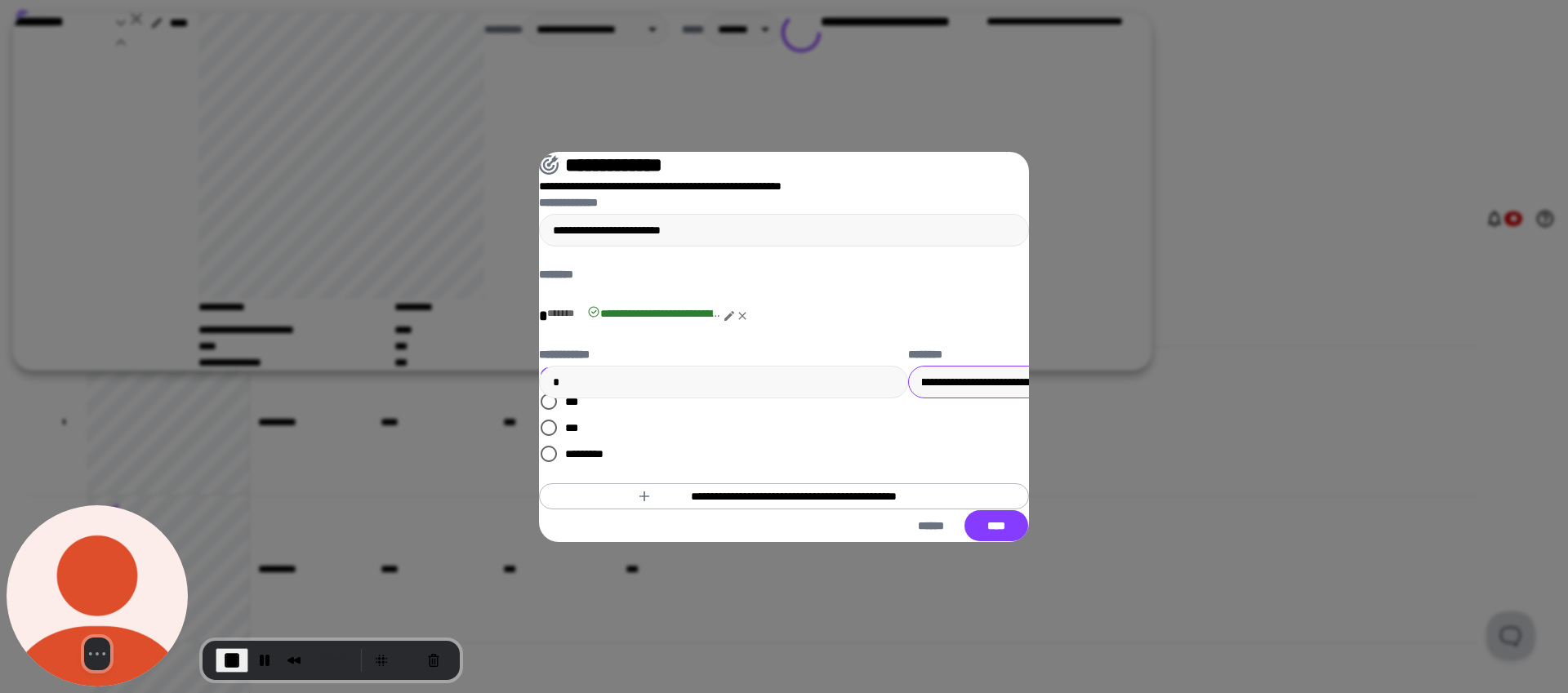 scroll, scrollTop: 0, scrollLeft: 473, axis: horizontal 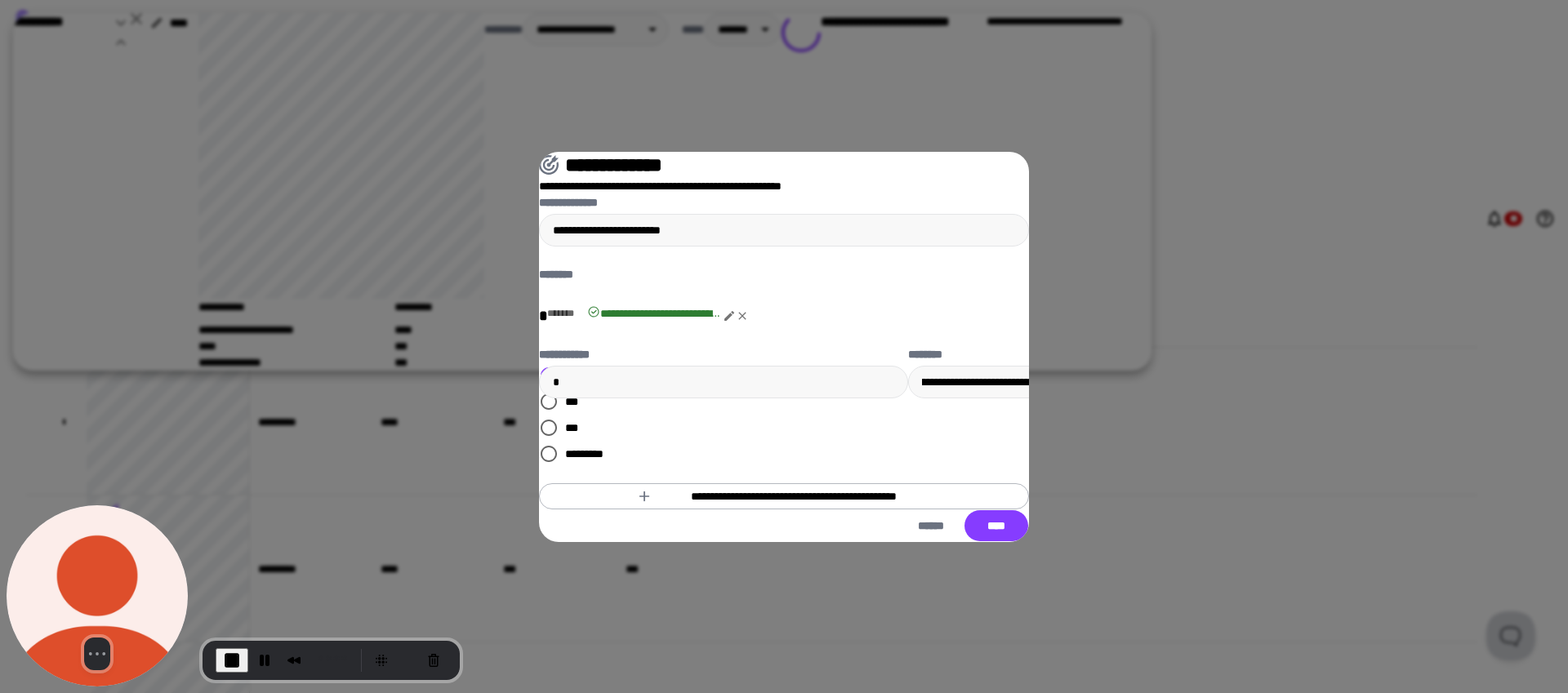 click on "**********" at bounding box center [1382, 362] 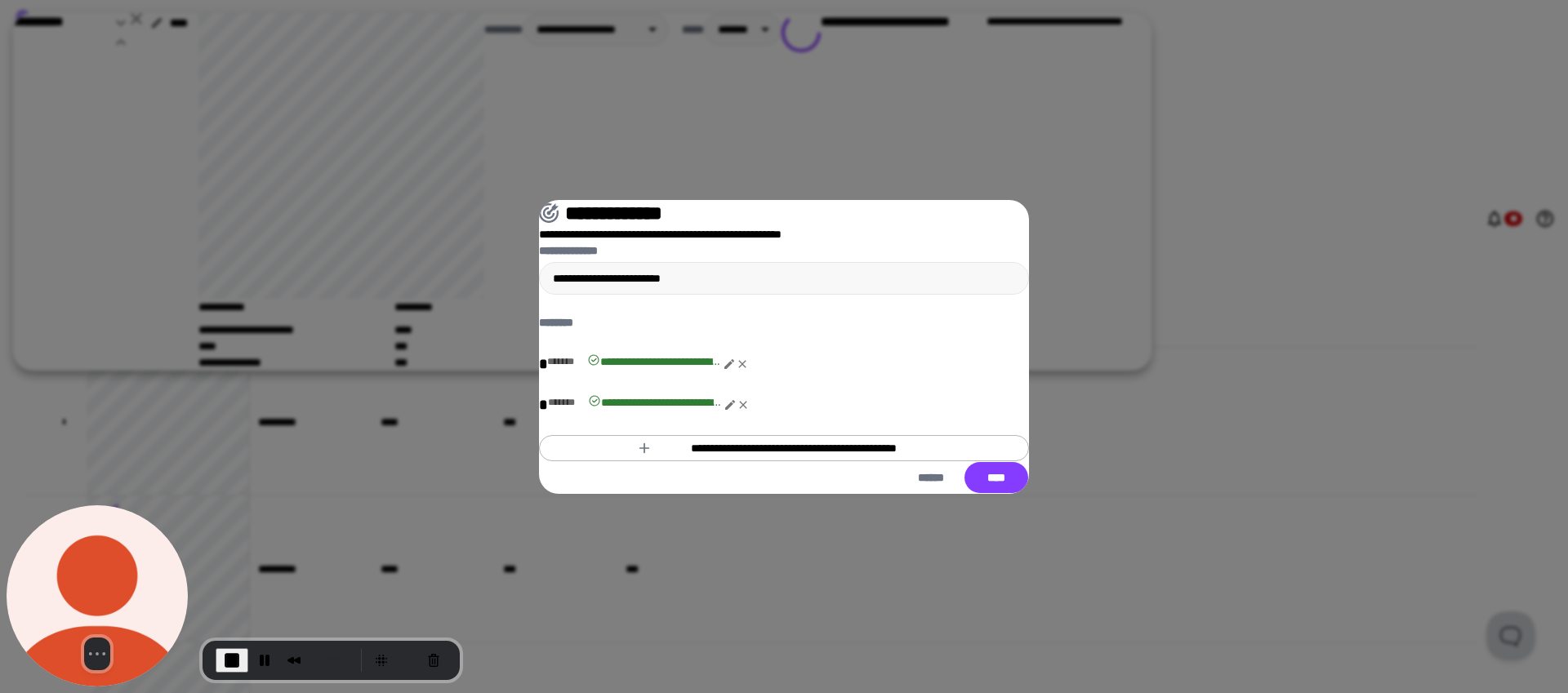 click on "**********" at bounding box center [794, 448] 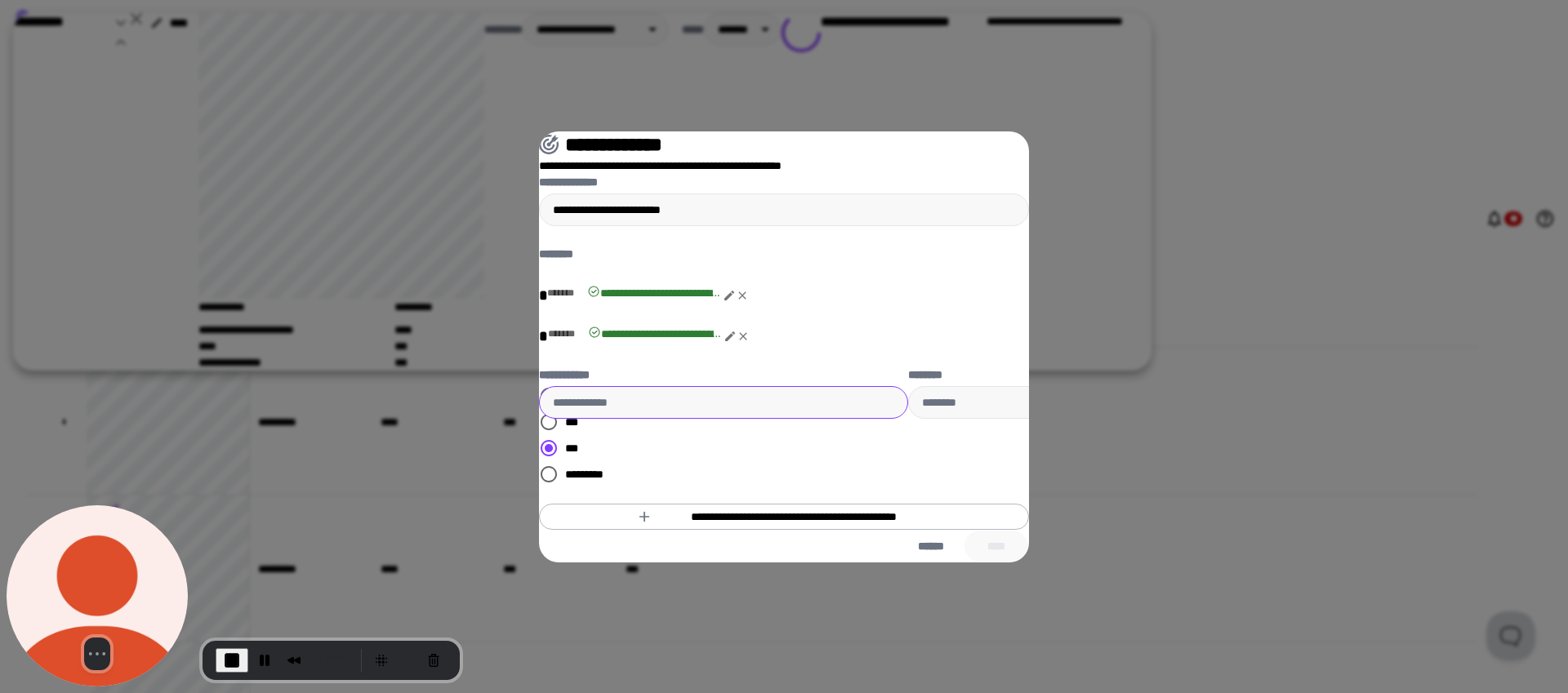 drag, startPoint x: 725, startPoint y: 483, endPoint x: 734, endPoint y: 497, distance: 16.643317 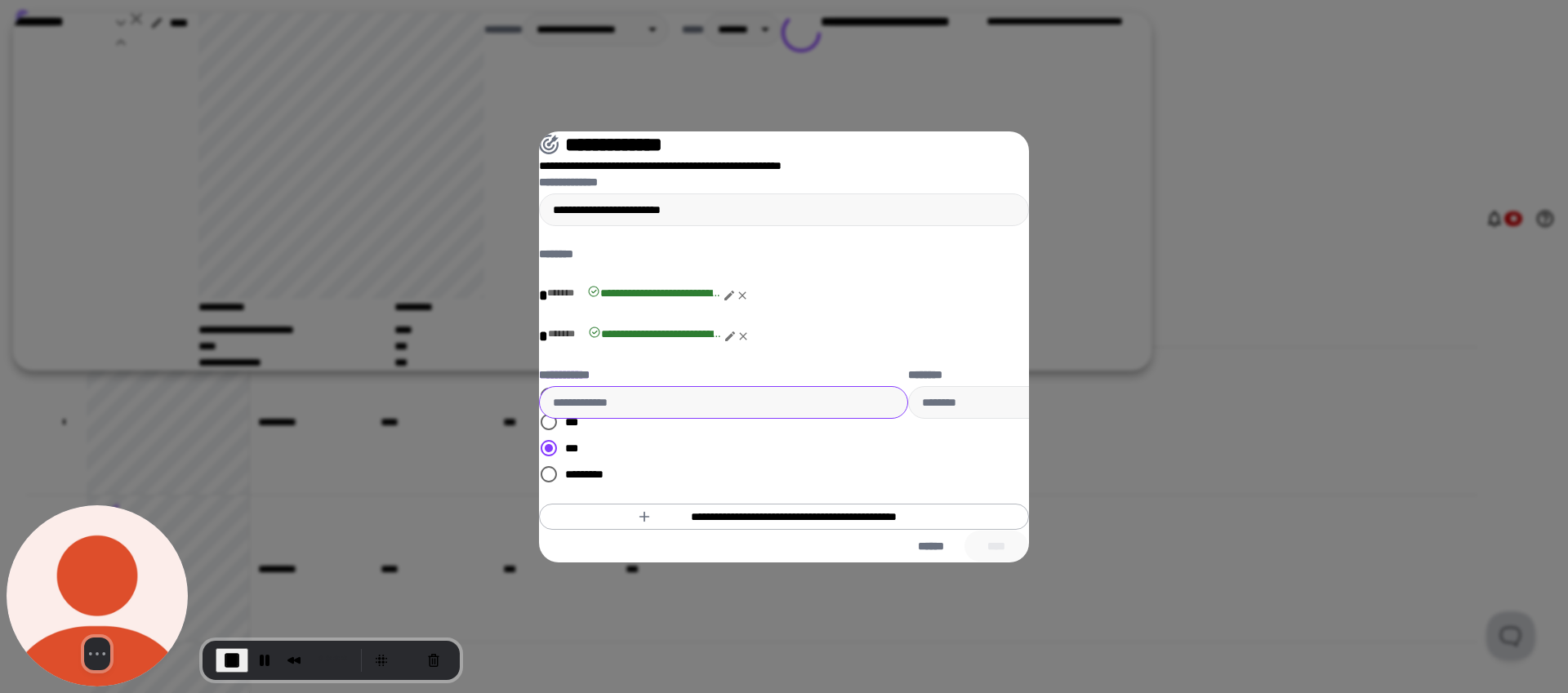 click on "**********" at bounding box center (724, 402) 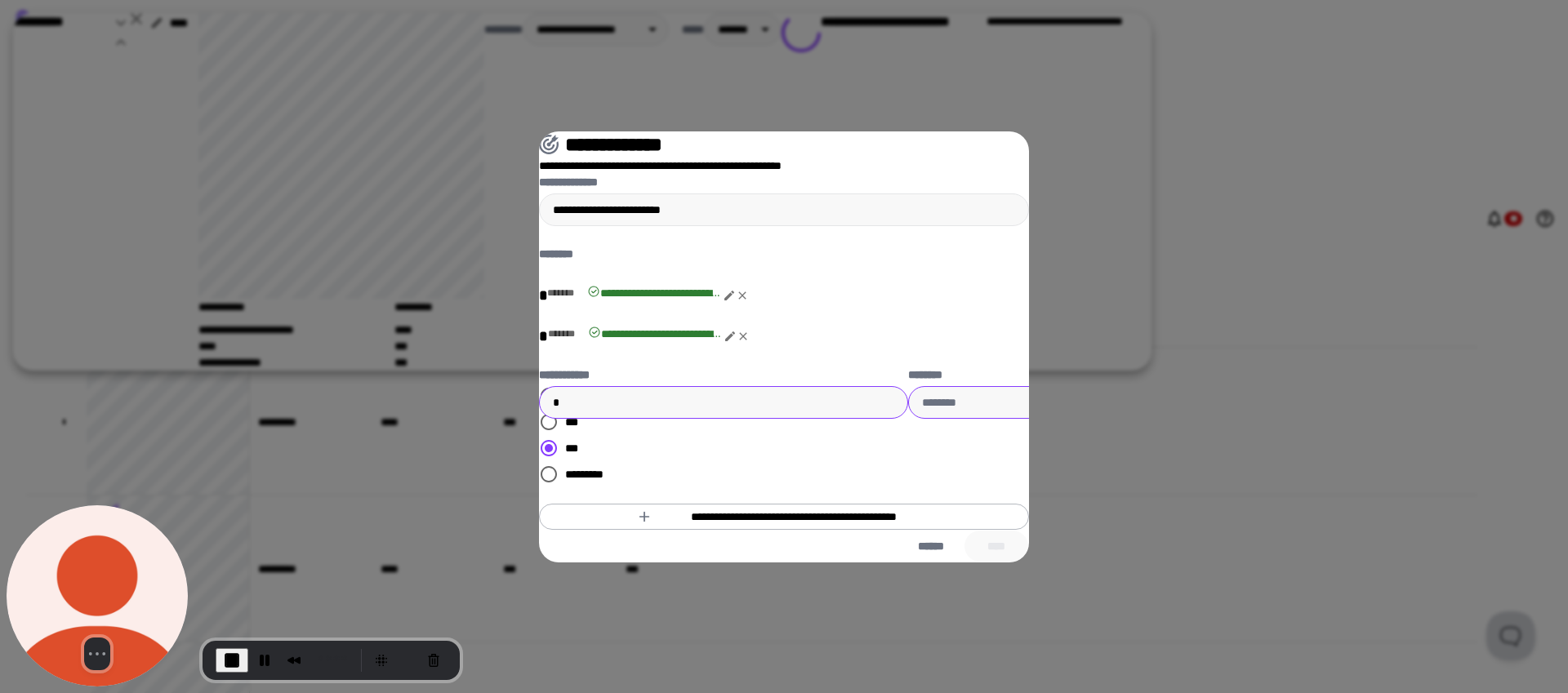 type on "*" 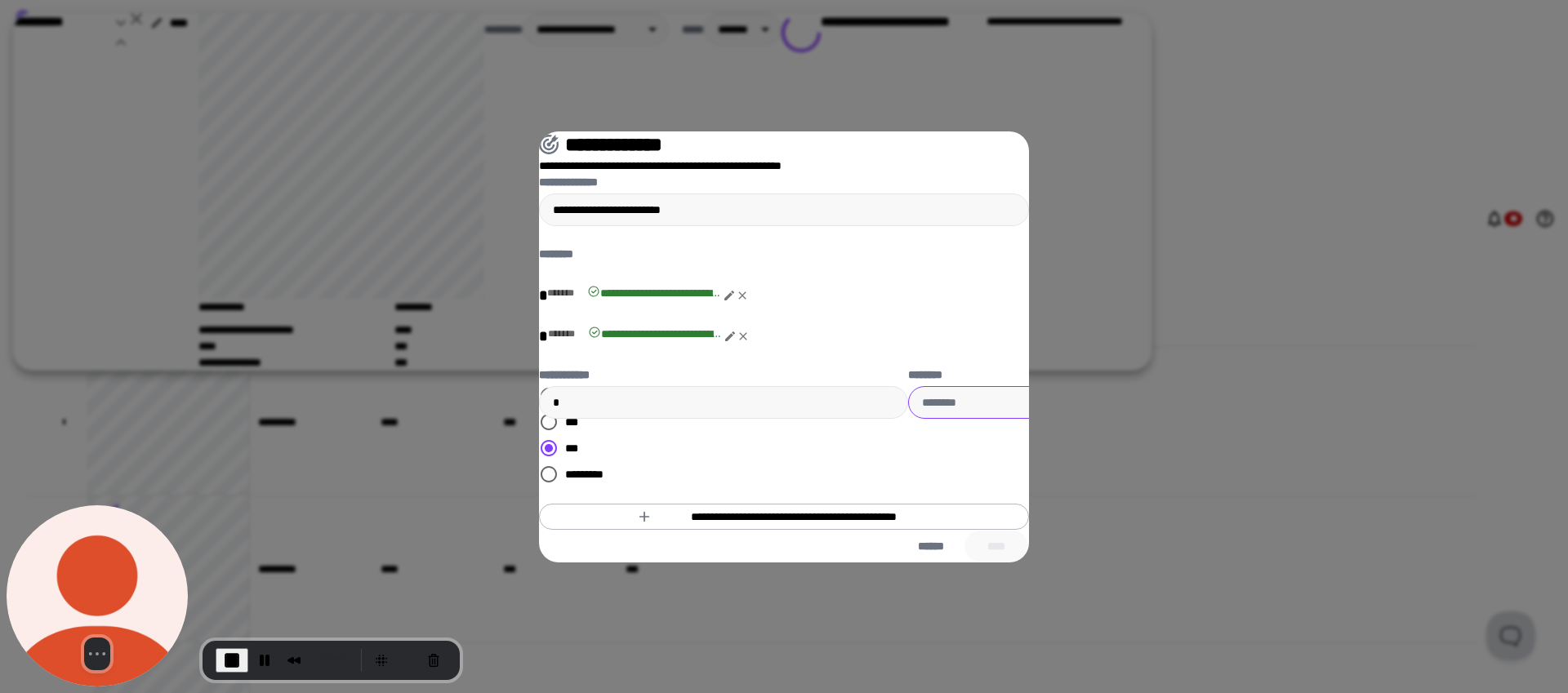 type on "**********" 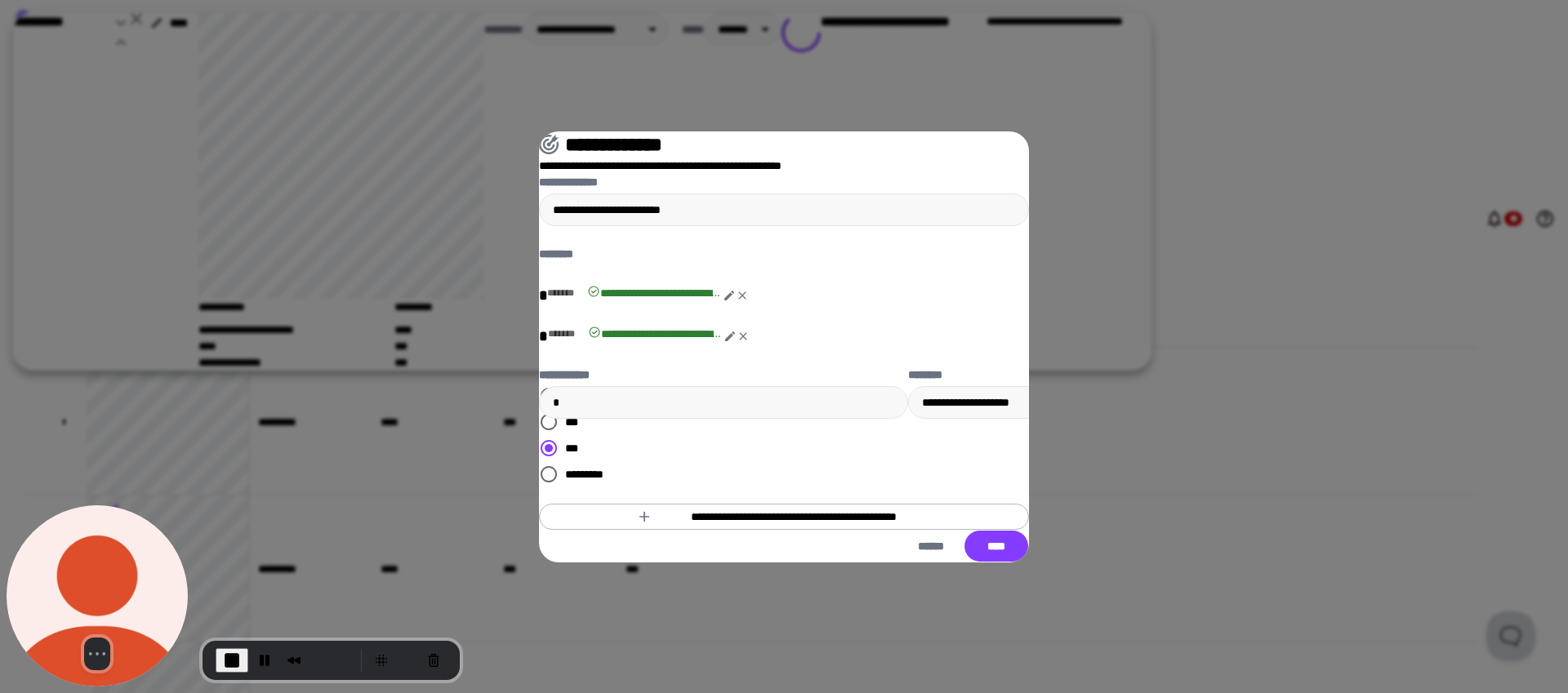 click on "**********" at bounding box center (1382, 383) 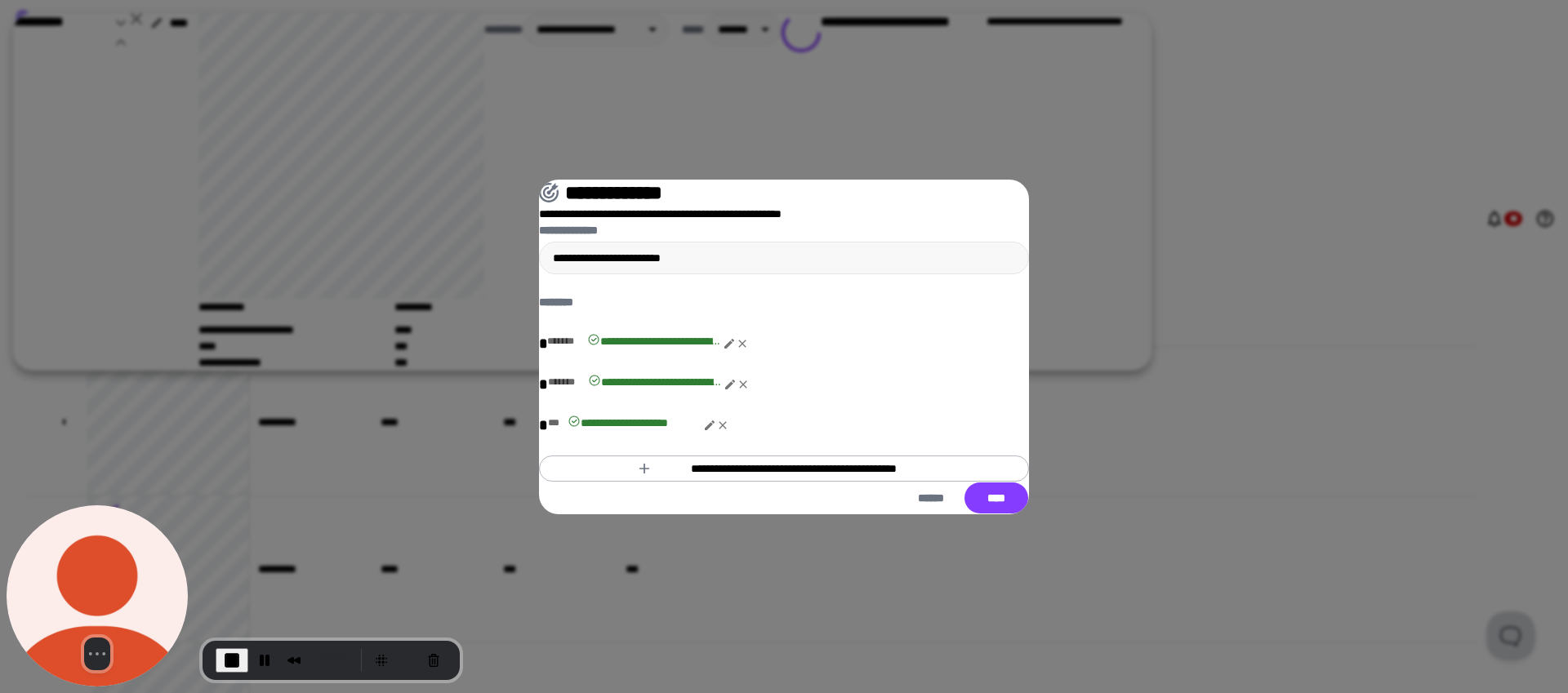 click on "**********" at bounding box center (794, 469) 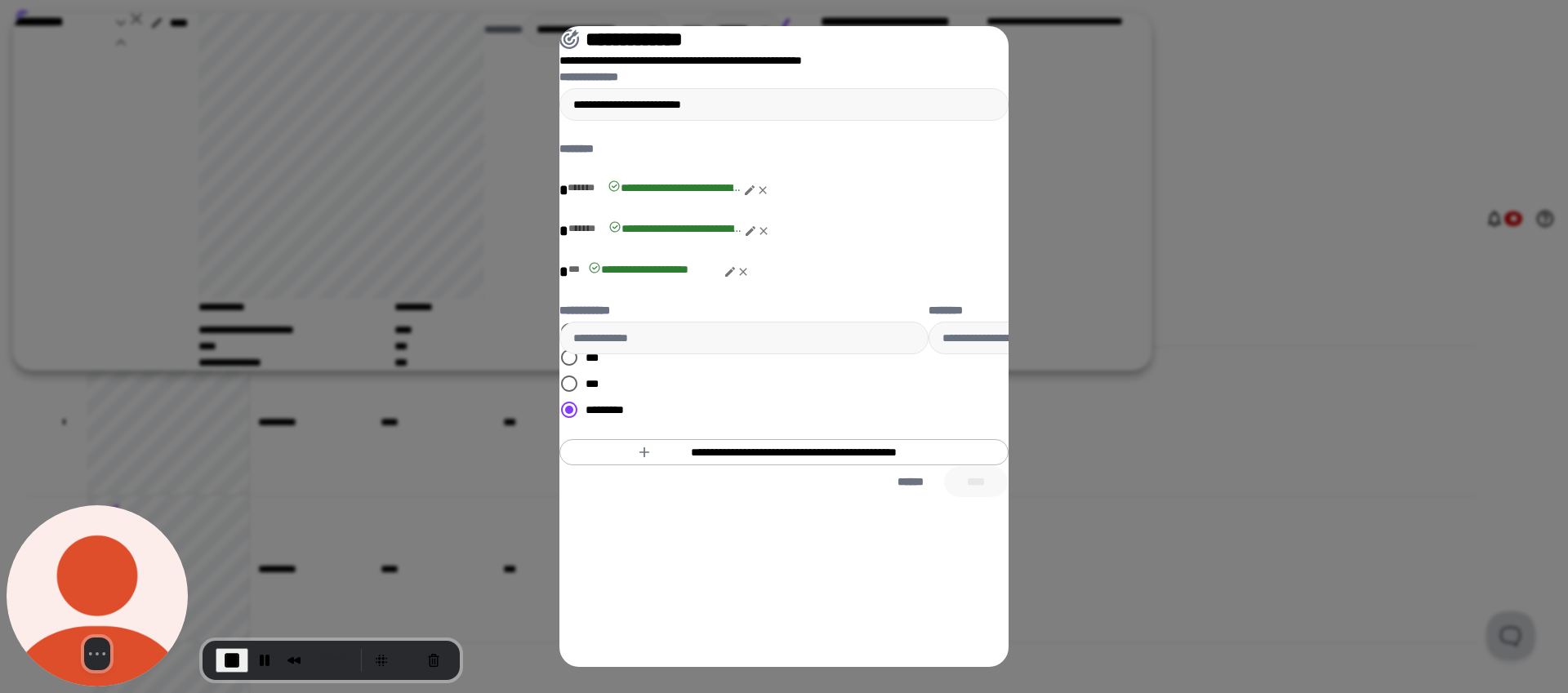 scroll, scrollTop: 127, scrollLeft: 0, axis: vertical 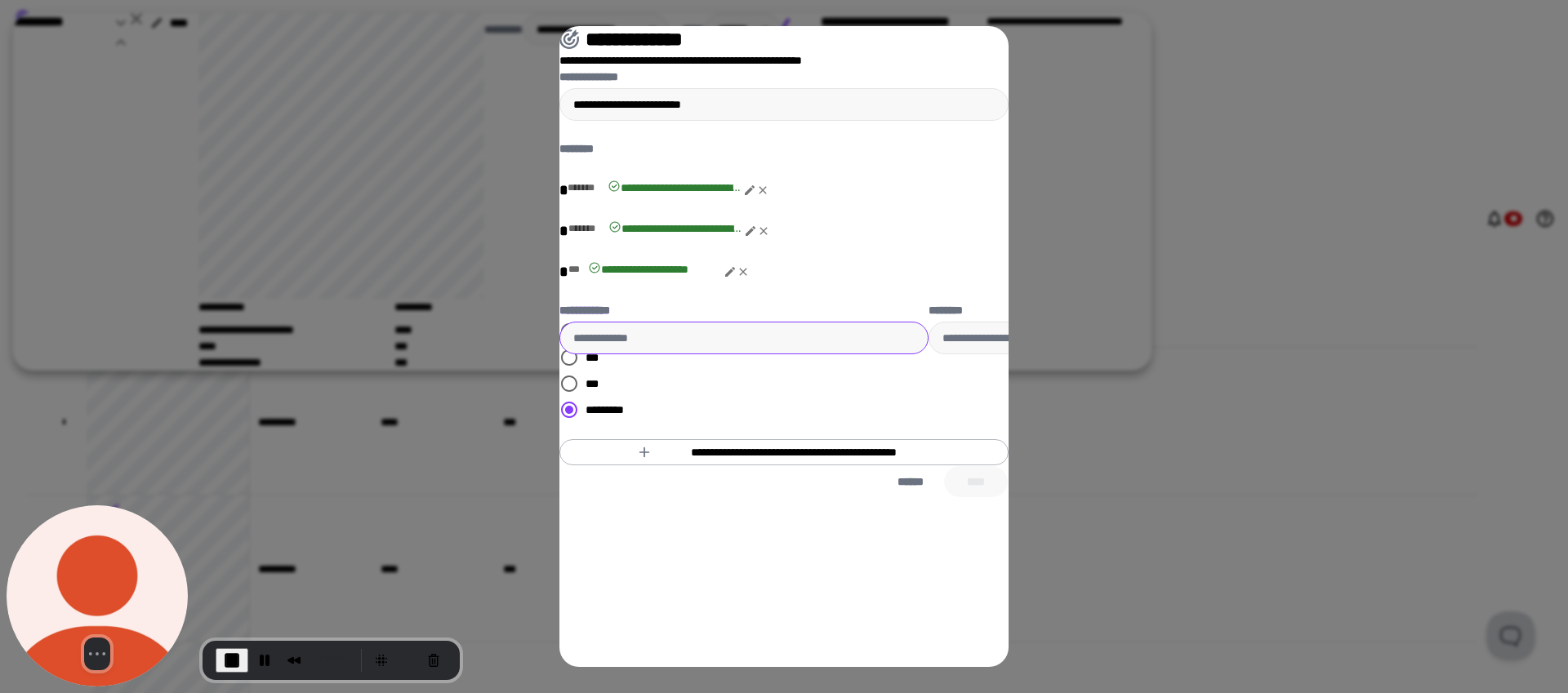 click on "**********" at bounding box center [744, 338] 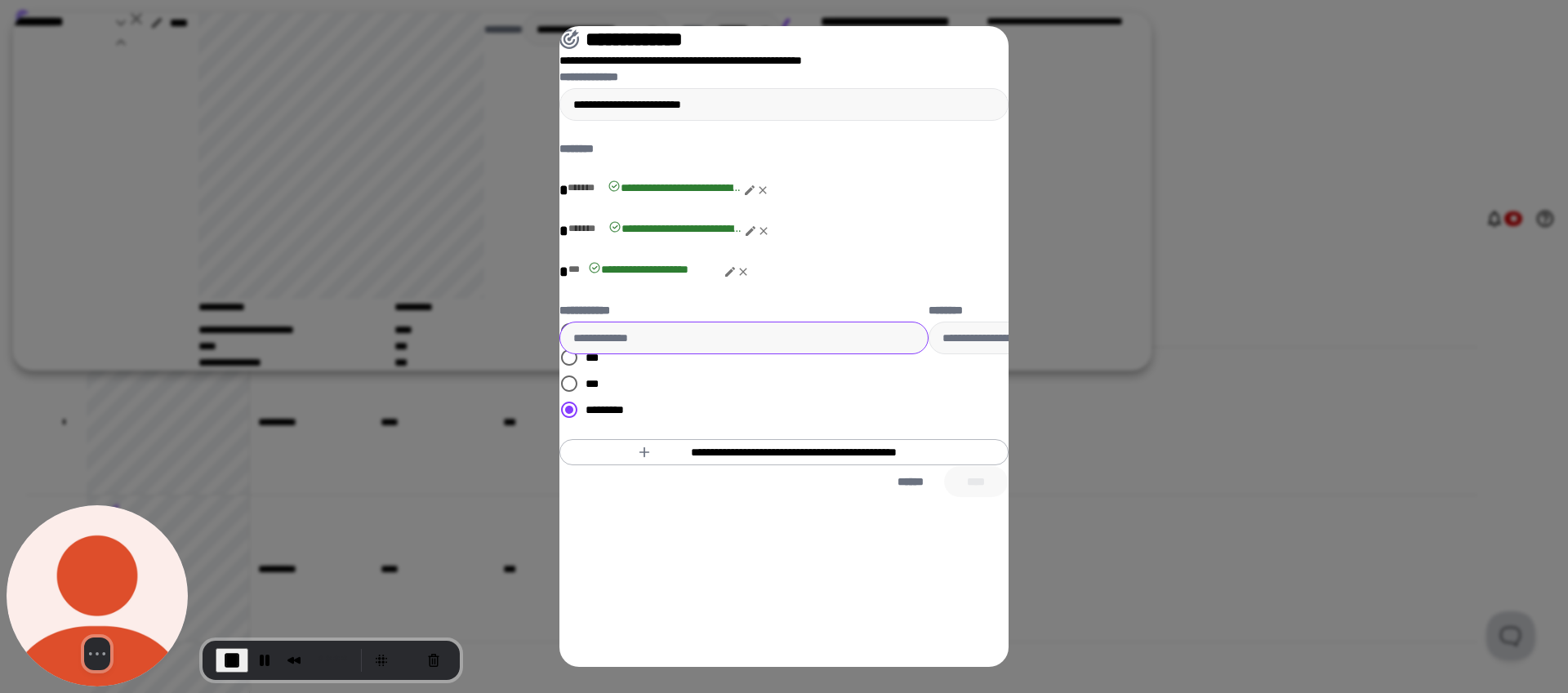 click on "**********" at bounding box center (744, 338) 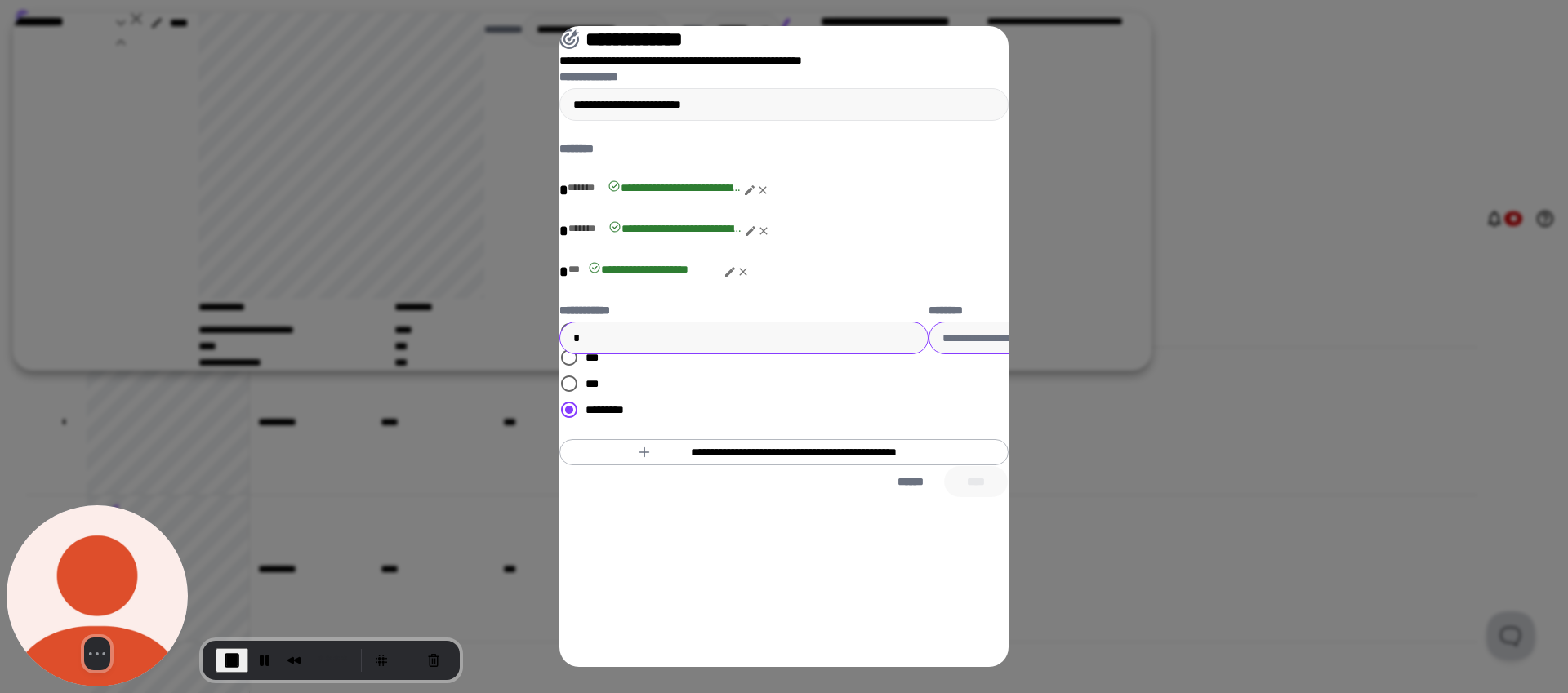 type on "*" 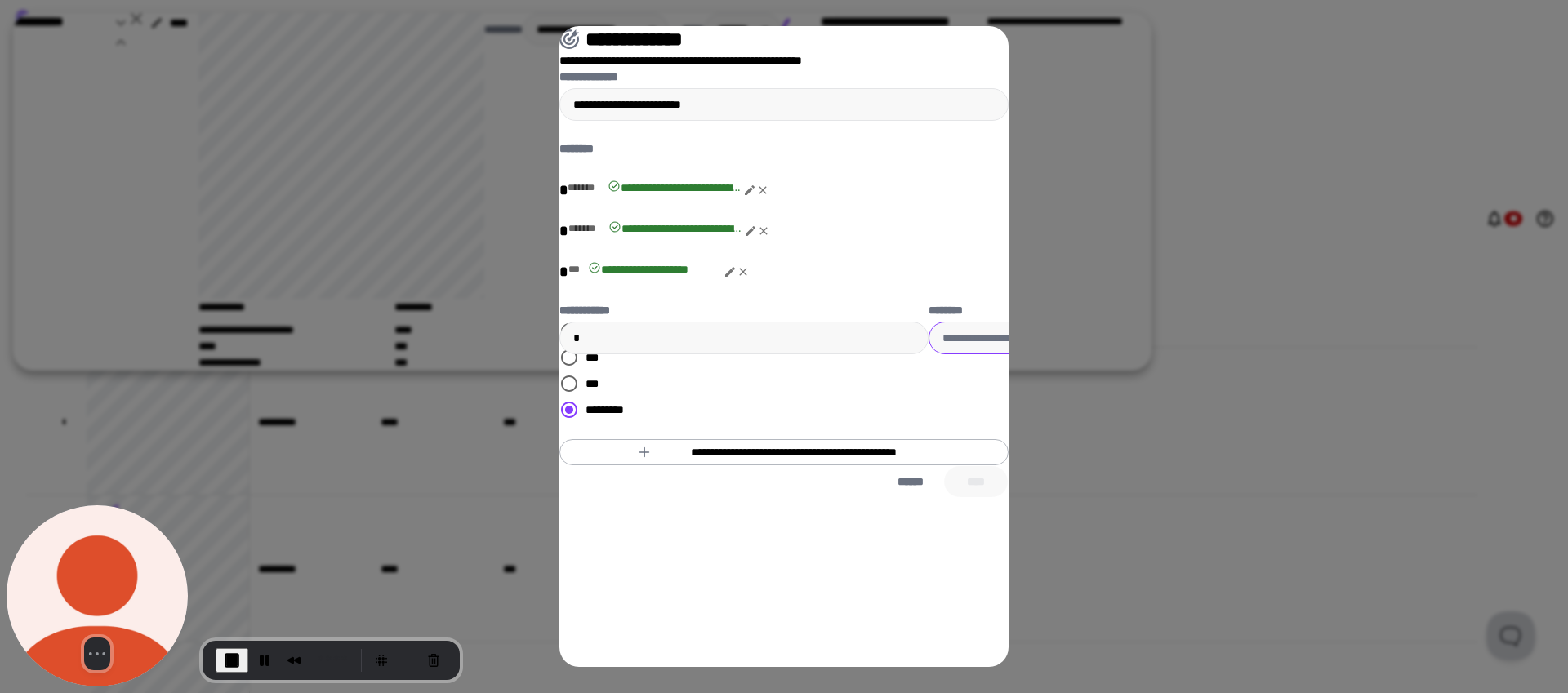click on "********" at bounding box center [1113, 338] 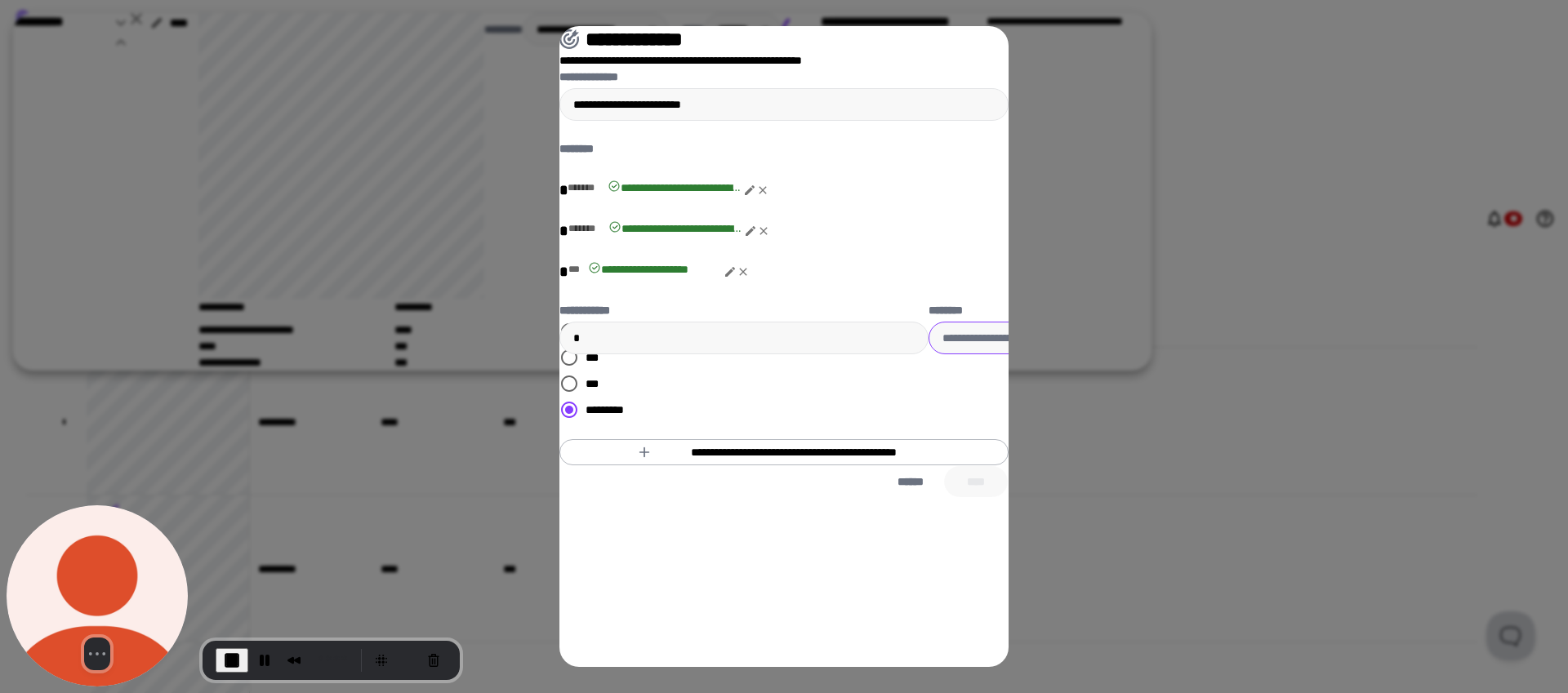 paste on "**********" 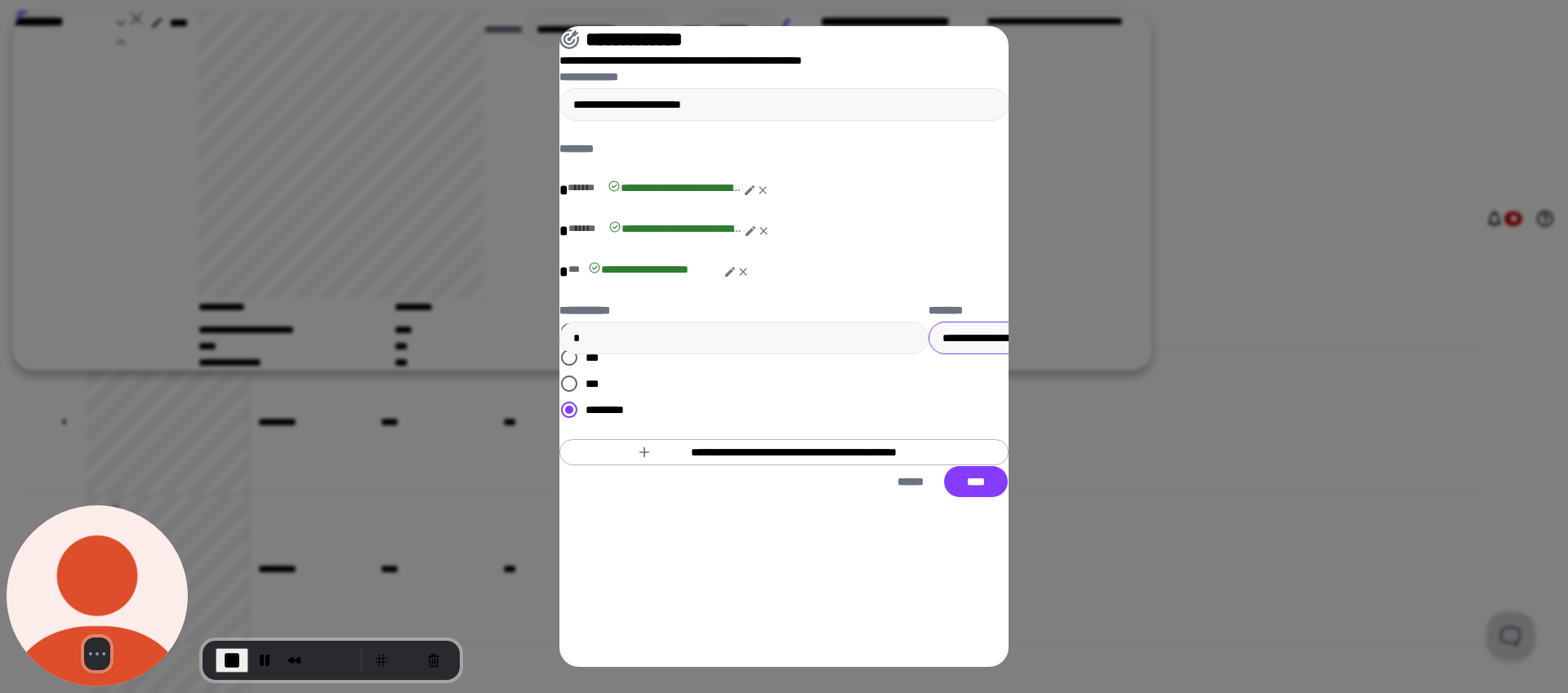 type on "**********" 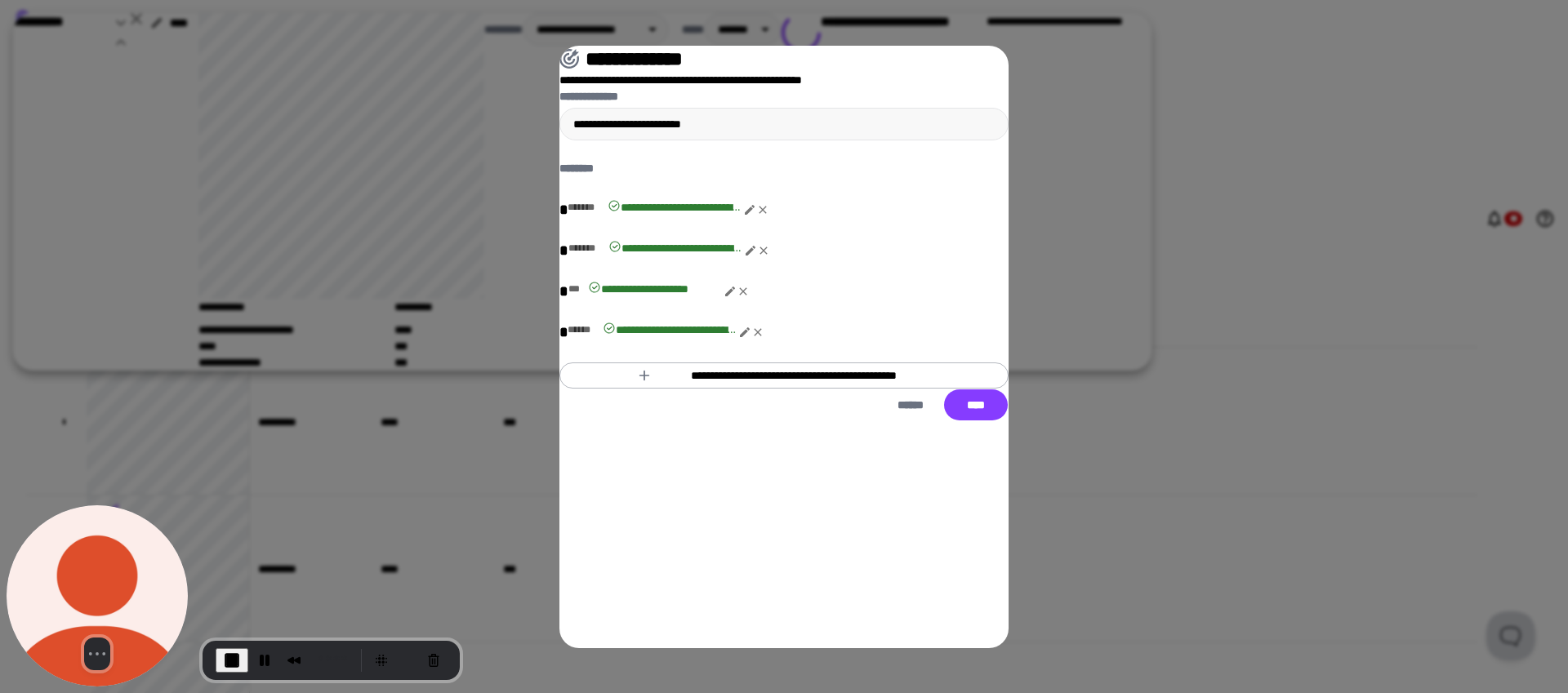 drag, startPoint x: 720, startPoint y: 548, endPoint x: 722, endPoint y: 491, distance: 57.035077 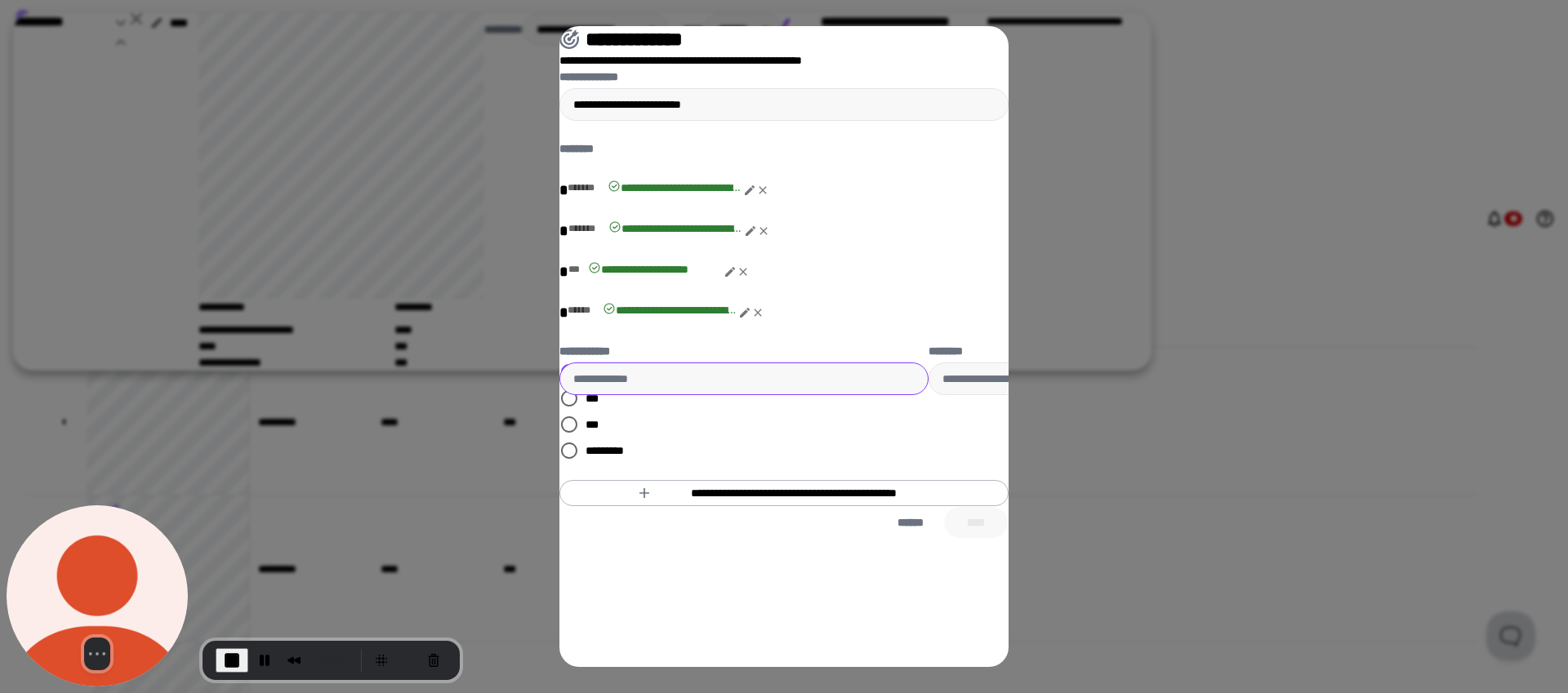 drag, startPoint x: 663, startPoint y: 556, endPoint x: 671, endPoint y: 558, distance: 8.246211 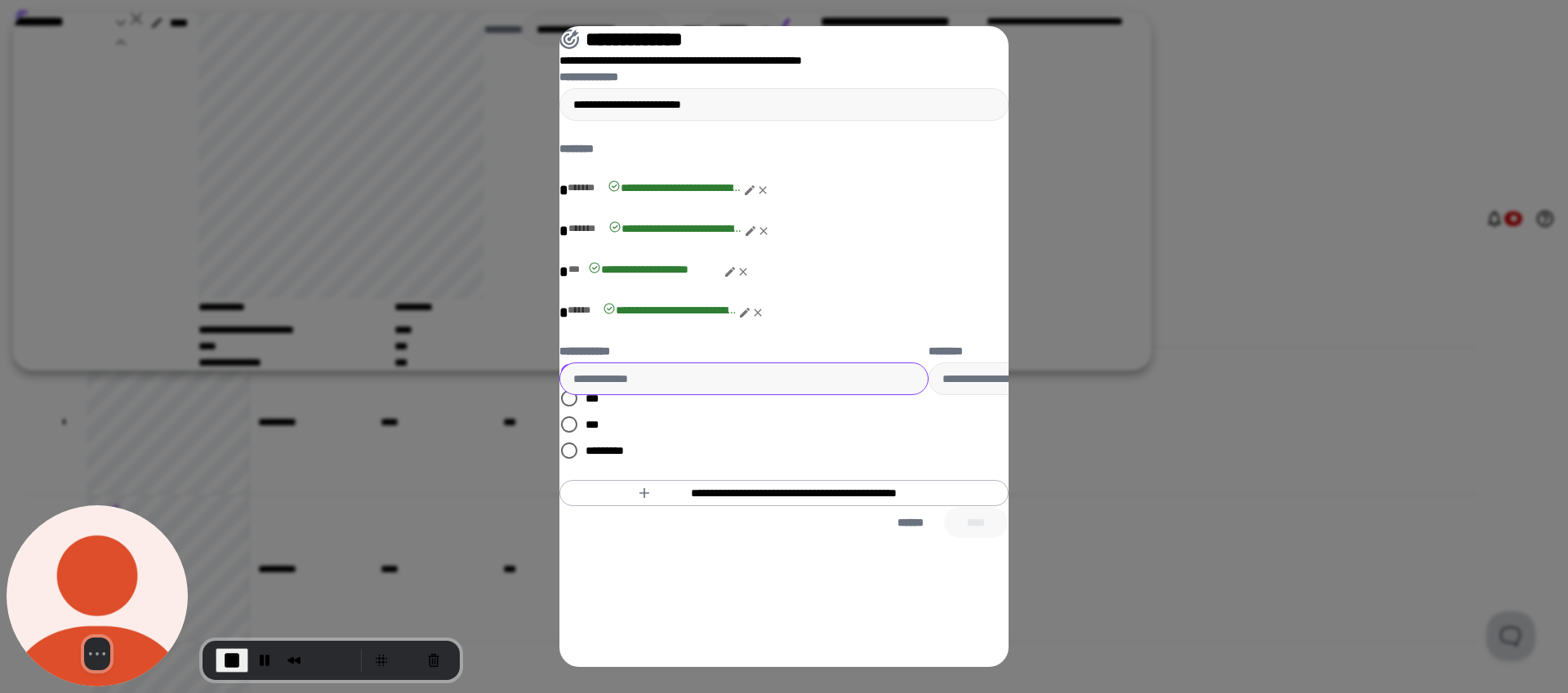 click on "******* *** *** *********" at bounding box center (559, 411) 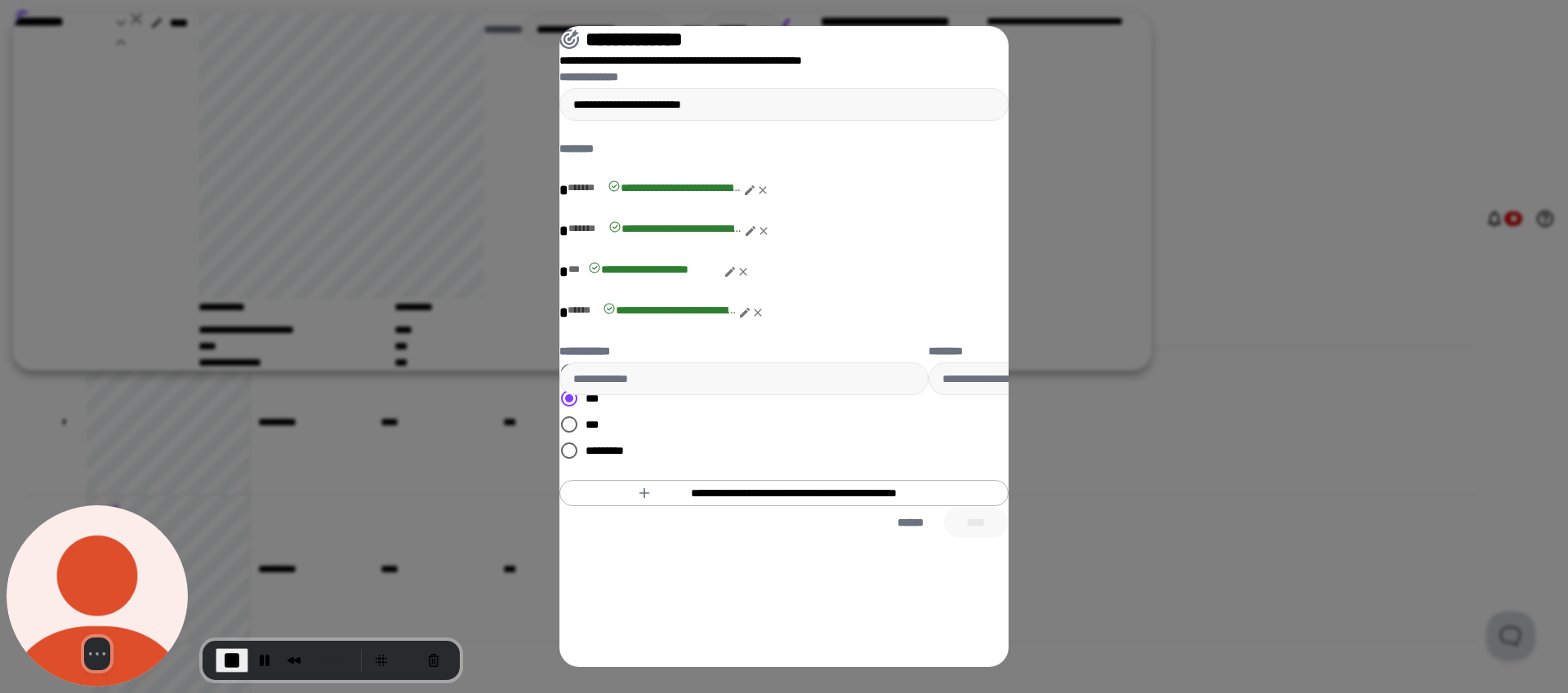 scroll, scrollTop: 257, scrollLeft: 0, axis: vertical 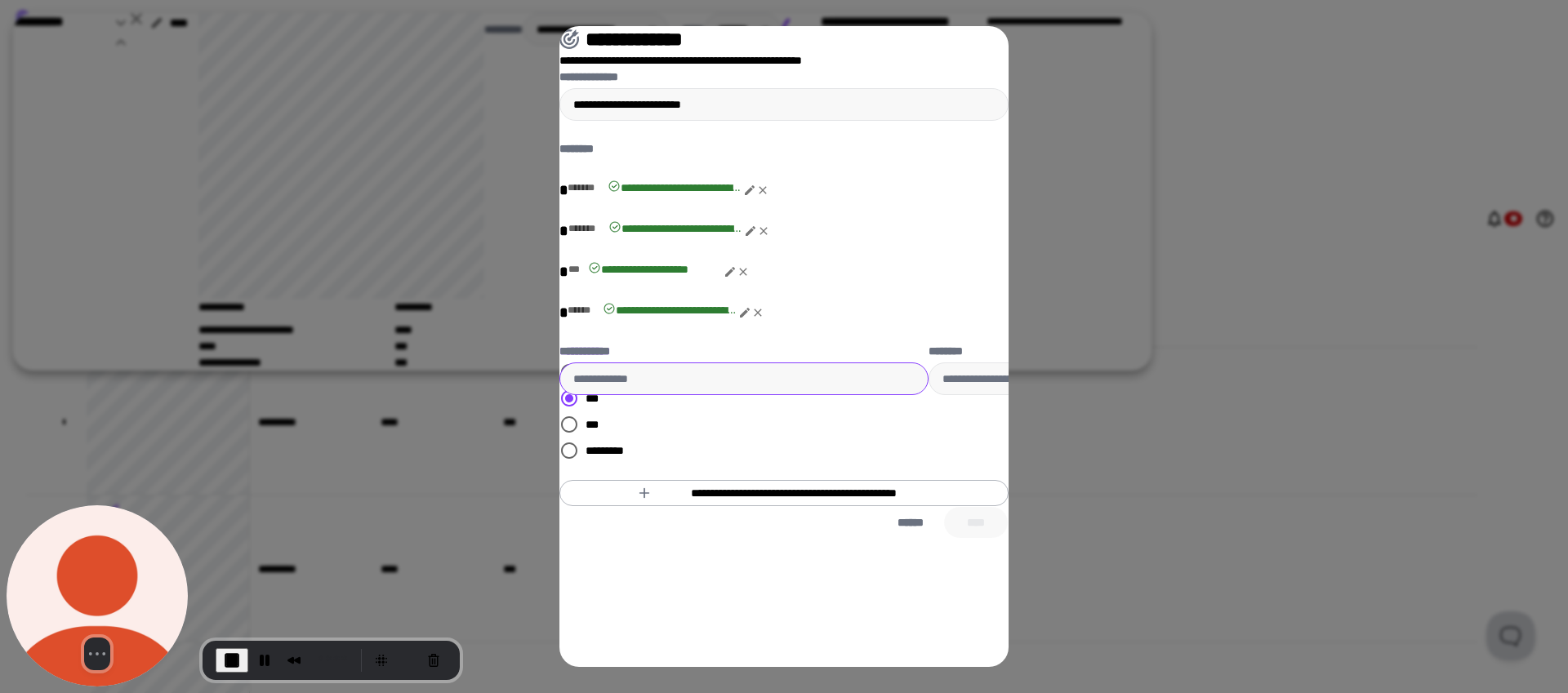 click on "**********" at bounding box center [744, 379] 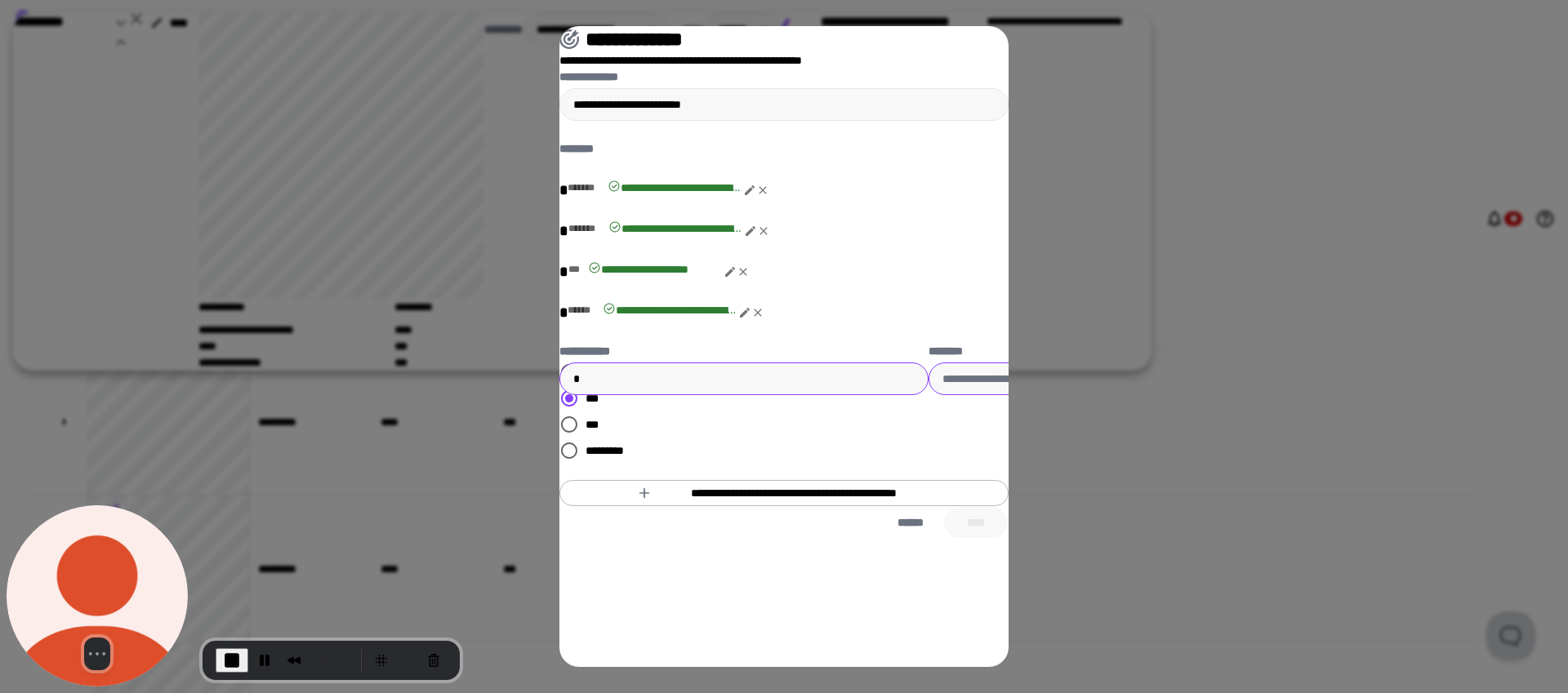 type on "*" 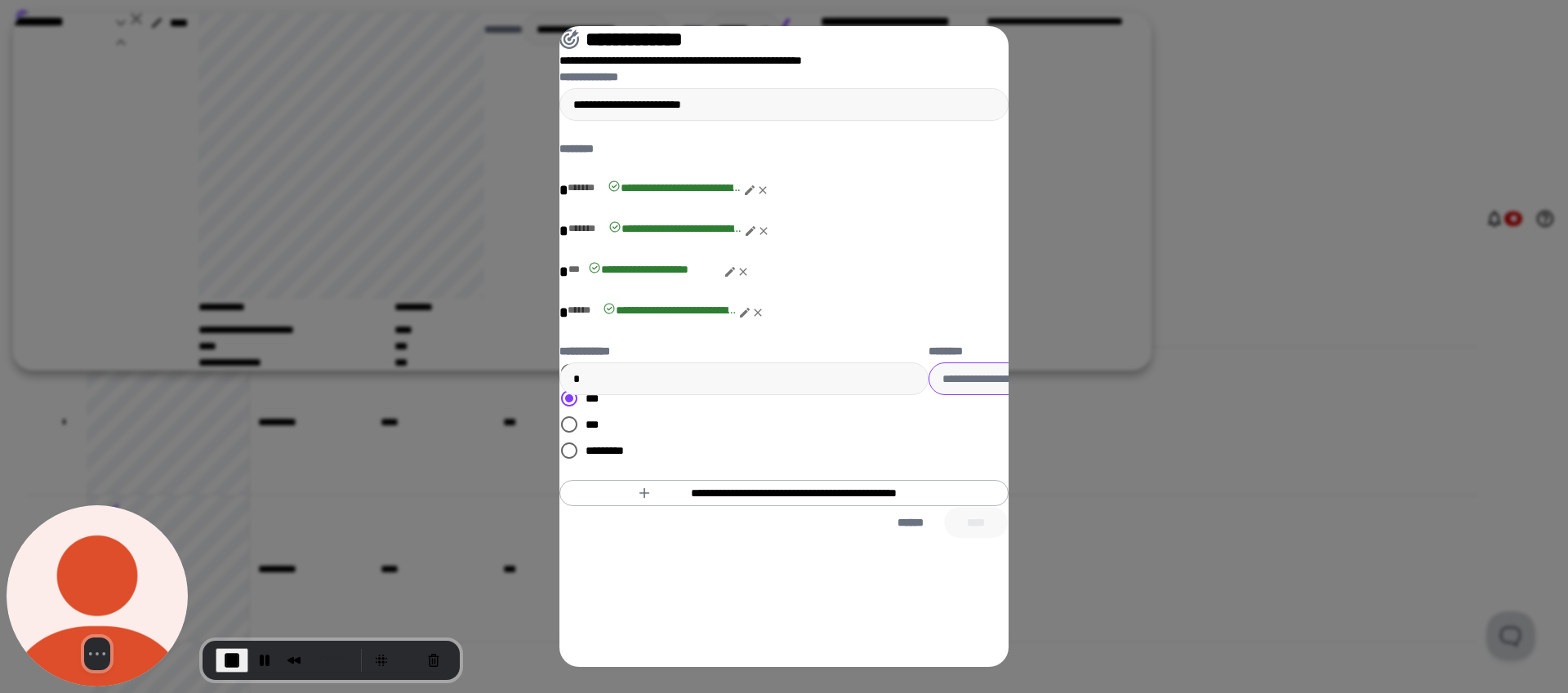 paste on "**********" 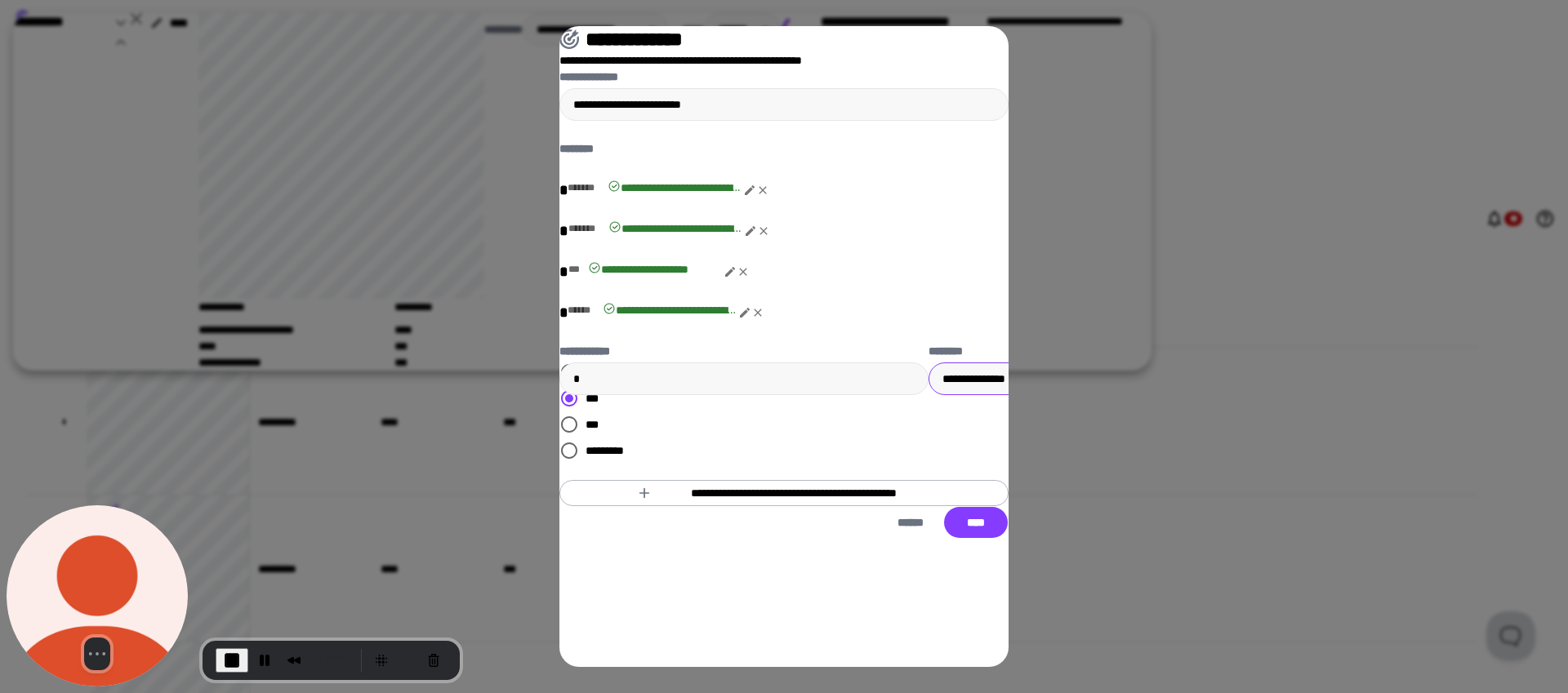 type on "**********" 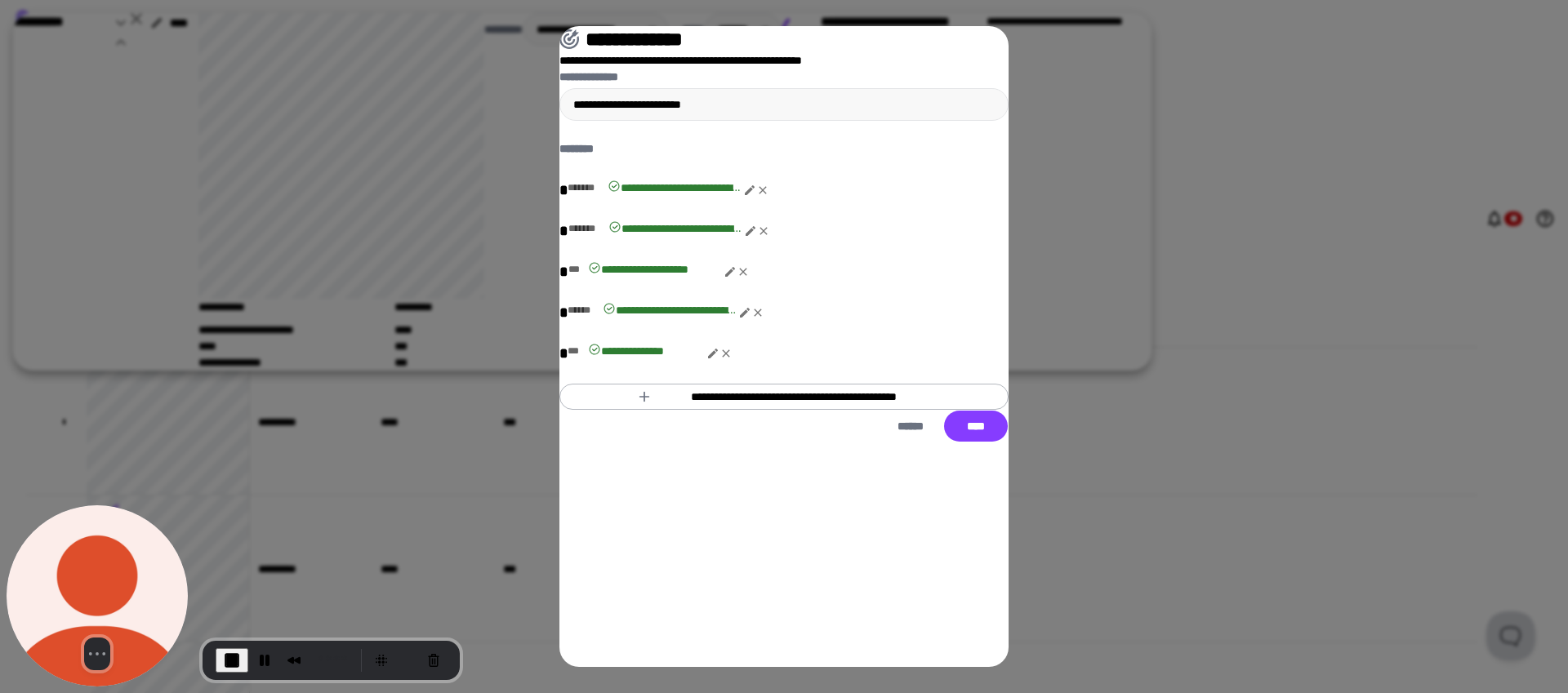 scroll, scrollTop: 30, scrollLeft: 0, axis: vertical 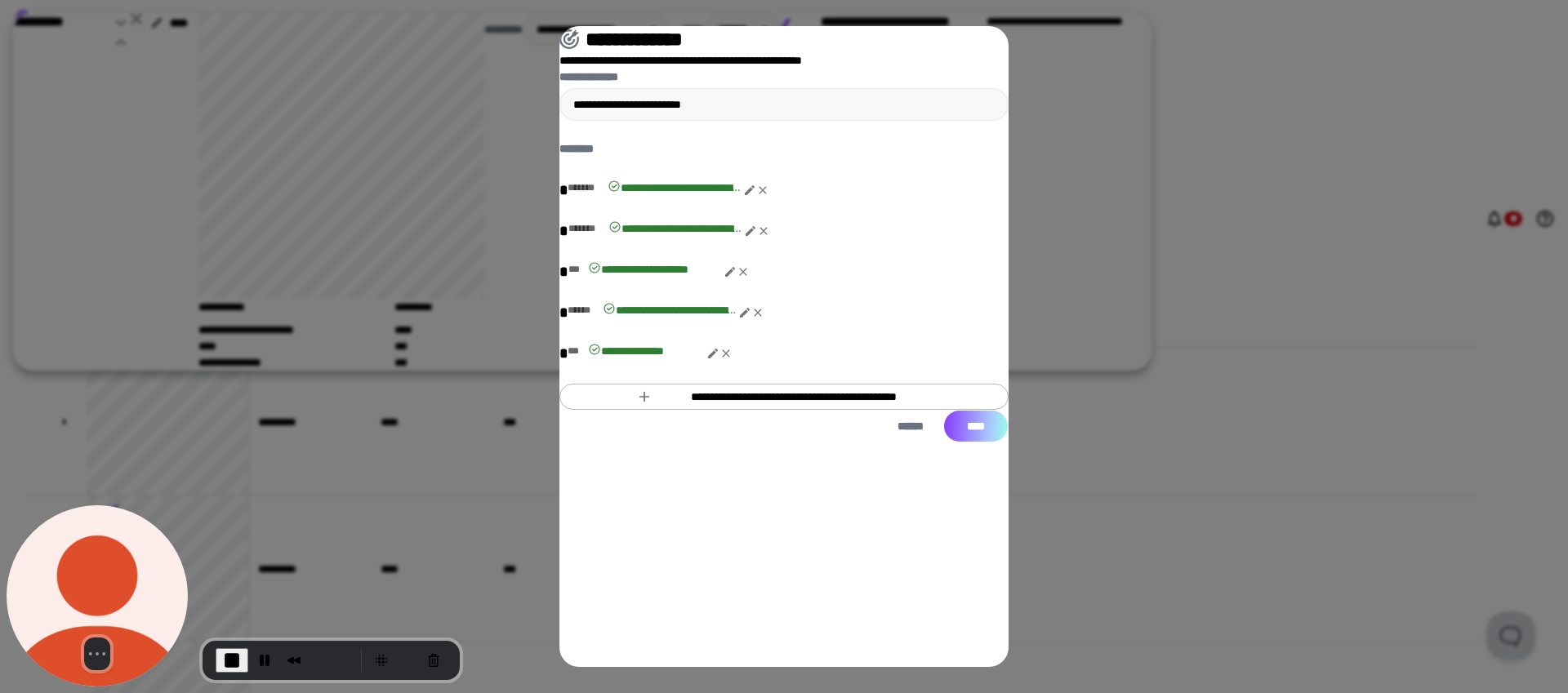 click on "****" at bounding box center [976, 426] 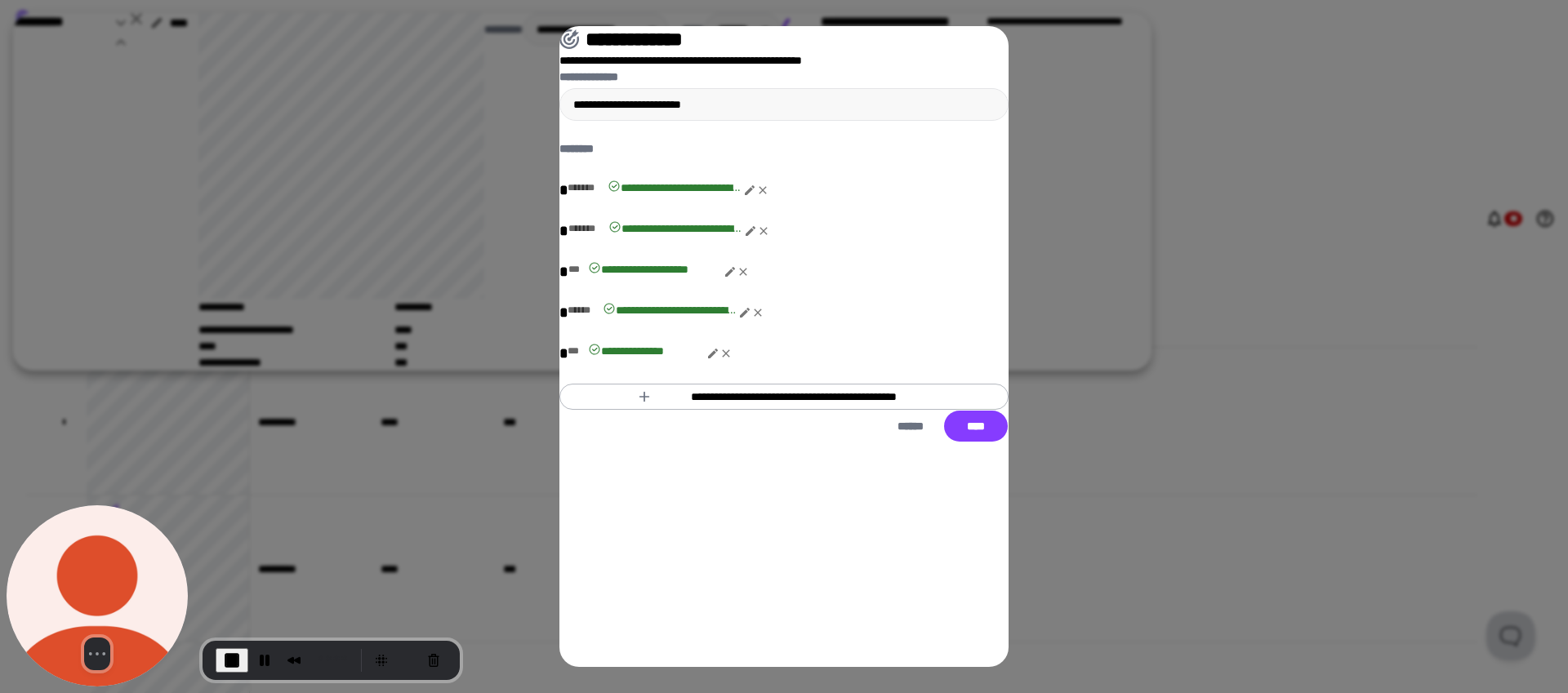 scroll, scrollTop: 0, scrollLeft: 0, axis: both 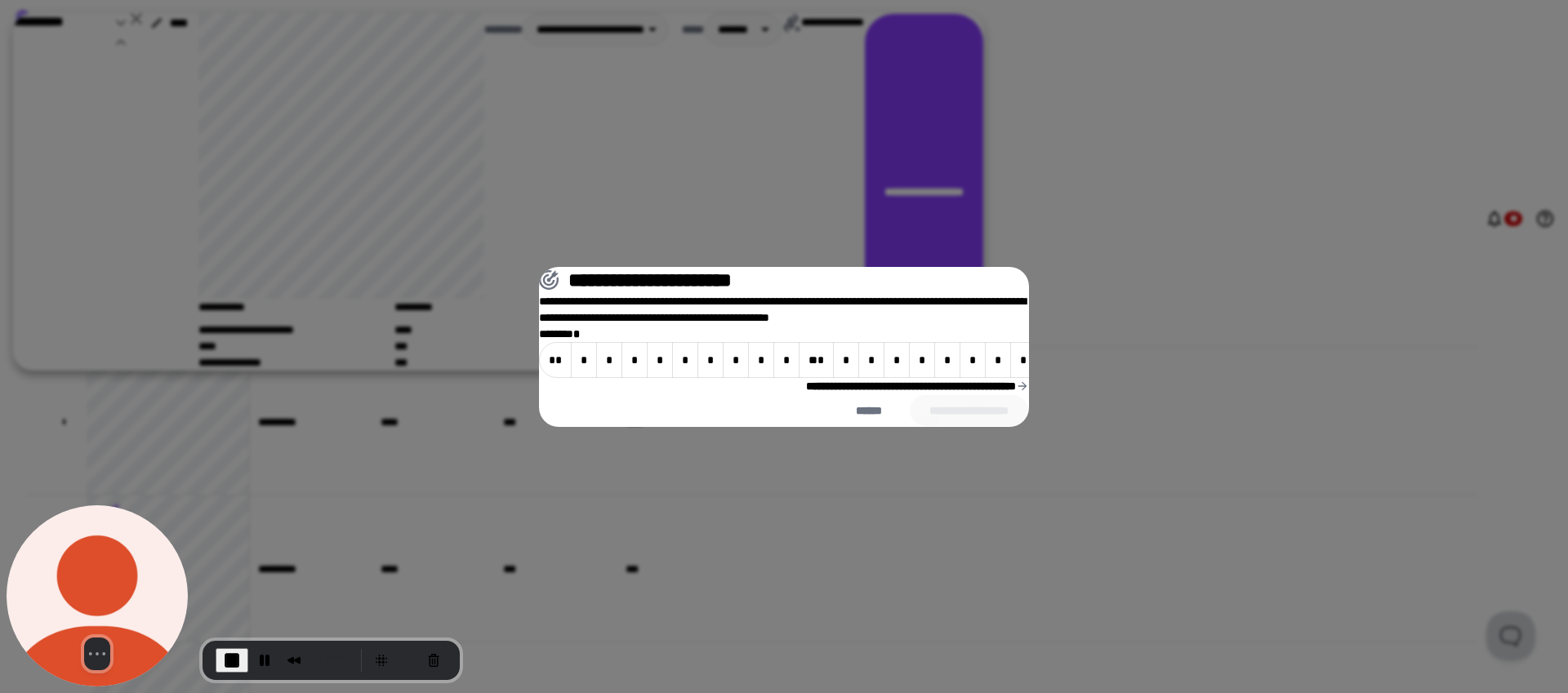 type on "**" 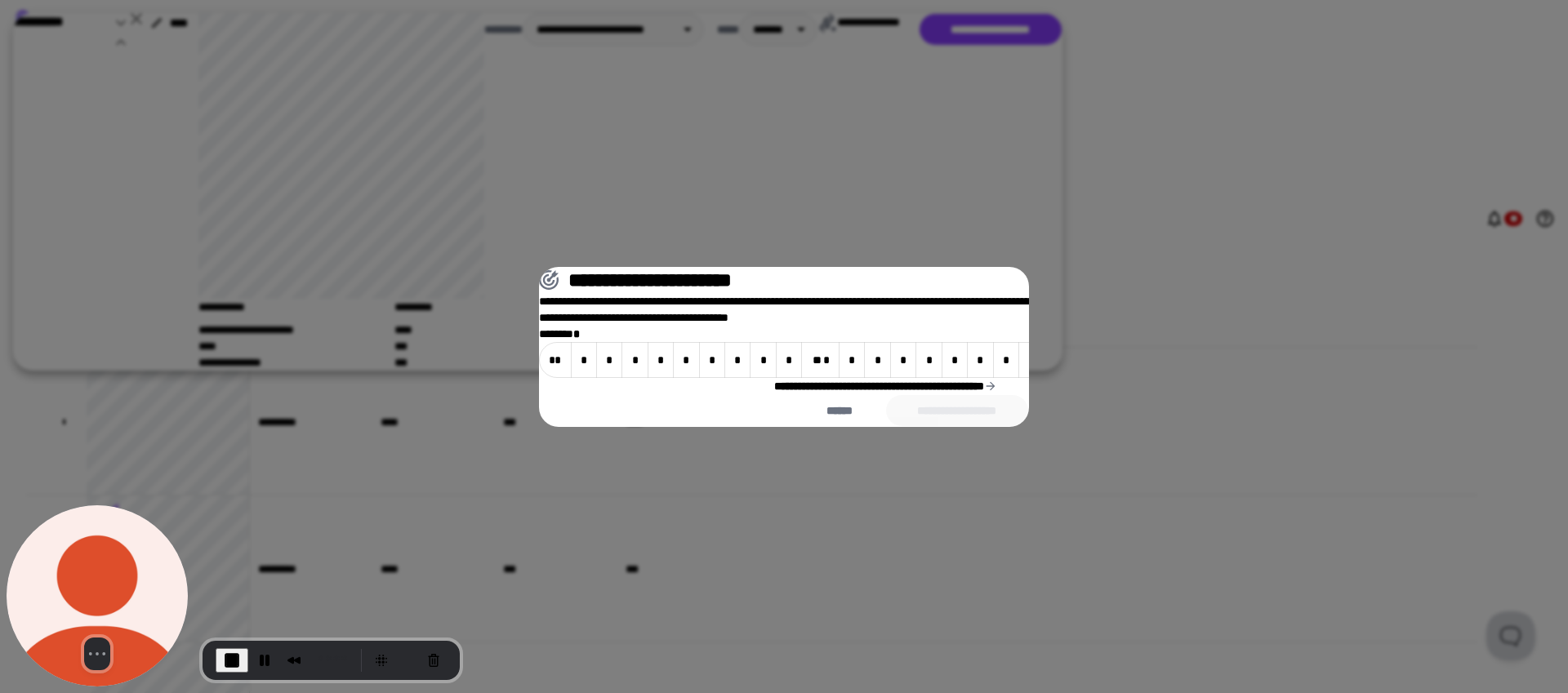 click on "*" at bounding box center [737, 360] 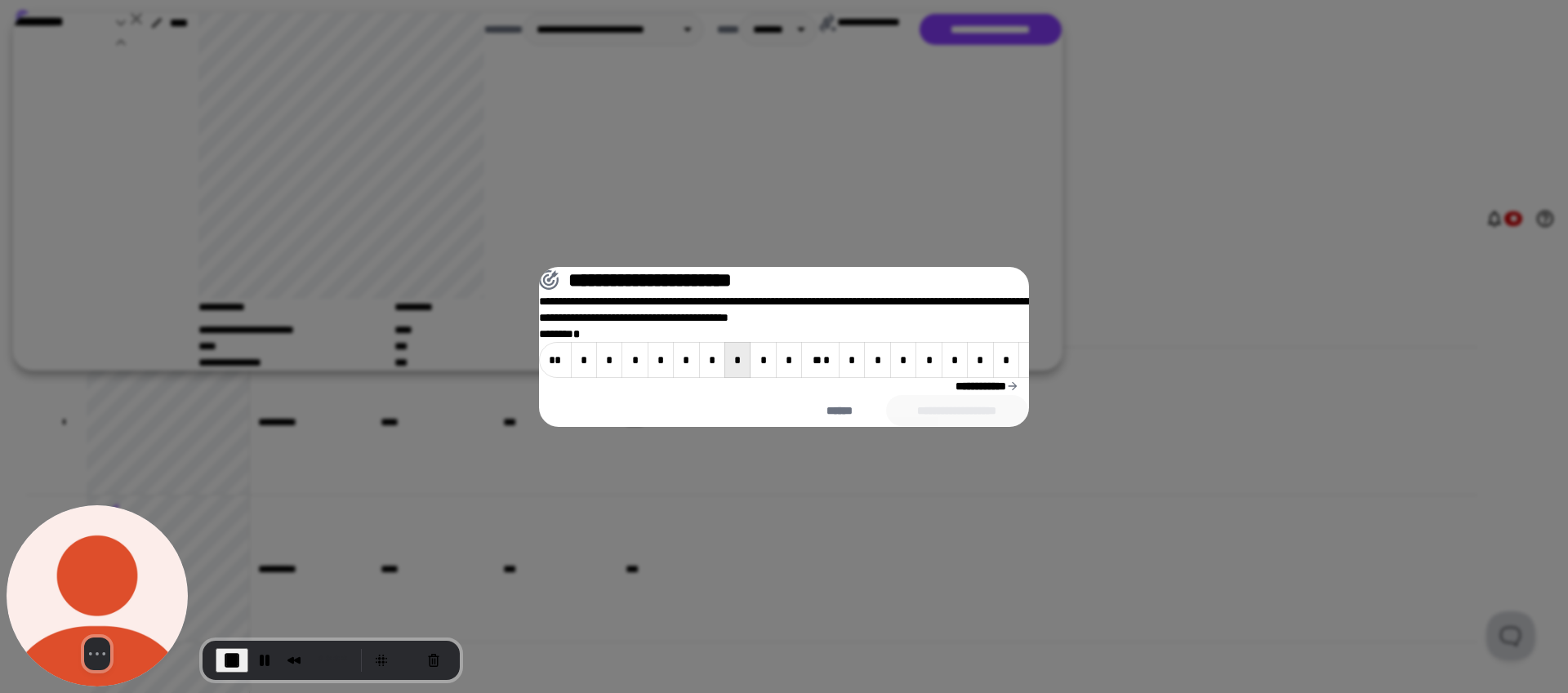 click on "**********" at bounding box center (987, 386) 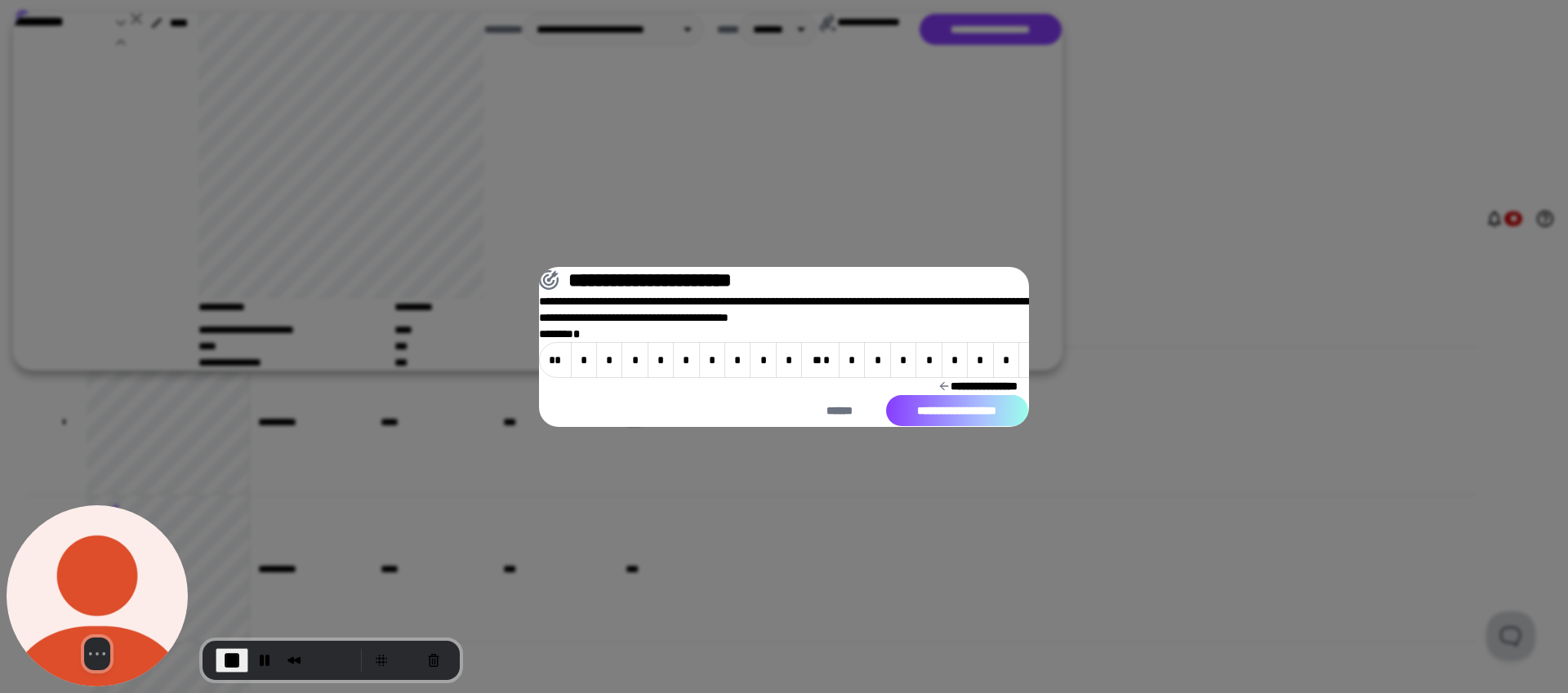 click on "**********" at bounding box center [957, 411] 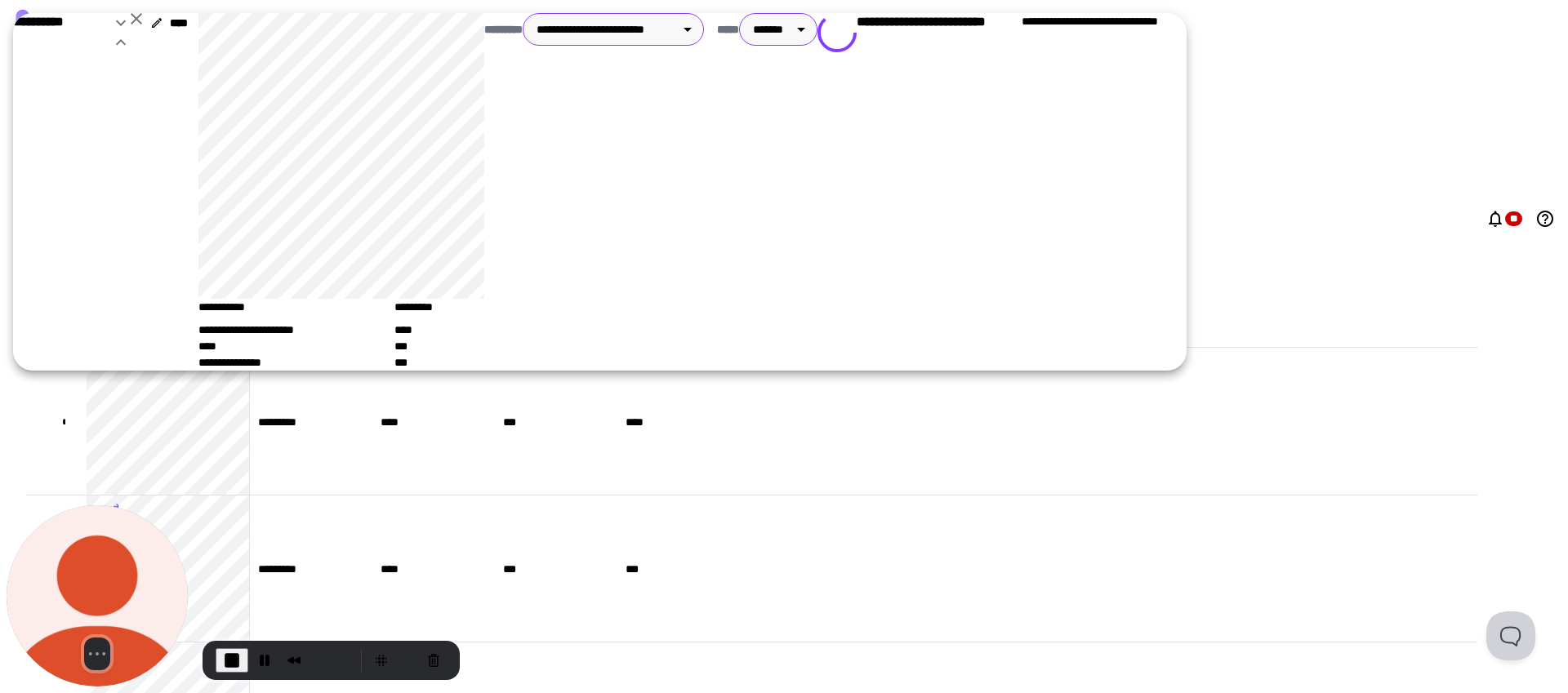 click on "**********" at bounding box center [784, 346] 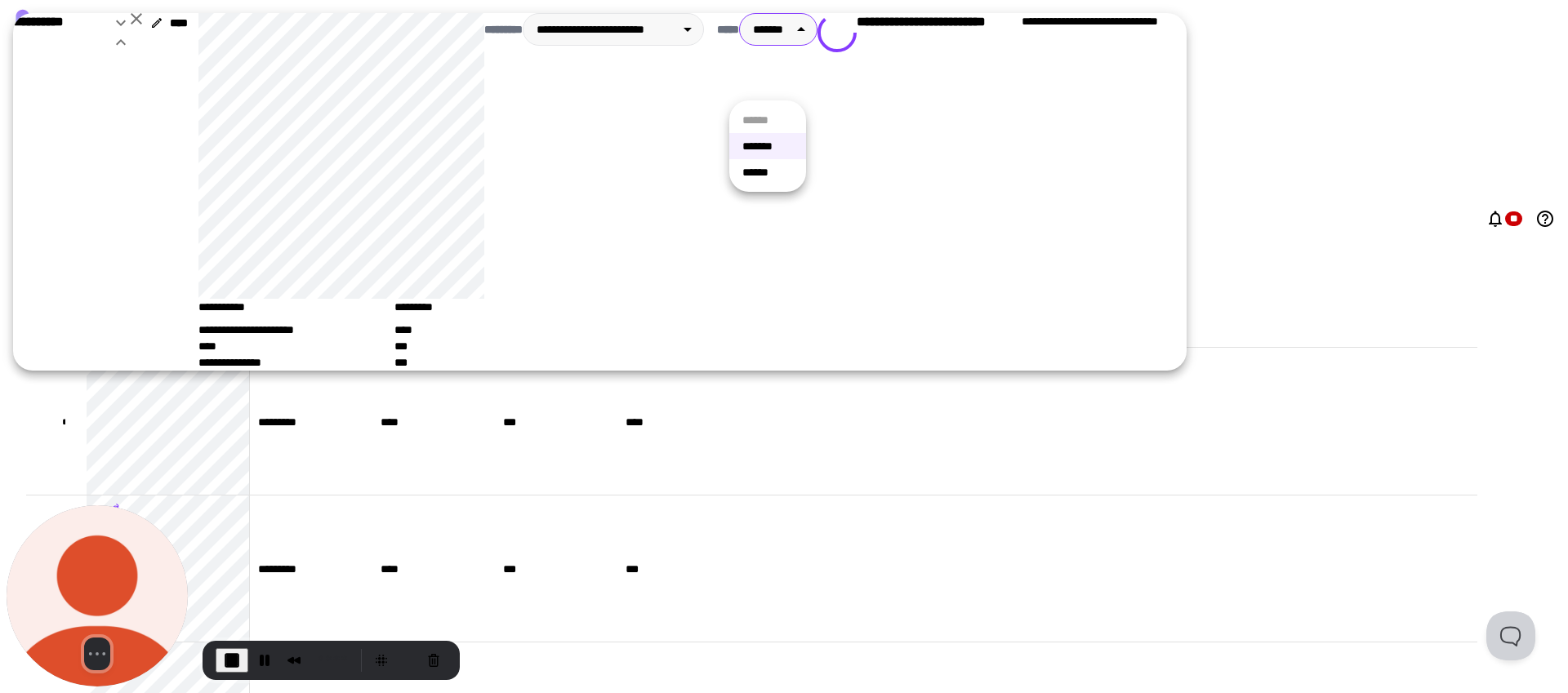 click on "******" at bounding box center (768, 172) 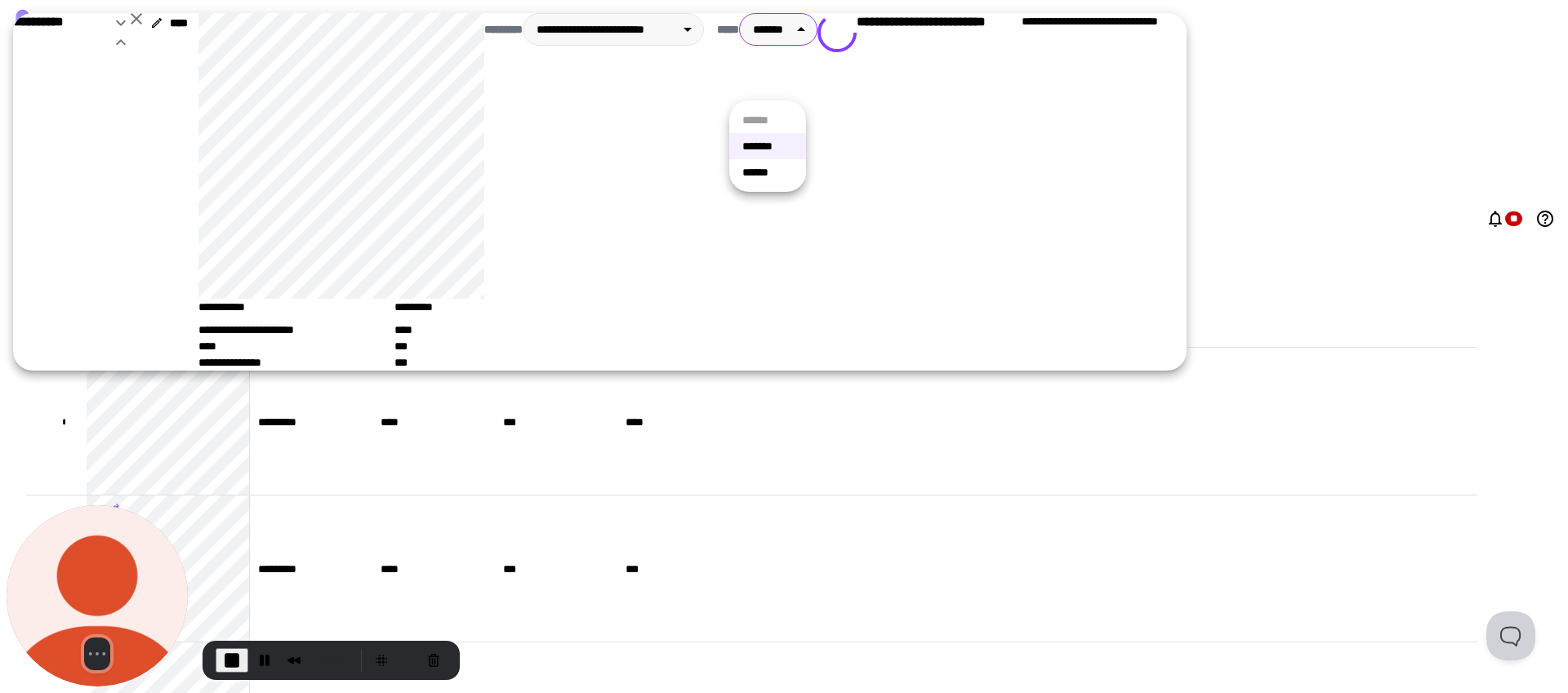type on "****" 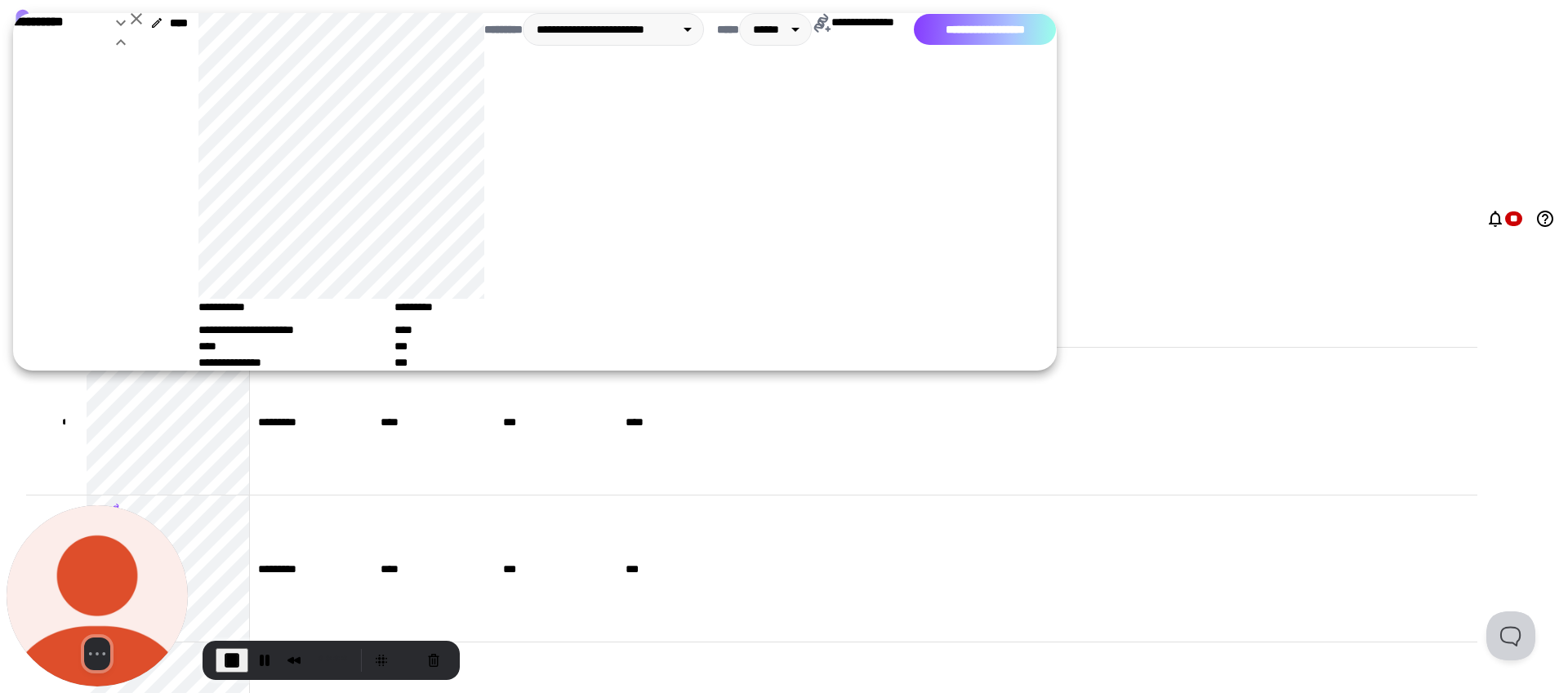 click on "**********" at bounding box center (985, 29) 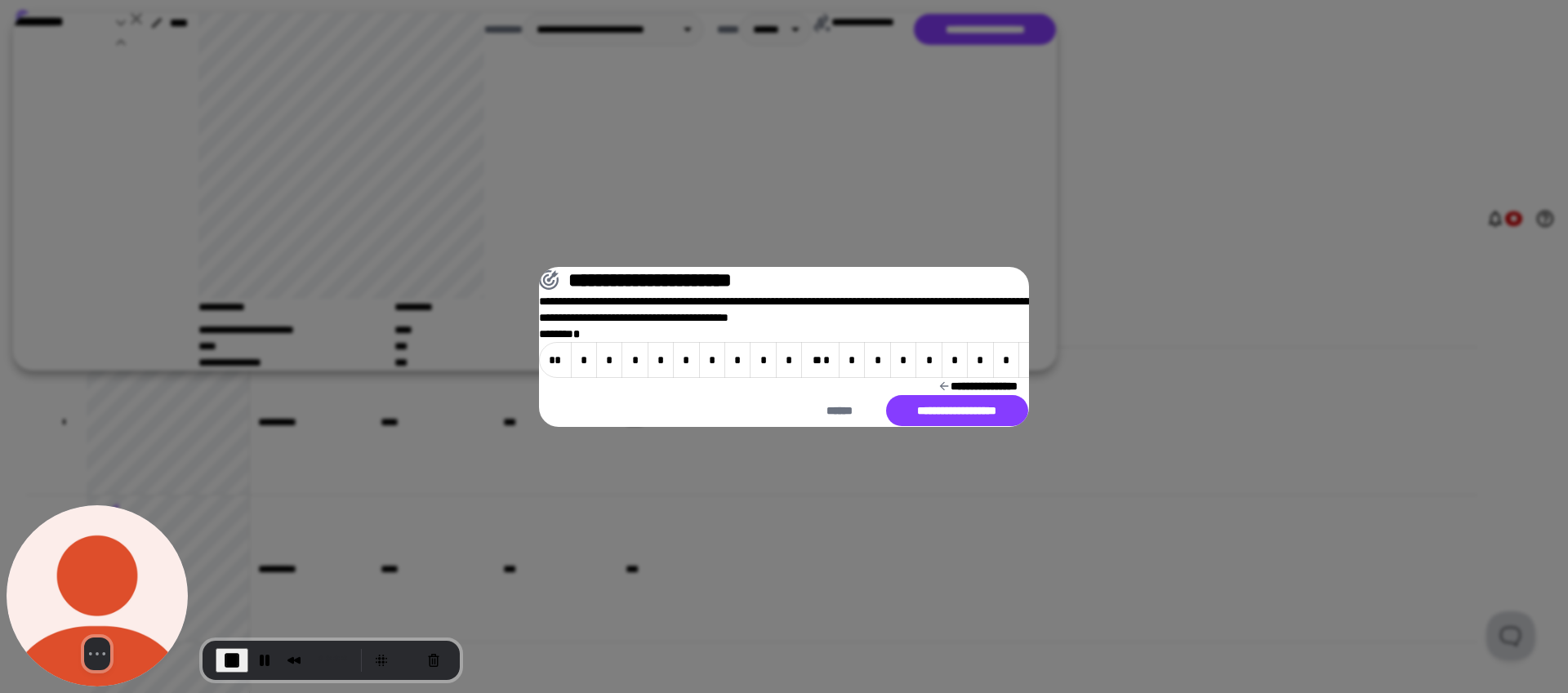 click on "*" at bounding box center (1862, 360) 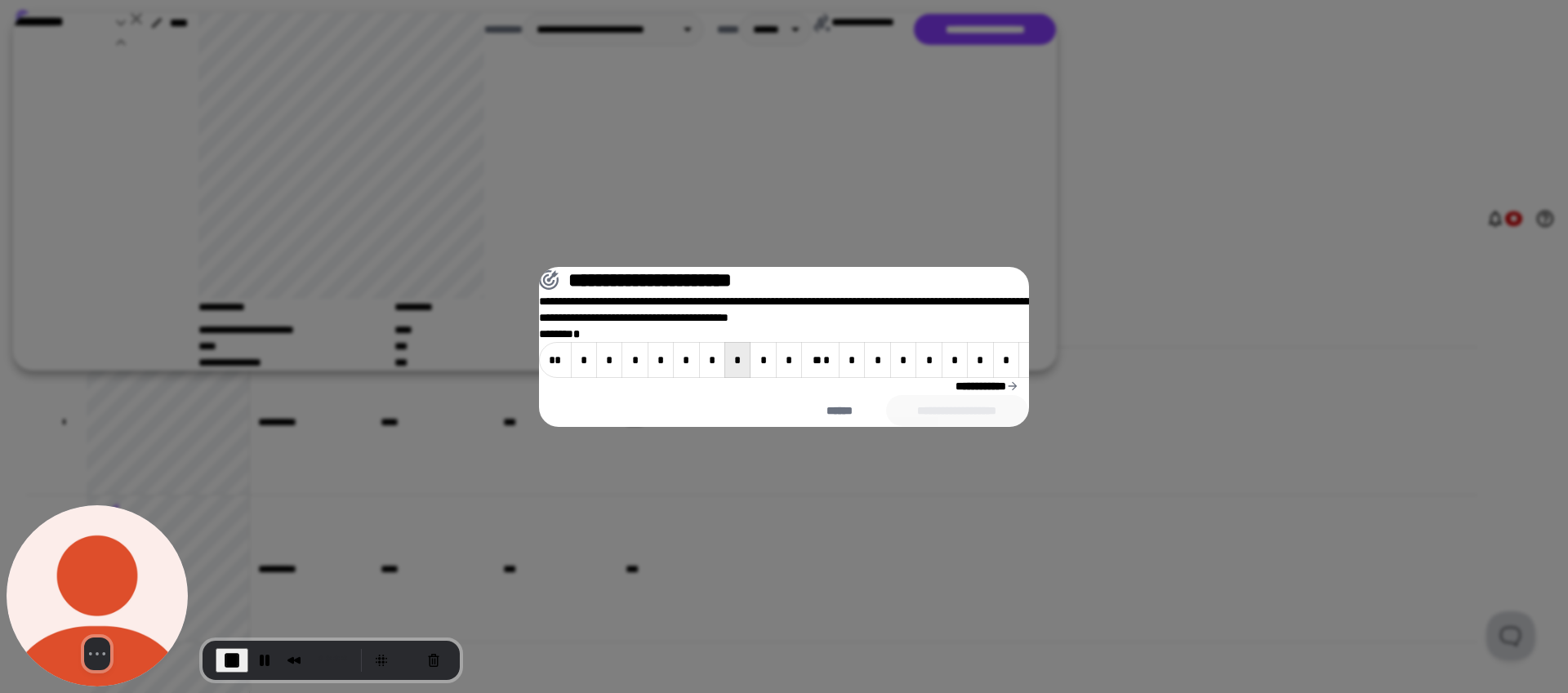 click on "**********" at bounding box center [987, 386] 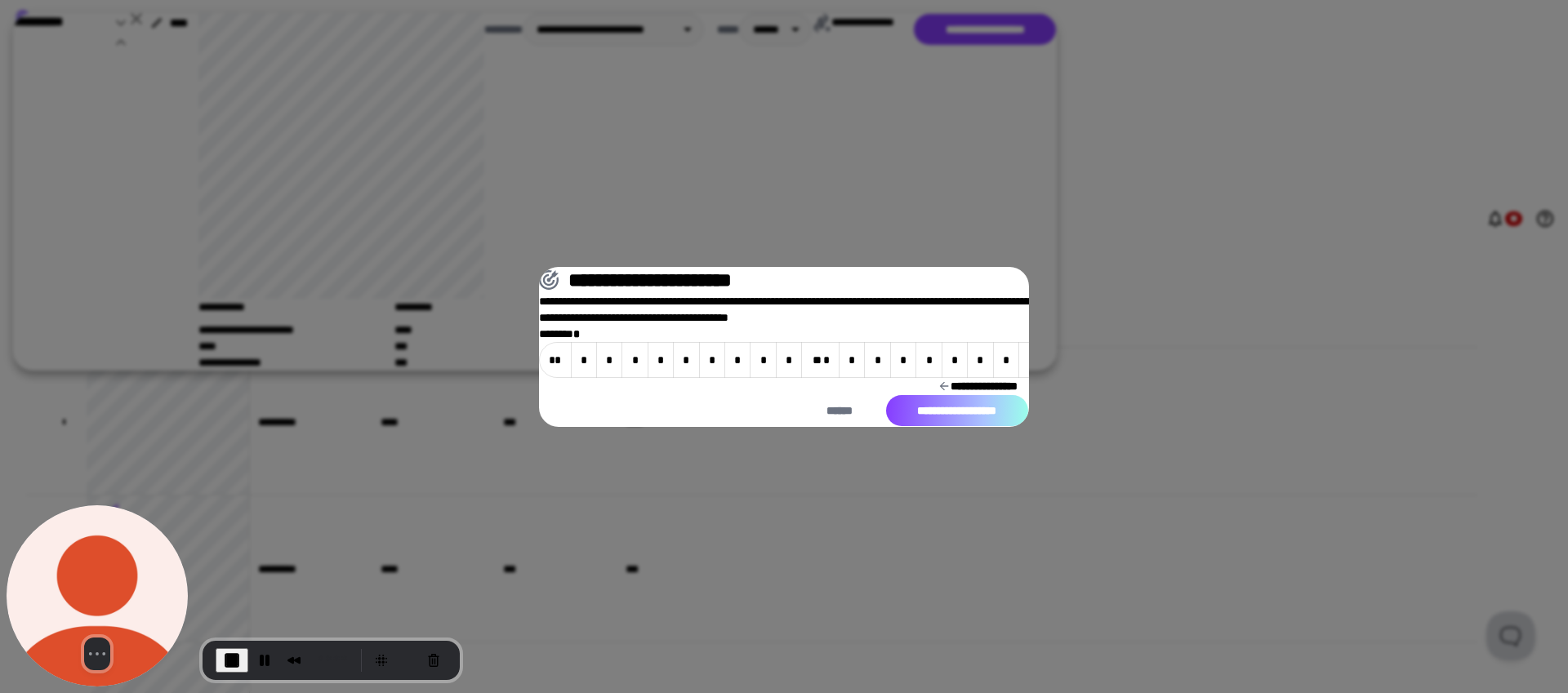 click on "**********" at bounding box center (957, 411) 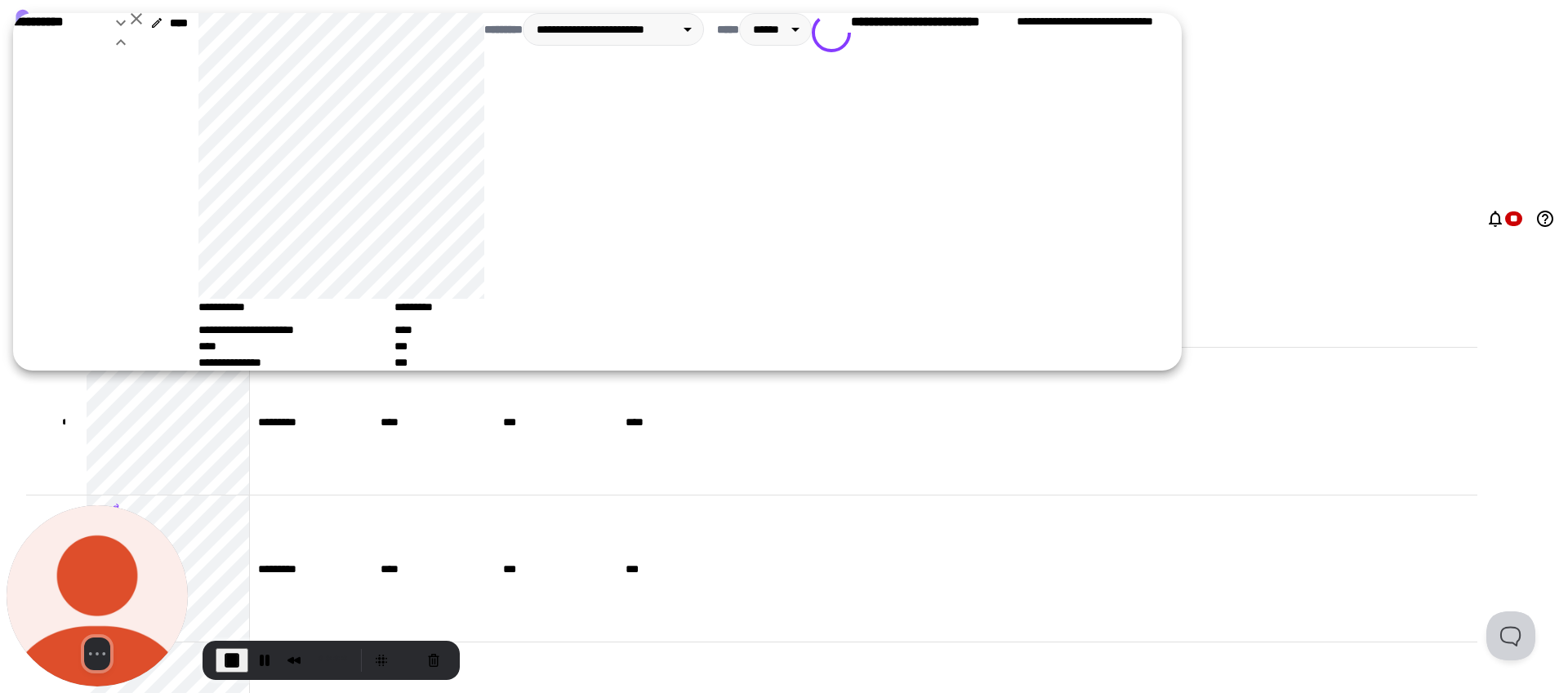 click on "**********" at bounding box center (648, 192) 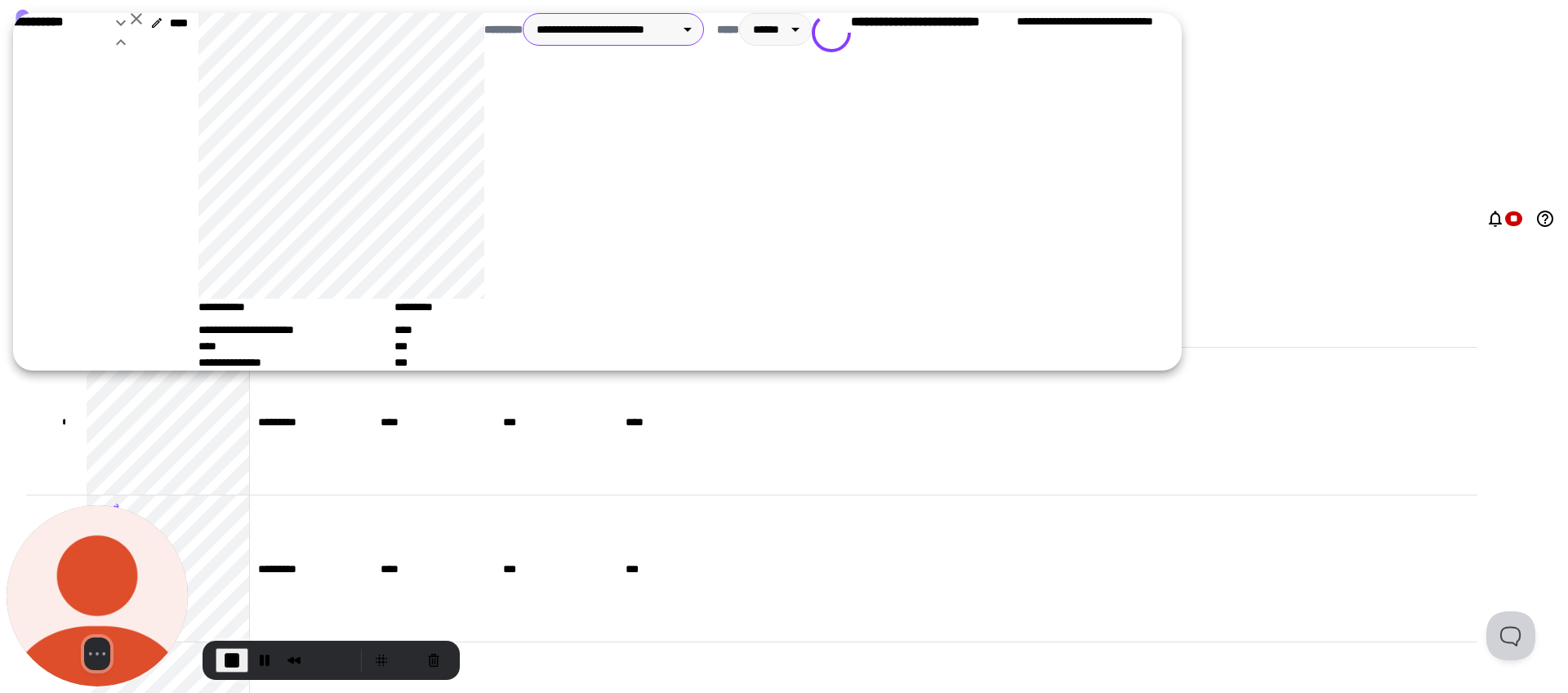 click on "**********" at bounding box center (784, 346) 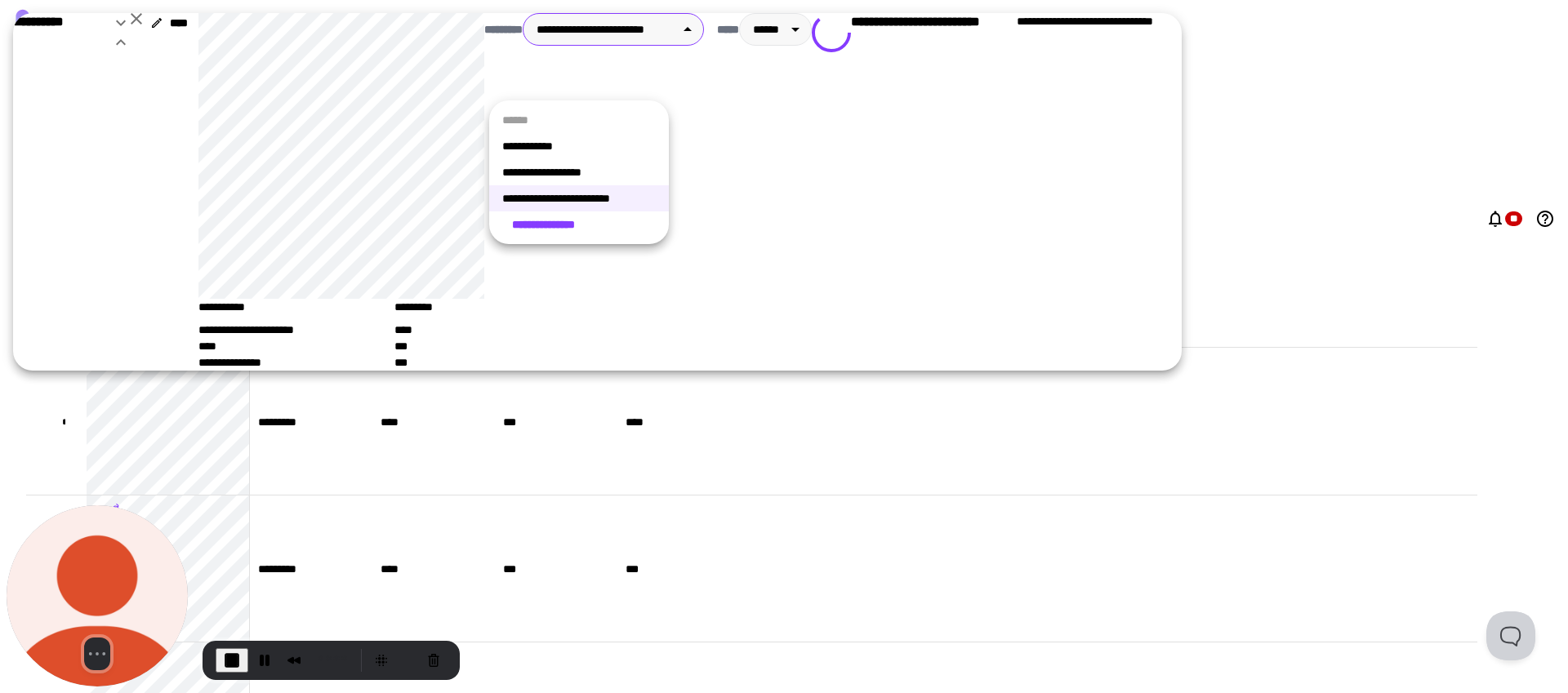 click on "**********" at bounding box center [579, 172] 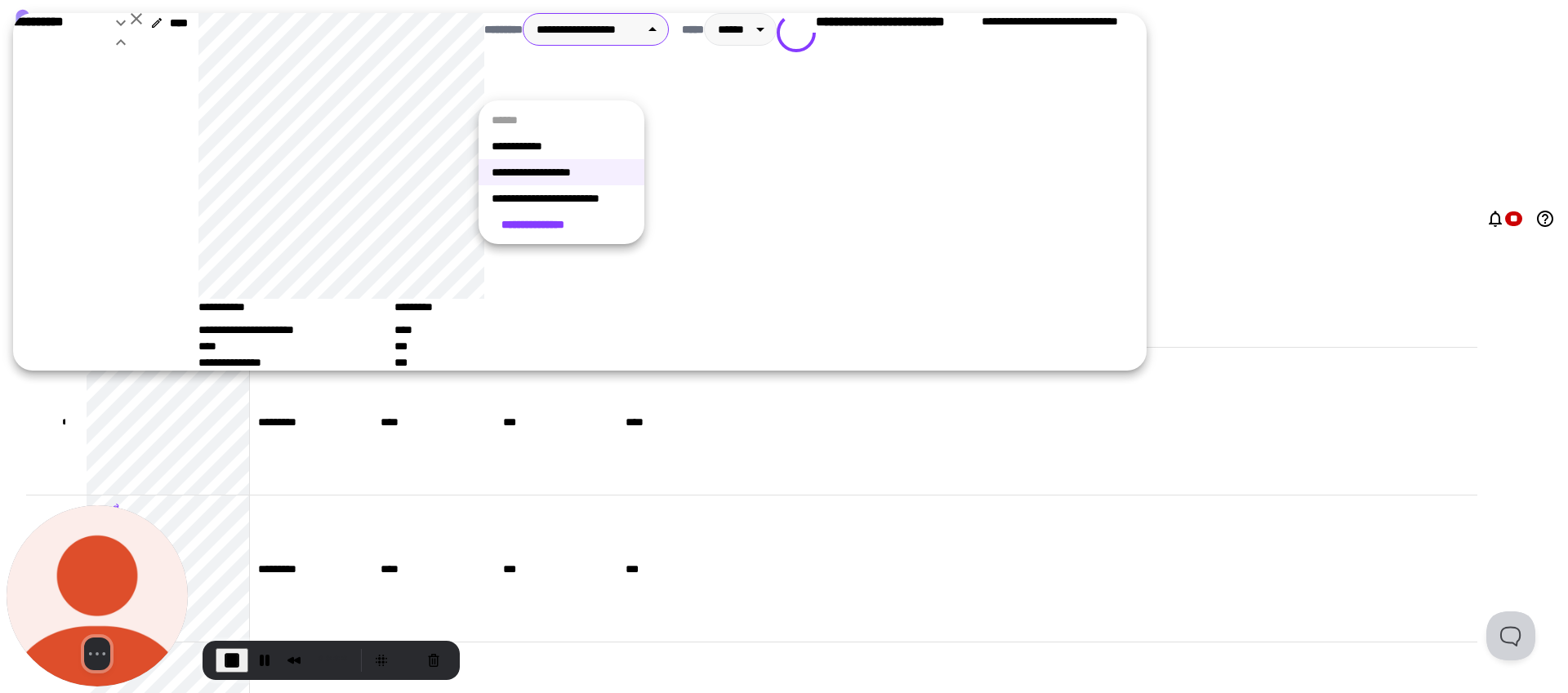 drag, startPoint x: 561, startPoint y: 96, endPoint x: 564, endPoint y: 109, distance: 13.341664 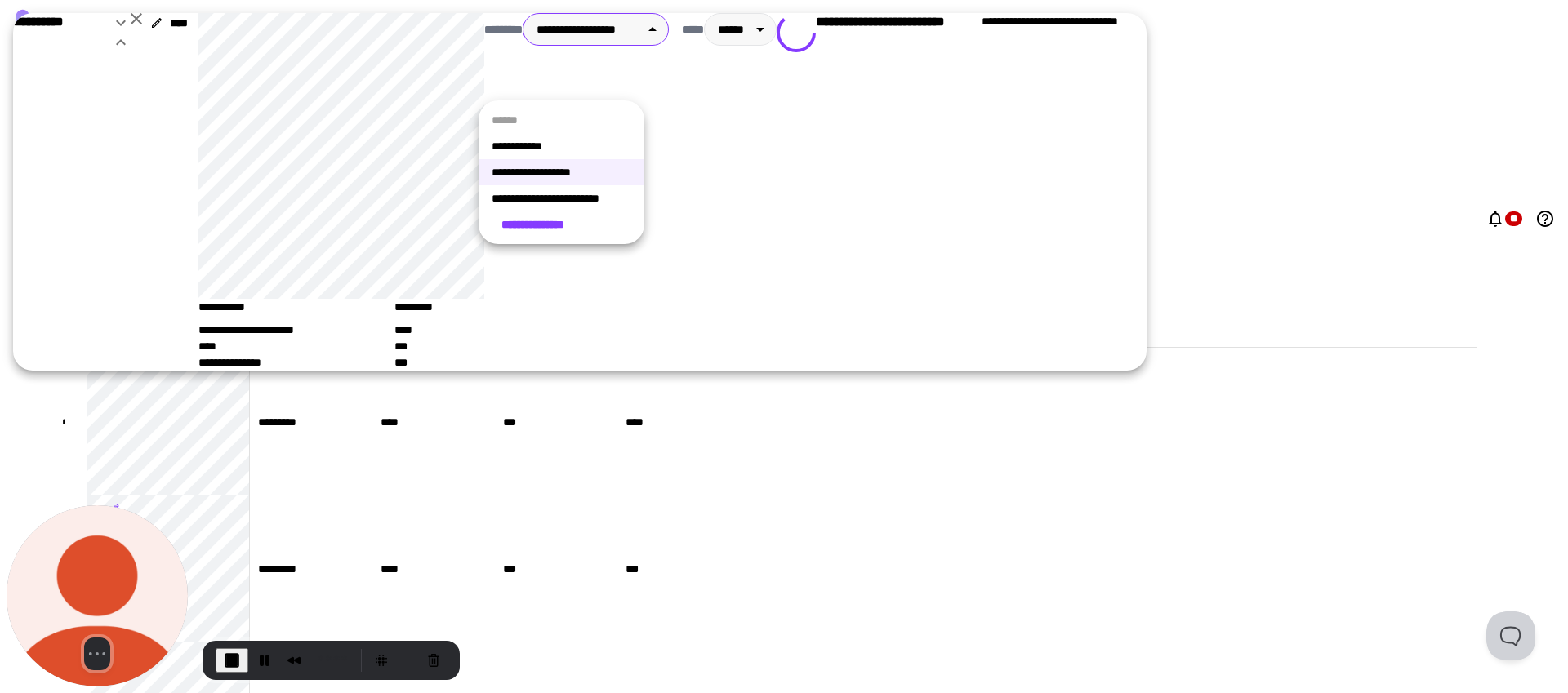 click on "**********" at bounding box center (784, 346) 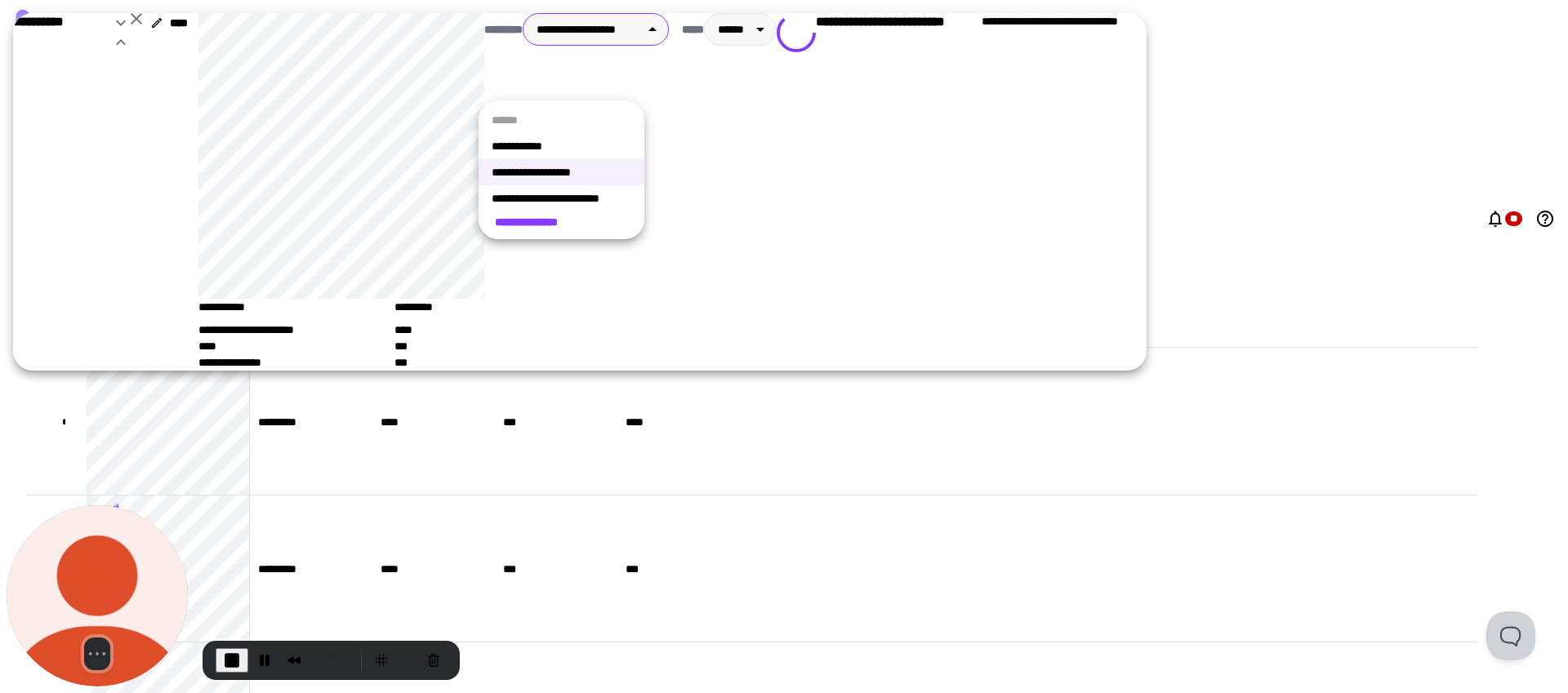 click on "**********" at bounding box center [561, 146] 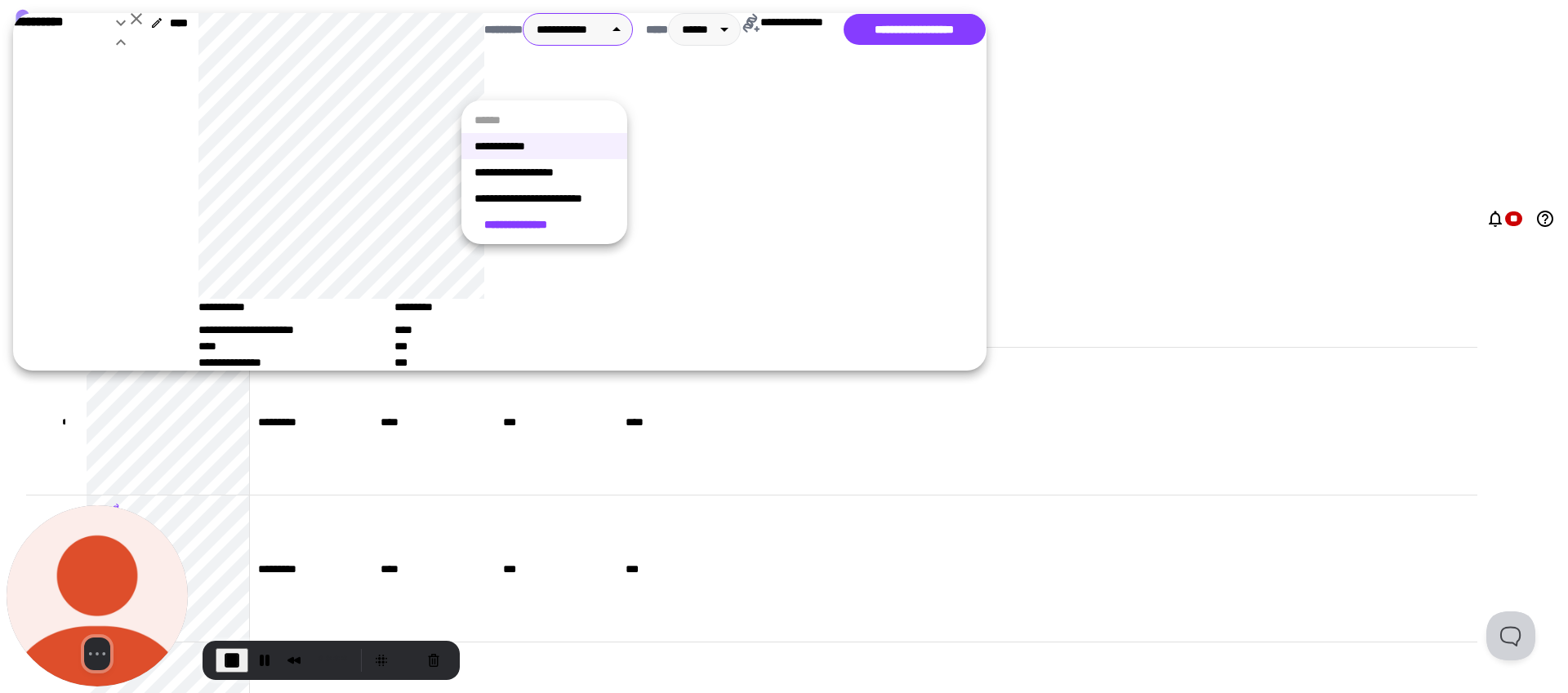 click on "**********" at bounding box center [784, 346] 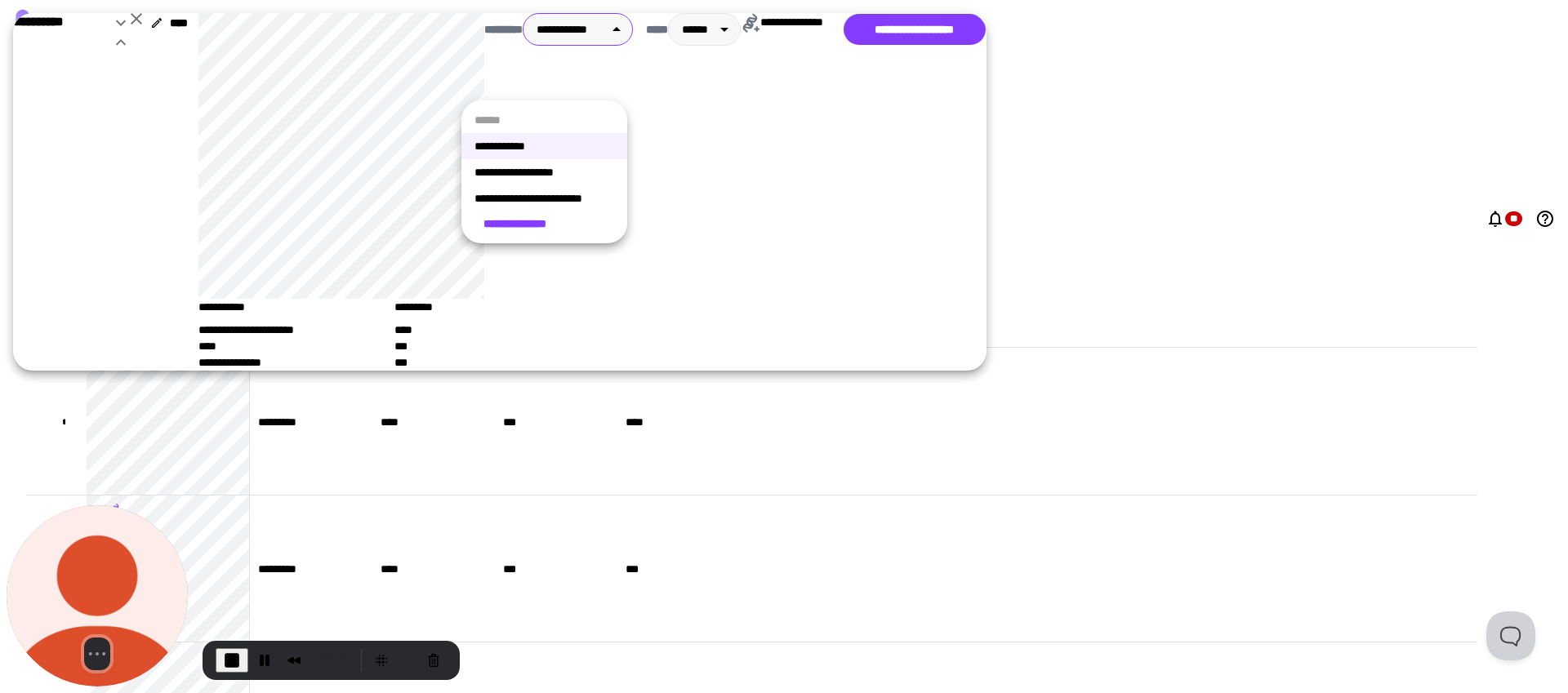 click on "**********" at bounding box center (544, 198) 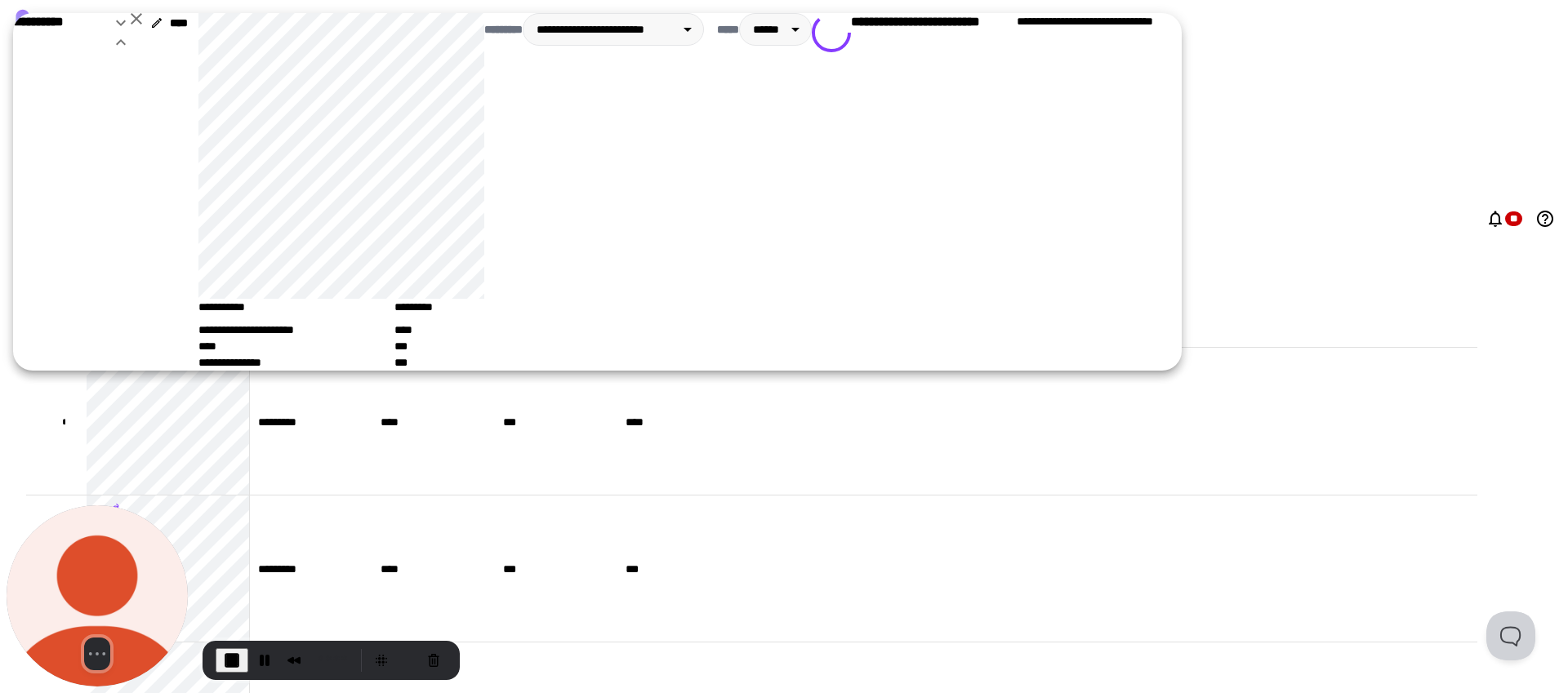 click at bounding box center [232, 660] 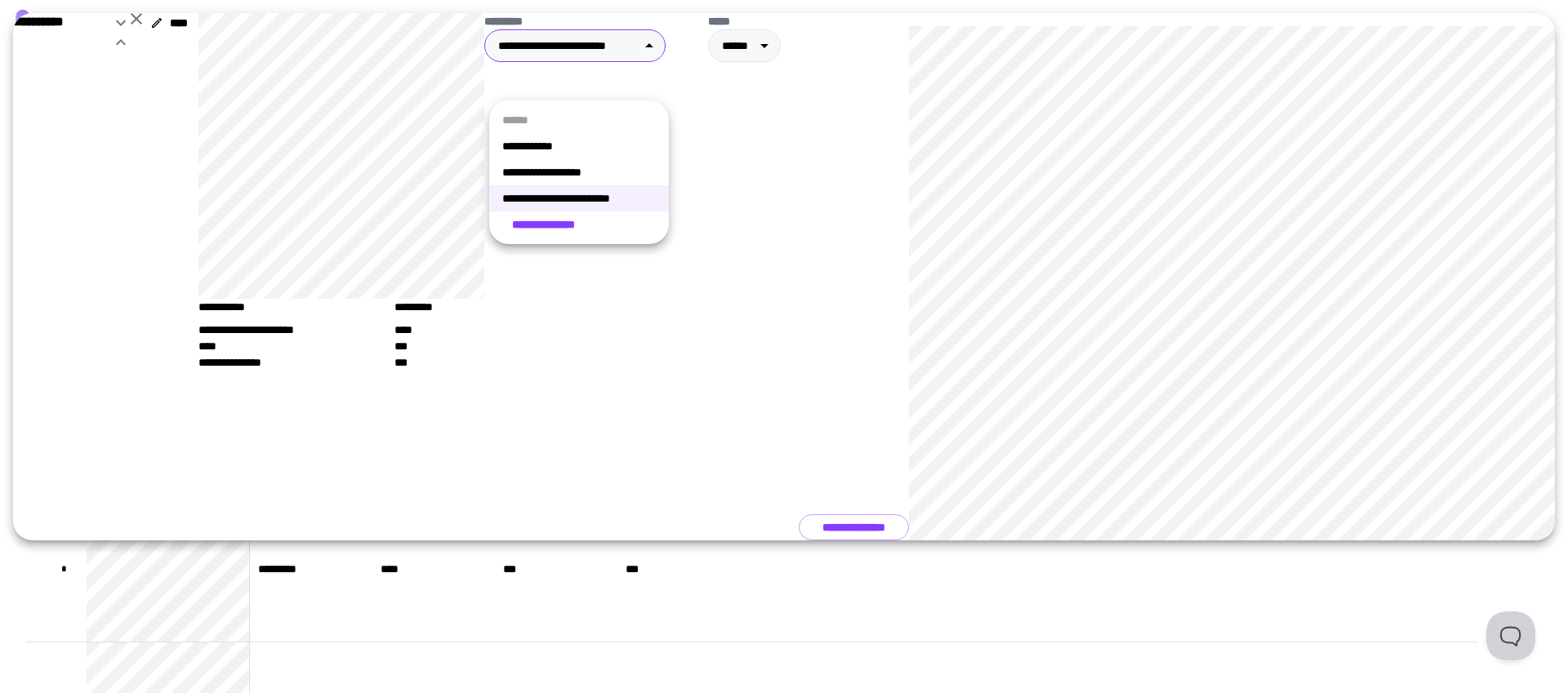 click on "**********" at bounding box center [784, 346] 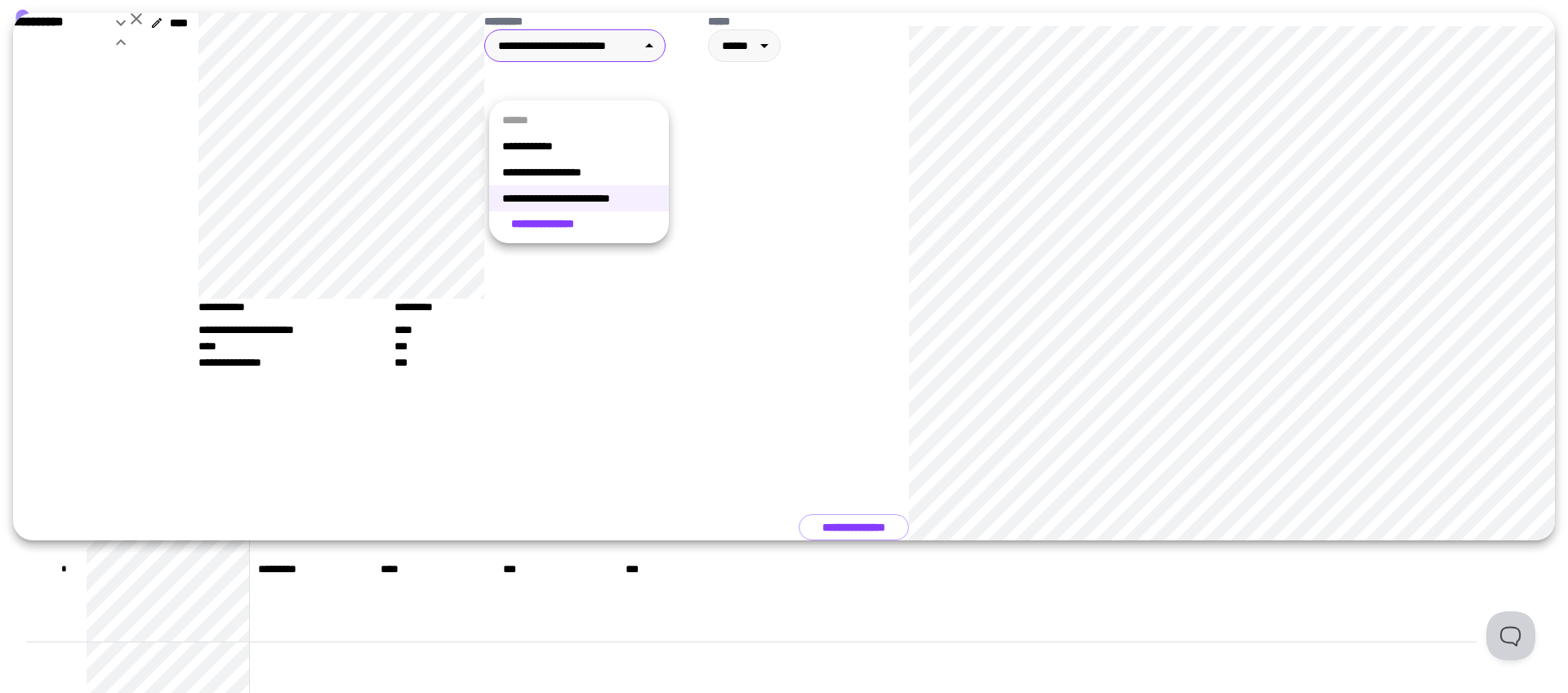 click at bounding box center [784, 346] 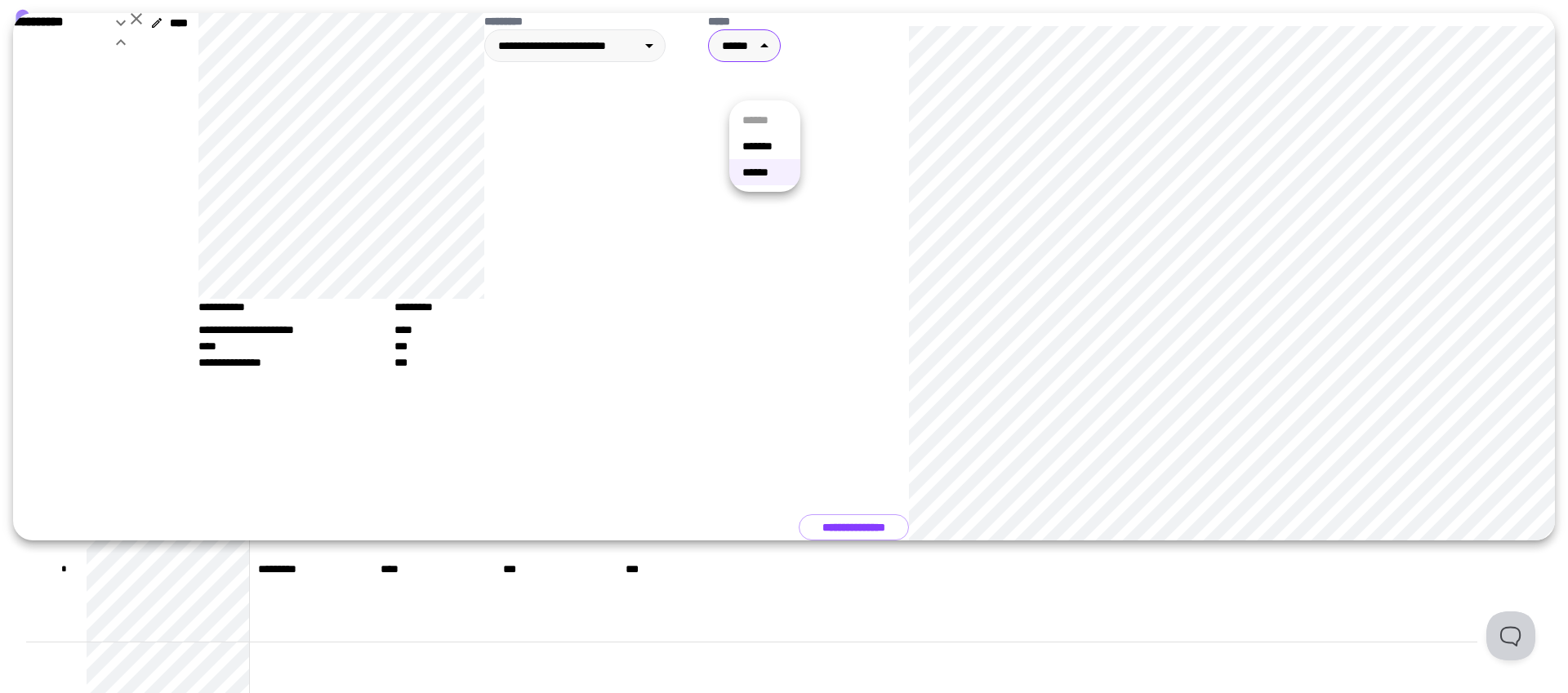 drag, startPoint x: 782, startPoint y: 87, endPoint x: 805, endPoint y: 162, distance: 78.447435 